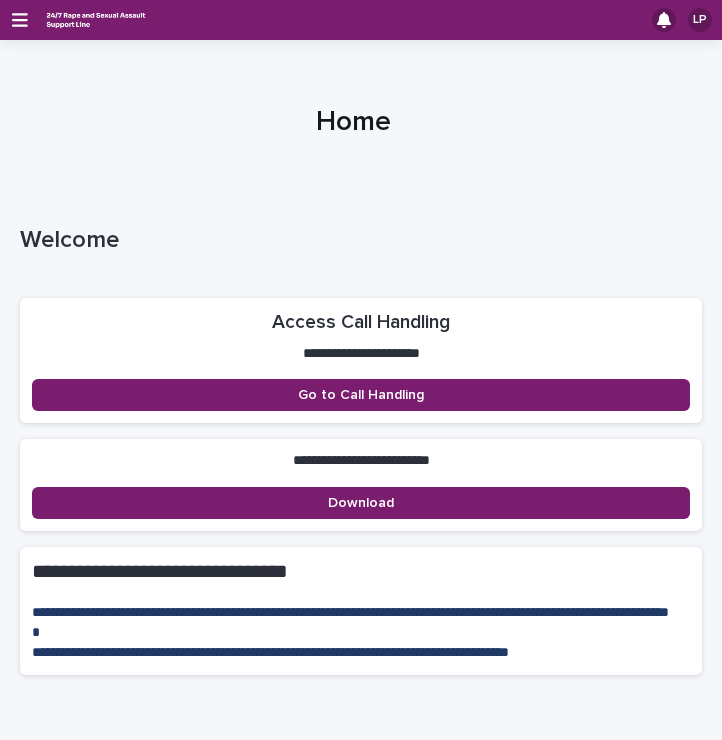 scroll, scrollTop: 0, scrollLeft: 0, axis: both 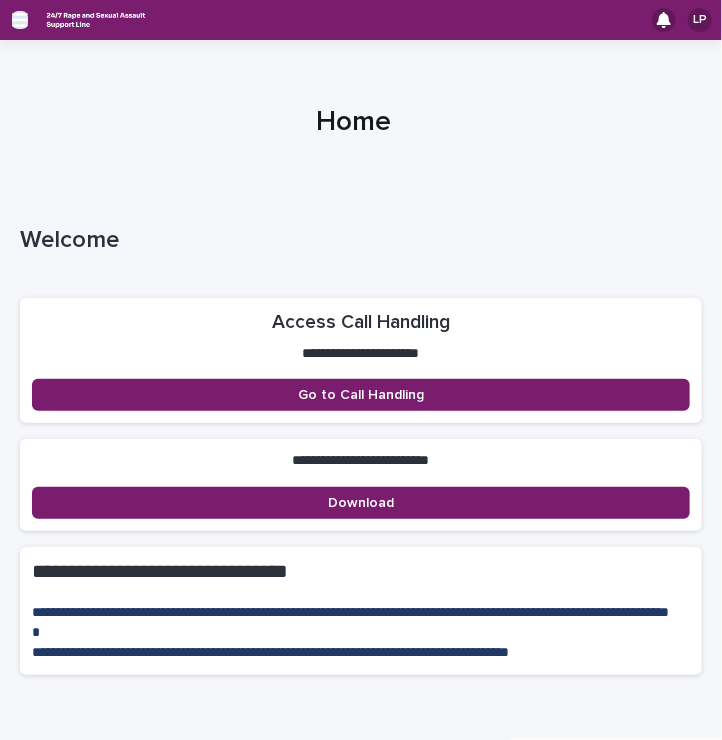 click 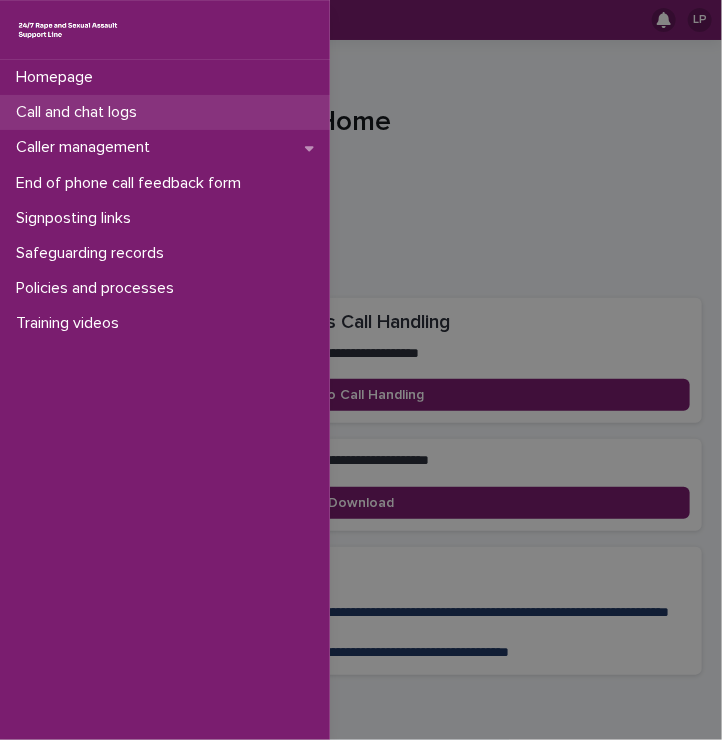 click on "Call and chat logs" at bounding box center (80, 112) 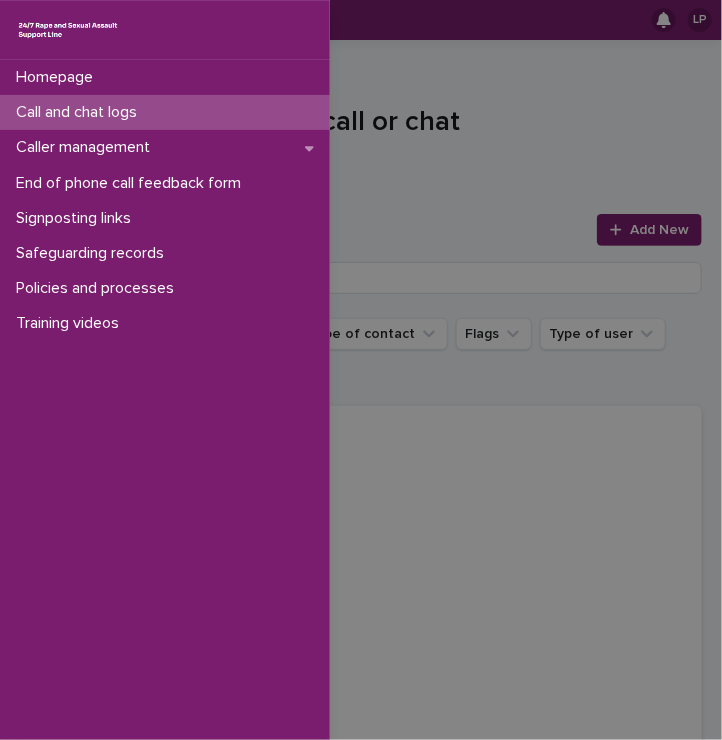 click on "Call and chat logs" at bounding box center [80, 112] 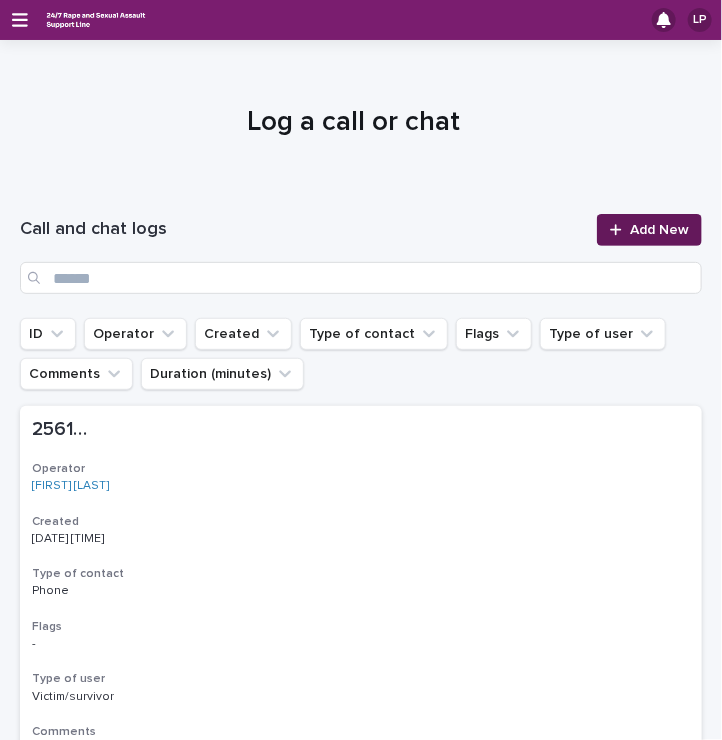 click on "Add New" at bounding box center (649, 230) 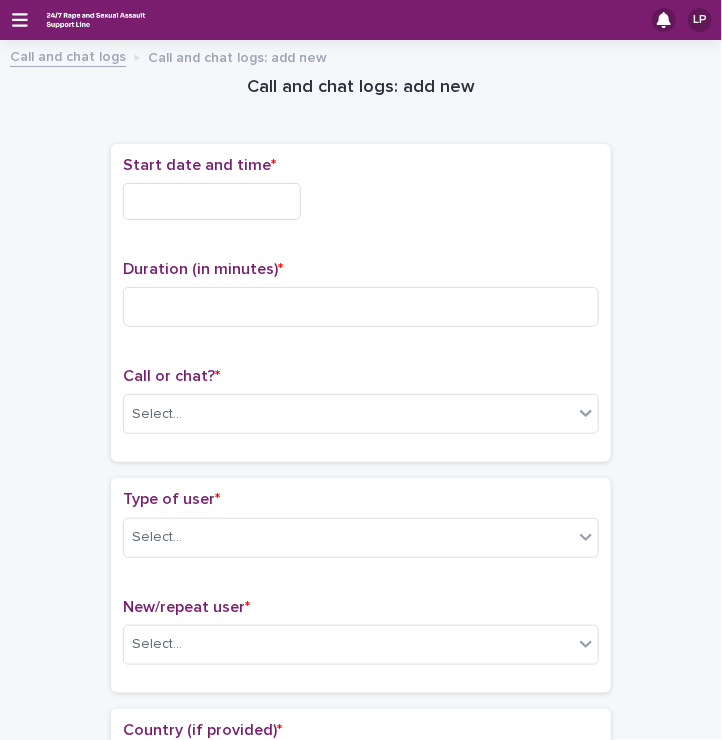 click at bounding box center (212, 201) 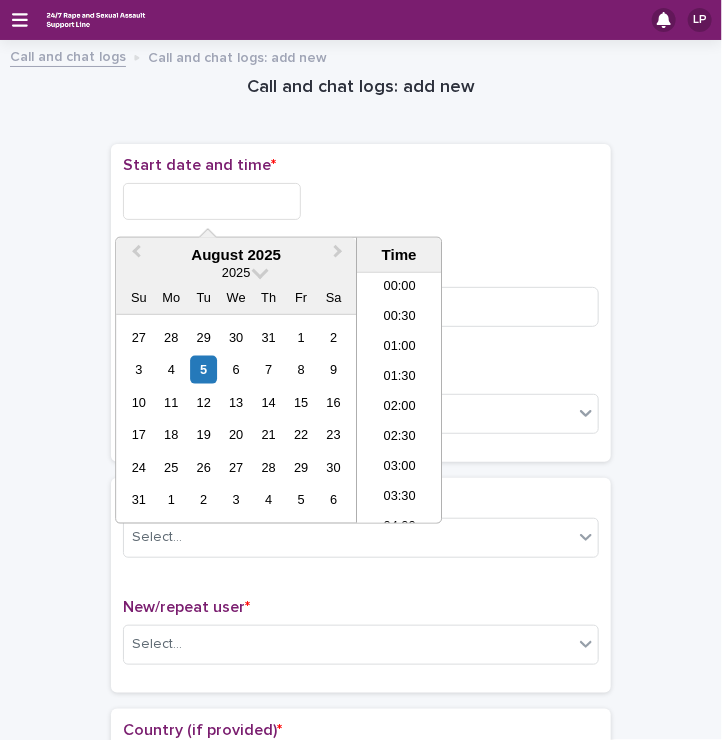scroll, scrollTop: 1120, scrollLeft: 0, axis: vertical 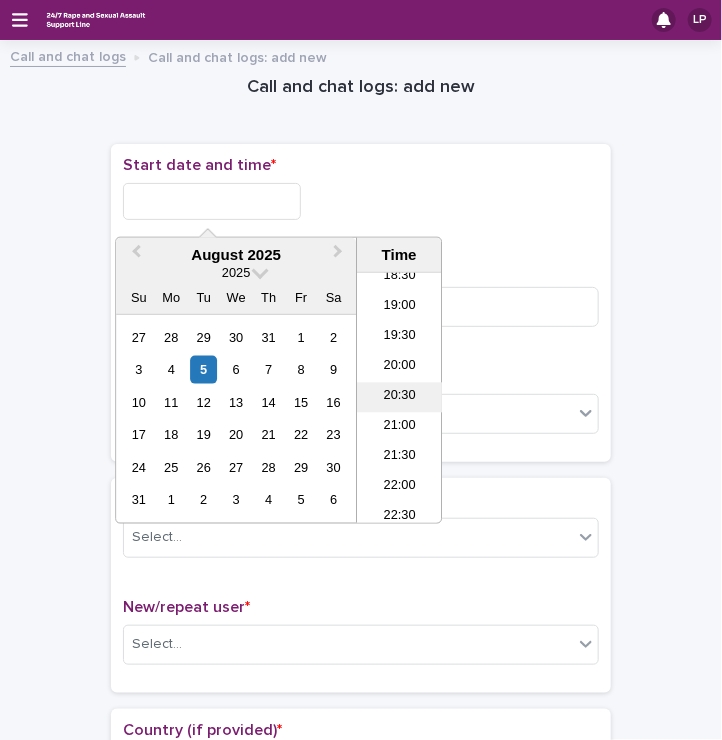 click on "20:30" at bounding box center (399, 398) 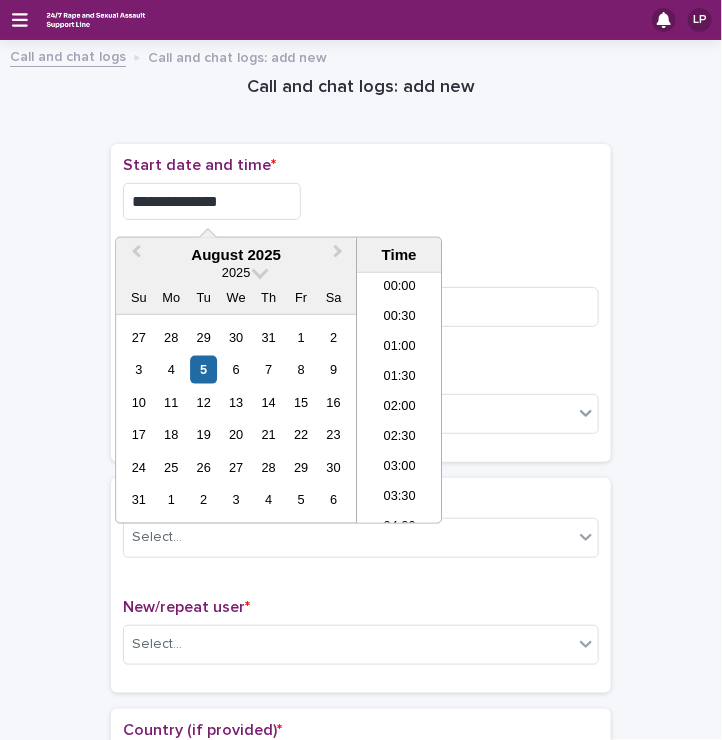 click on "**********" at bounding box center (212, 201) 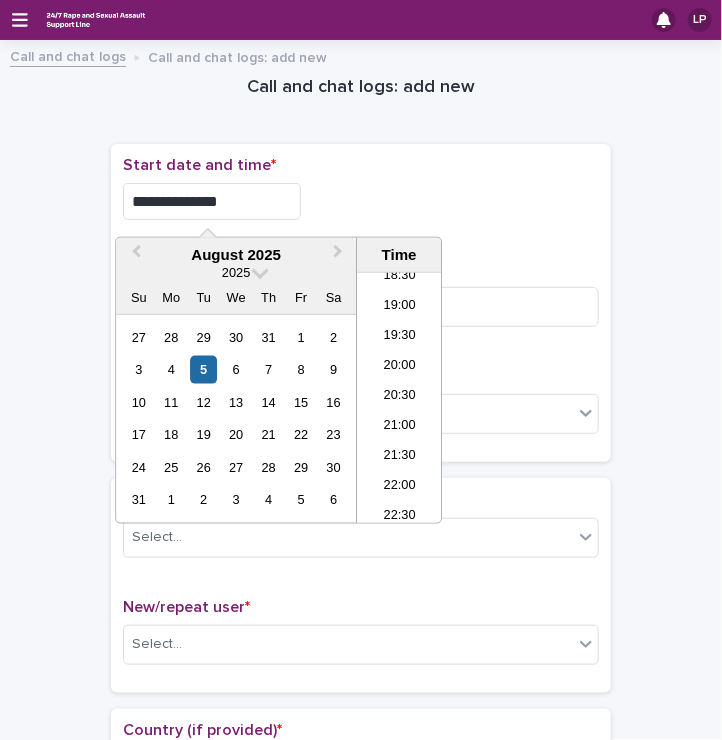 type on "**********" 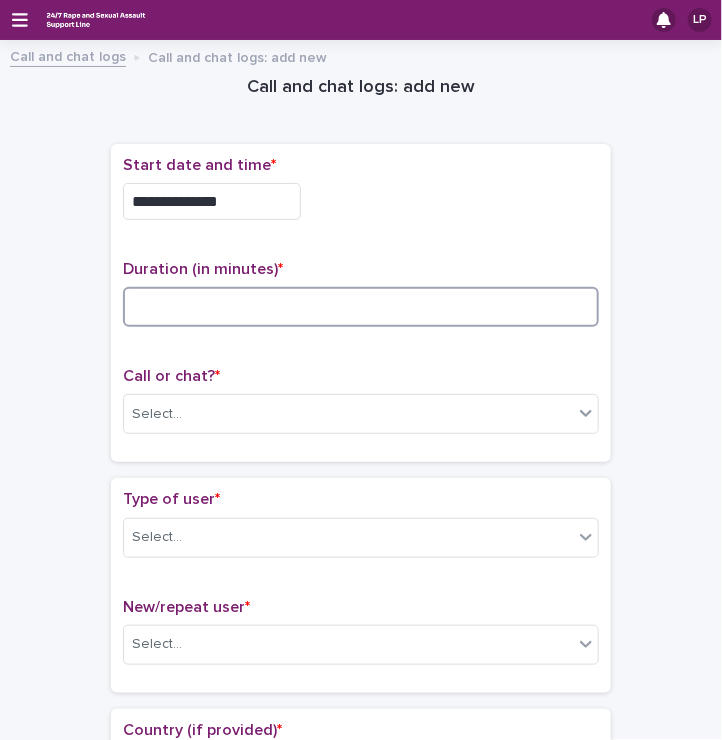 click at bounding box center [361, 307] 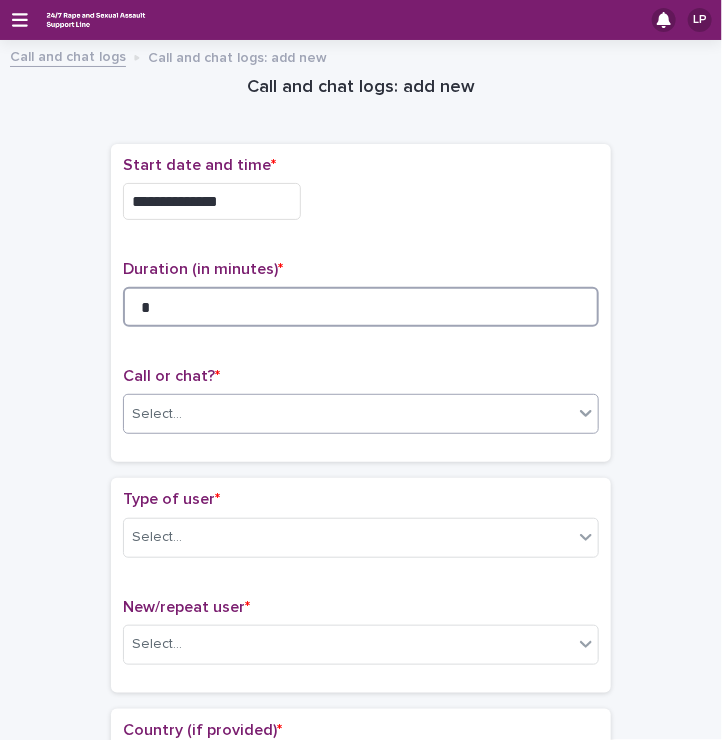 type on "*" 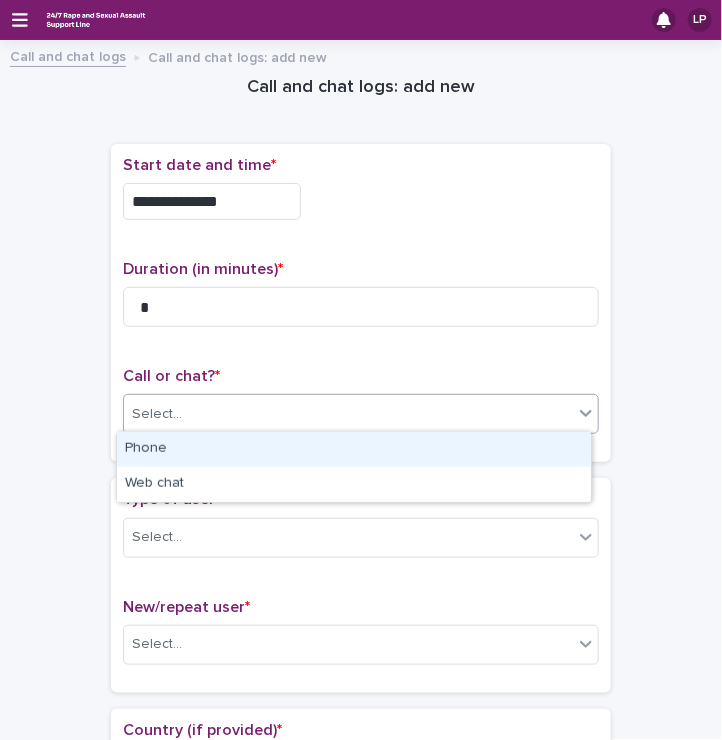click on "Select..." at bounding box center (157, 414) 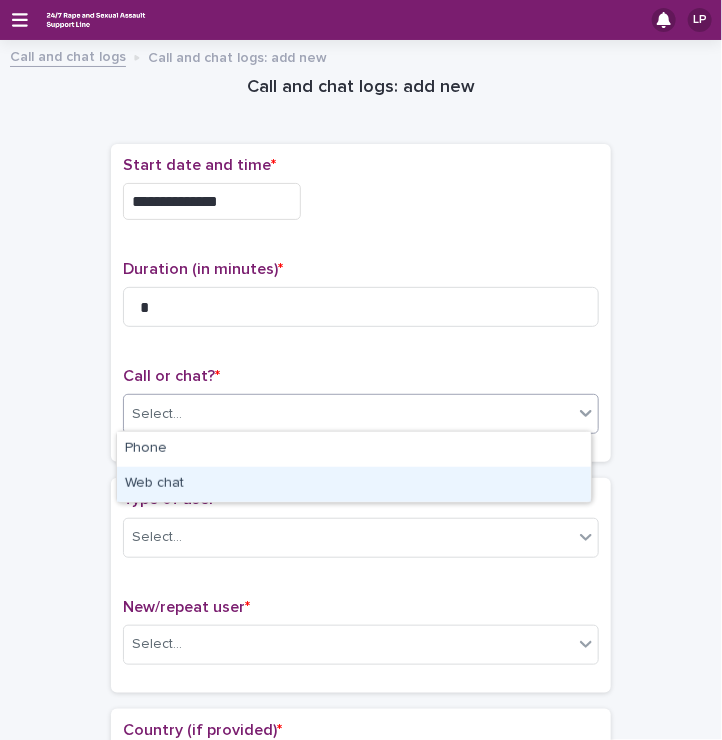 click on "Web chat" at bounding box center [354, 484] 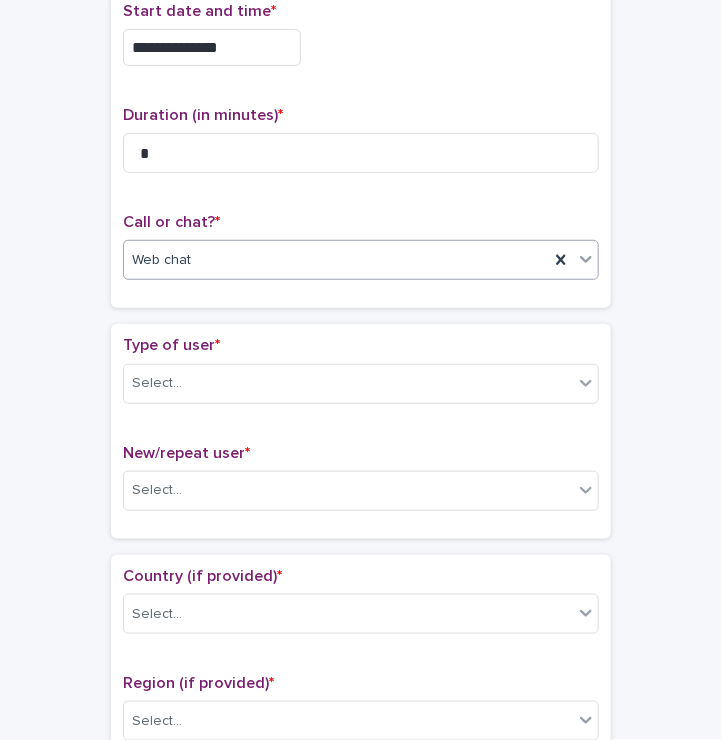 scroll, scrollTop: 160, scrollLeft: 0, axis: vertical 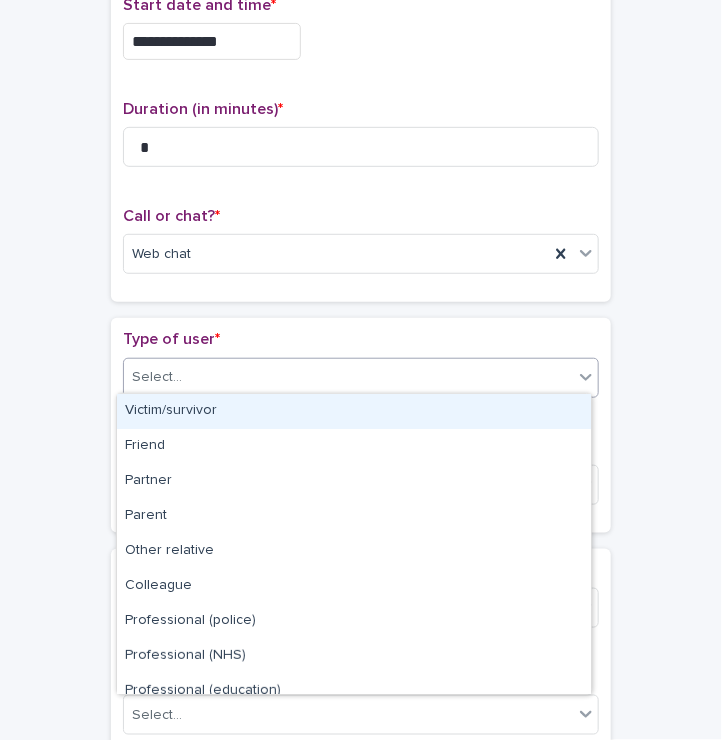 click on "Select..." at bounding box center [157, 377] 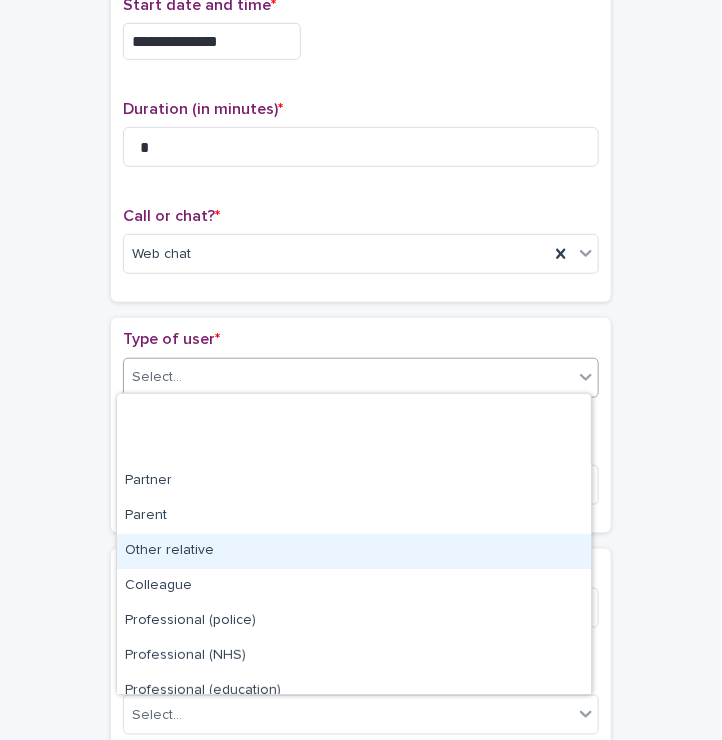 scroll, scrollTop: 224, scrollLeft: 0, axis: vertical 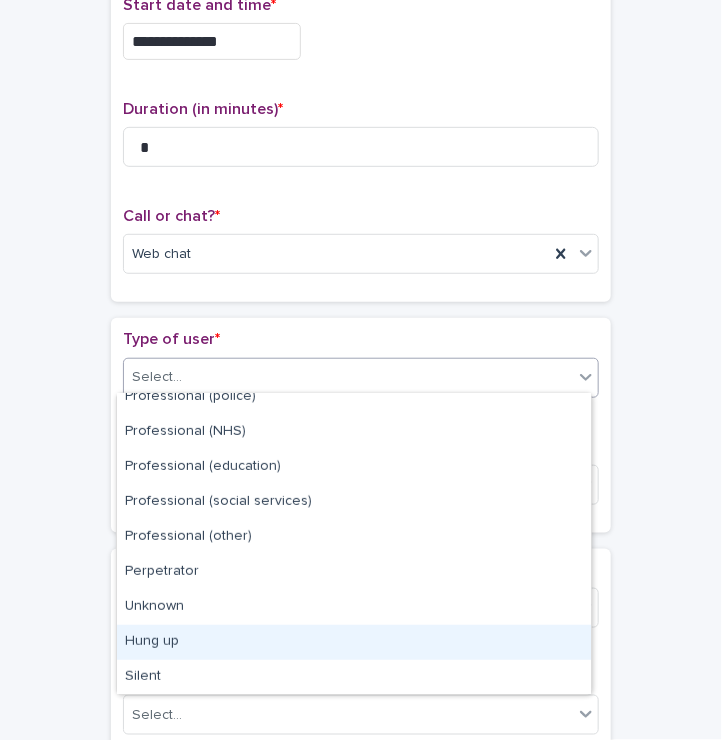 click on "Hung up" at bounding box center [354, 642] 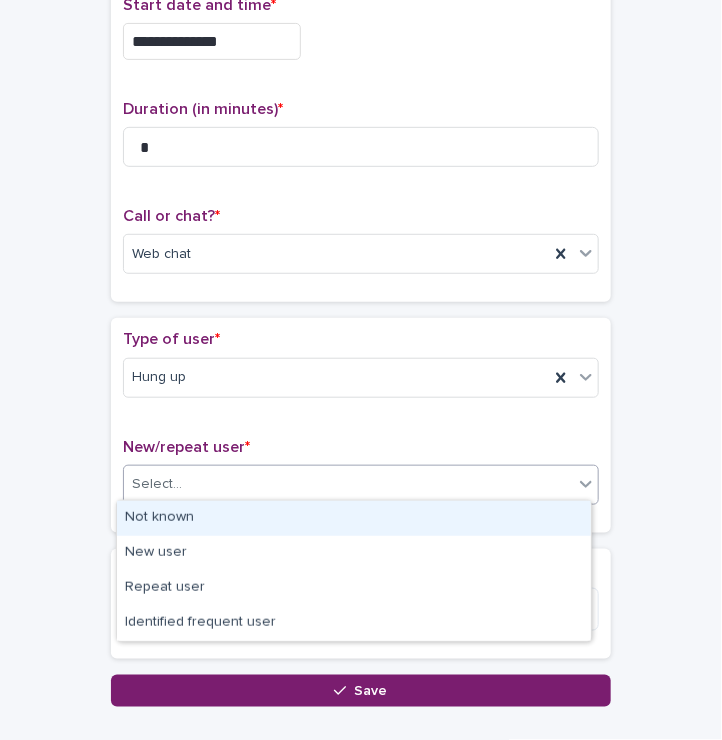 click on "Select..." at bounding box center (348, 484) 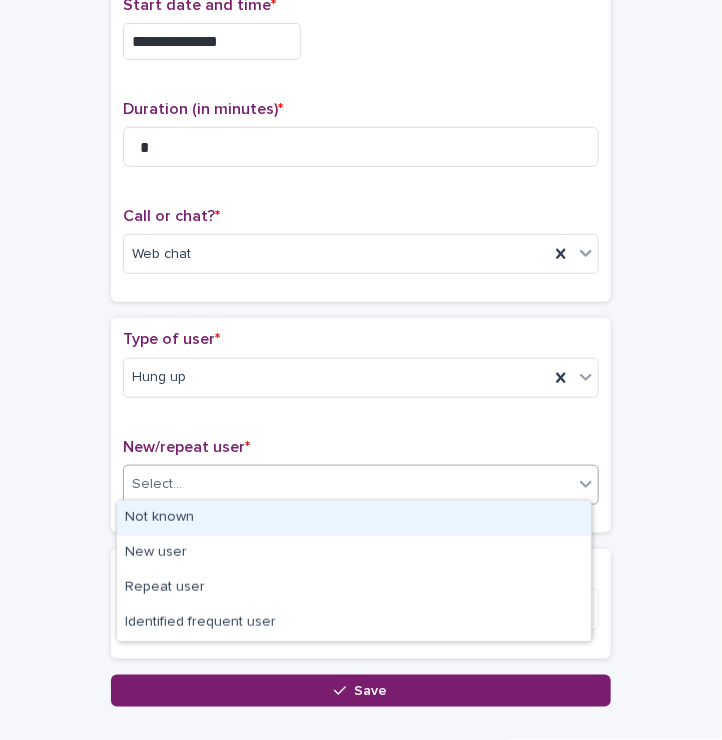 click on "Not known" at bounding box center (354, 518) 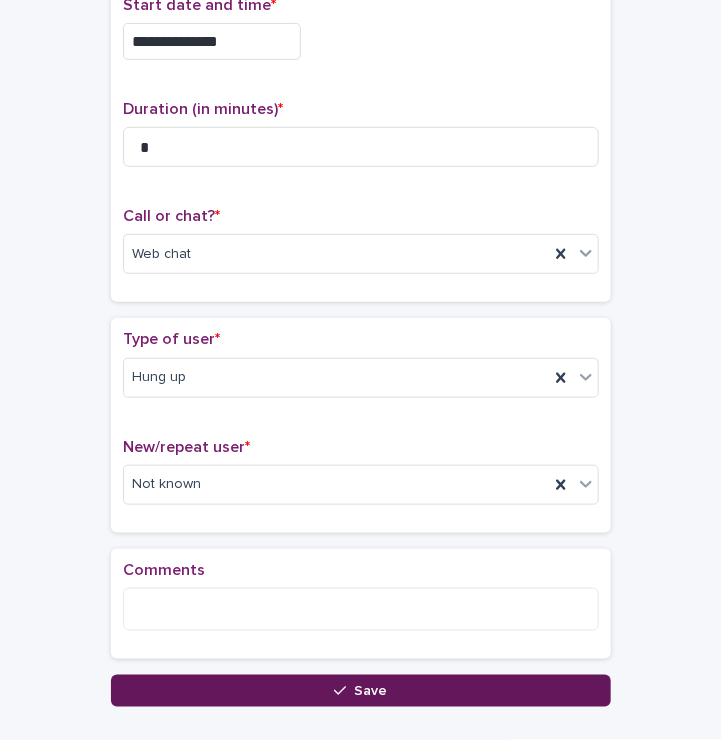 click on "Save" at bounding box center [361, 691] 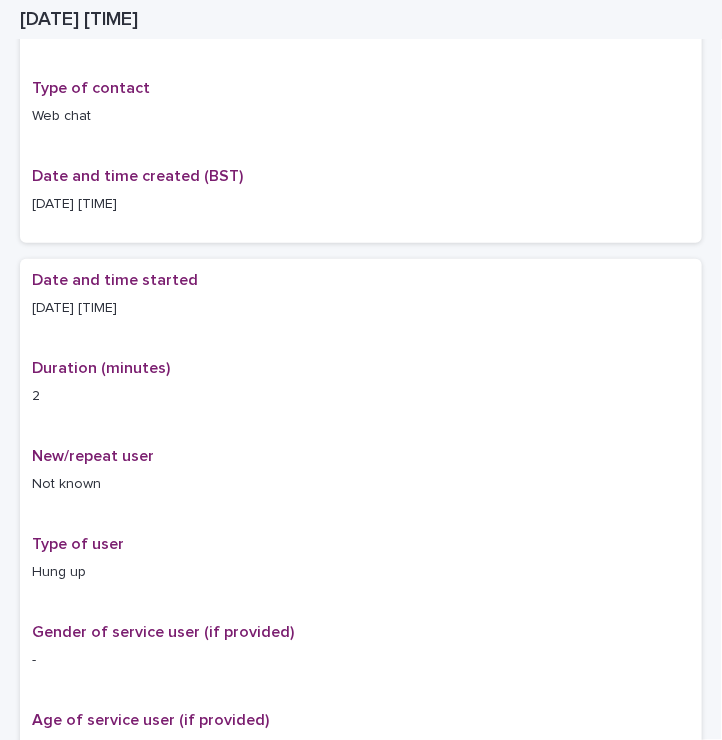 scroll, scrollTop: 172, scrollLeft: 0, axis: vertical 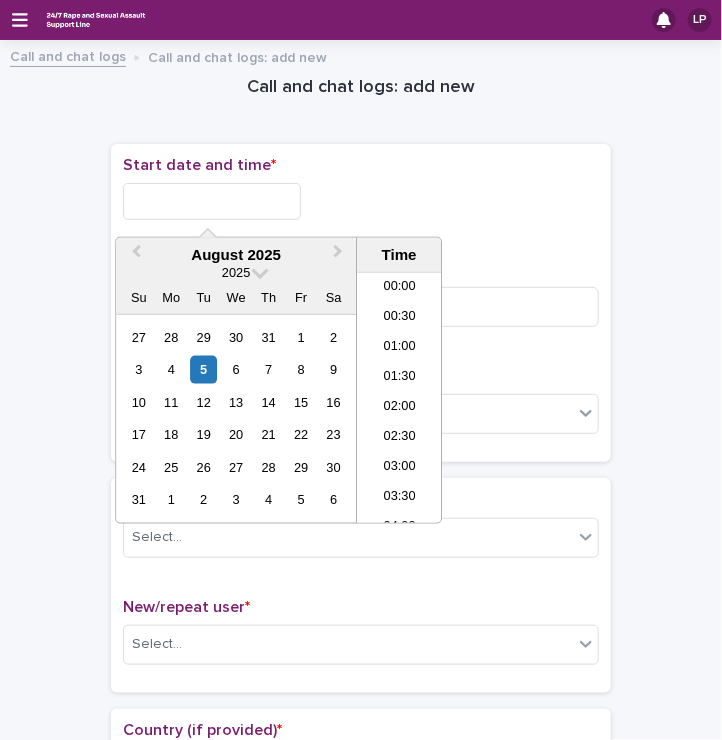 click at bounding box center [212, 201] 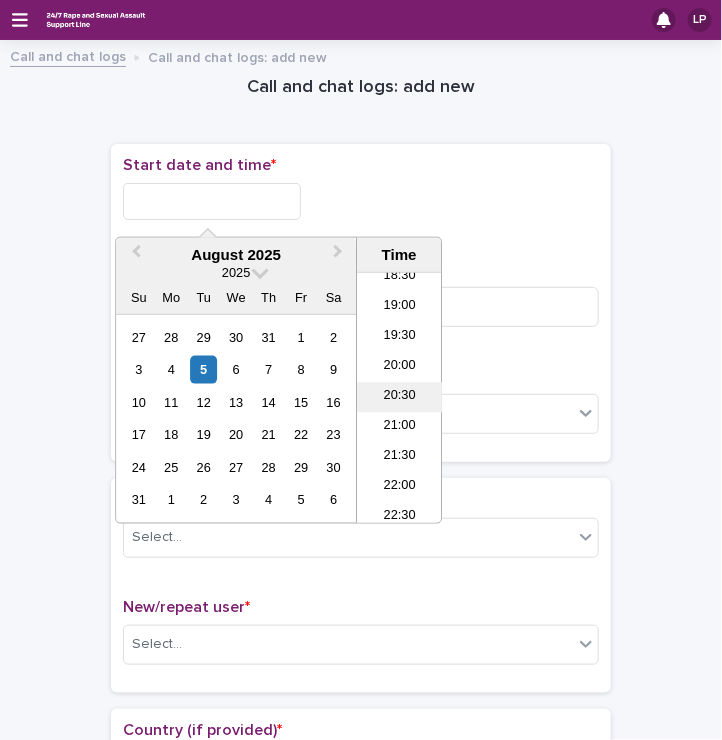 click on "20:30" at bounding box center (399, 398) 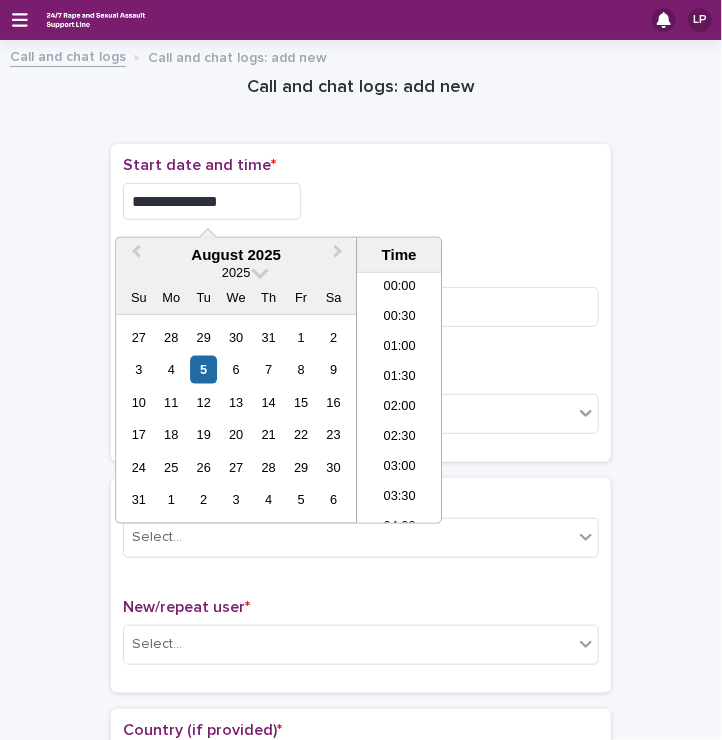 click on "**********" at bounding box center (212, 201) 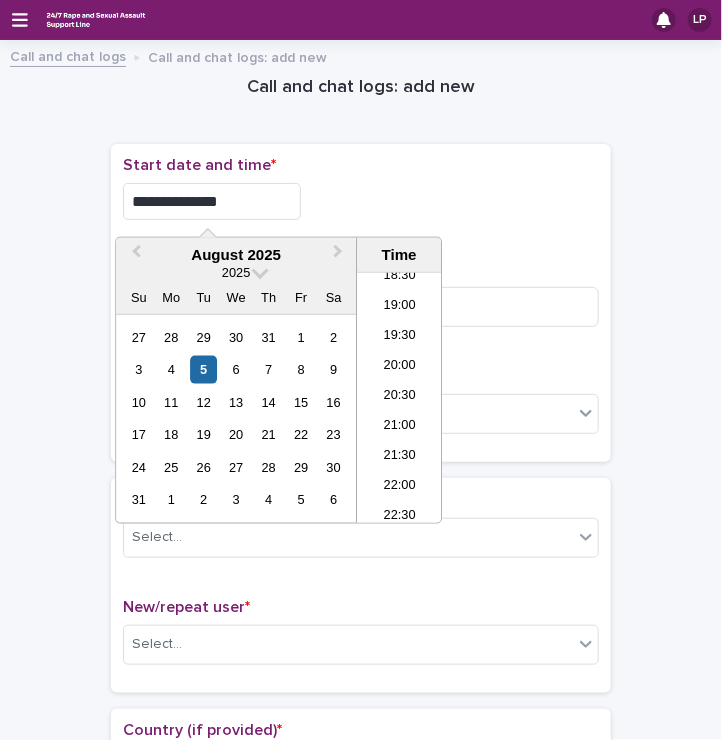 type on "**********" 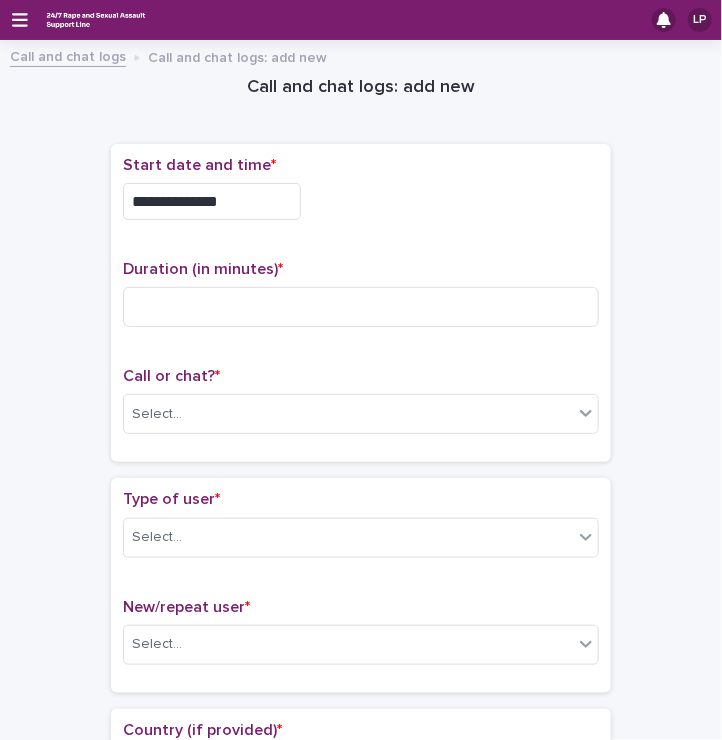 click on "**********" at bounding box center [361, 1065] 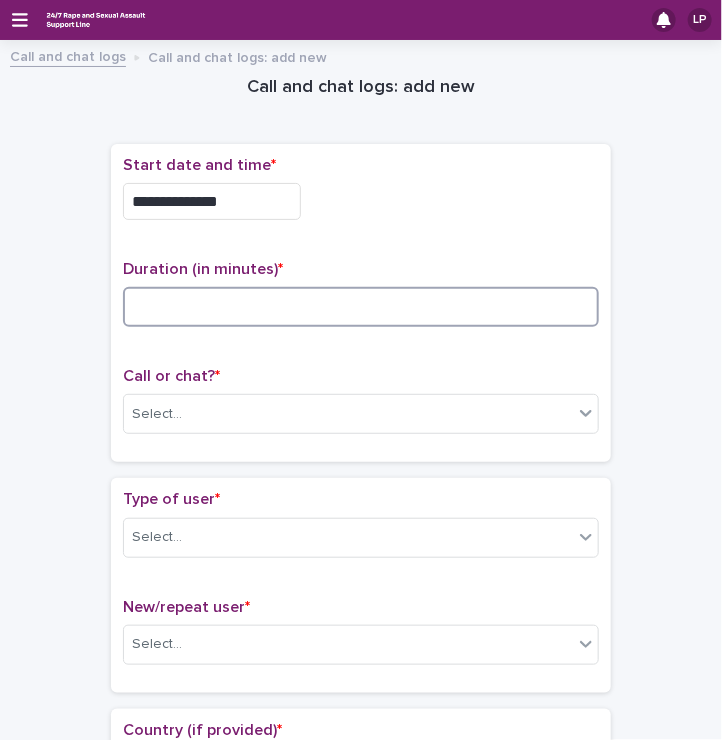 click at bounding box center (361, 307) 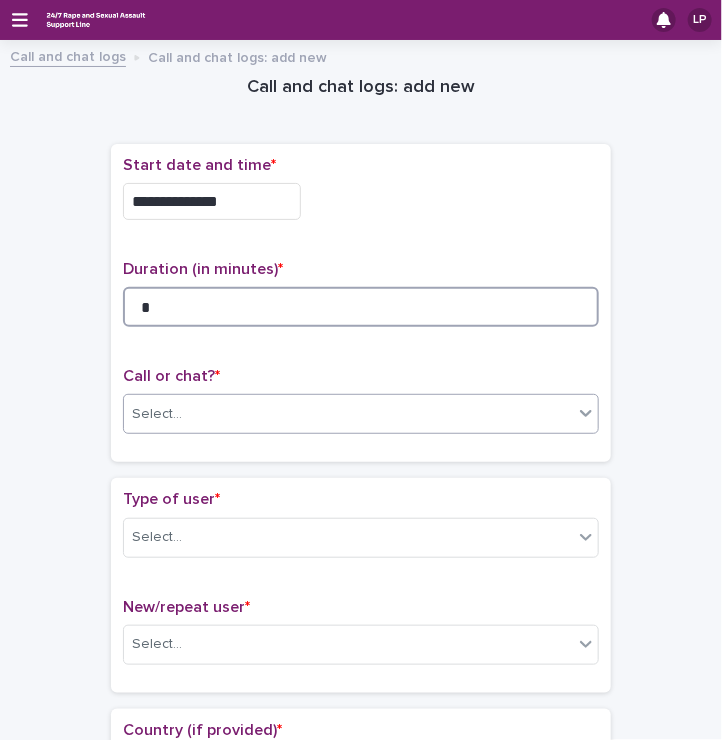 type on "*" 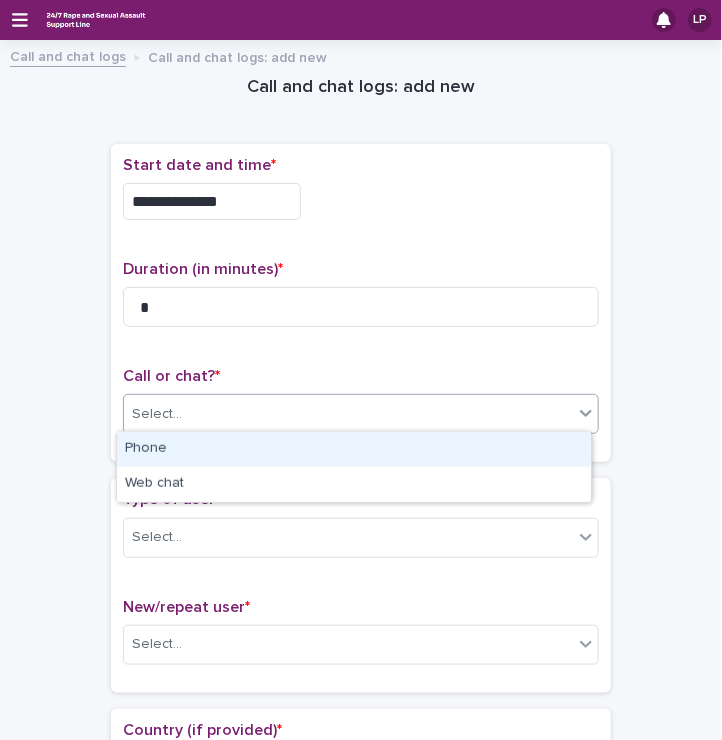 click on "Select..." at bounding box center [348, 414] 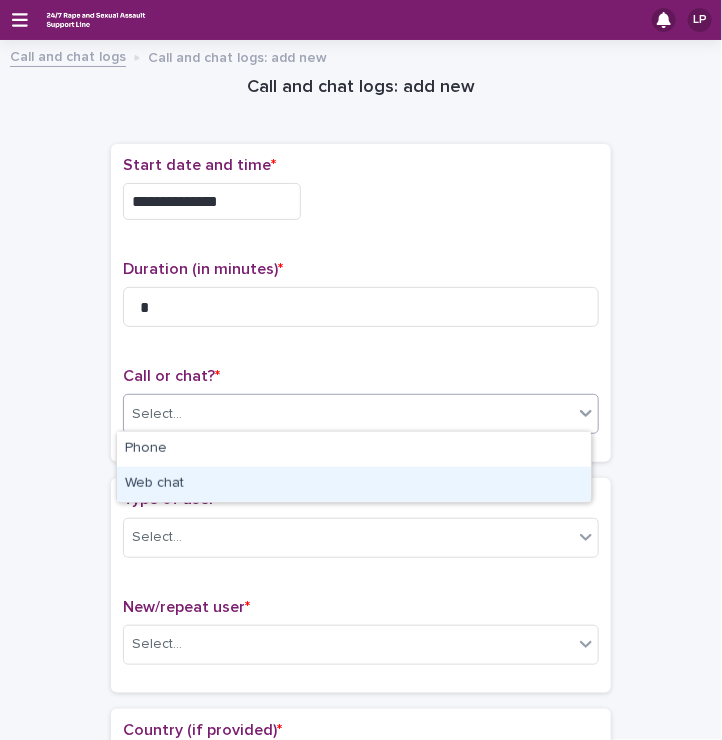 click on "Web chat" at bounding box center (354, 484) 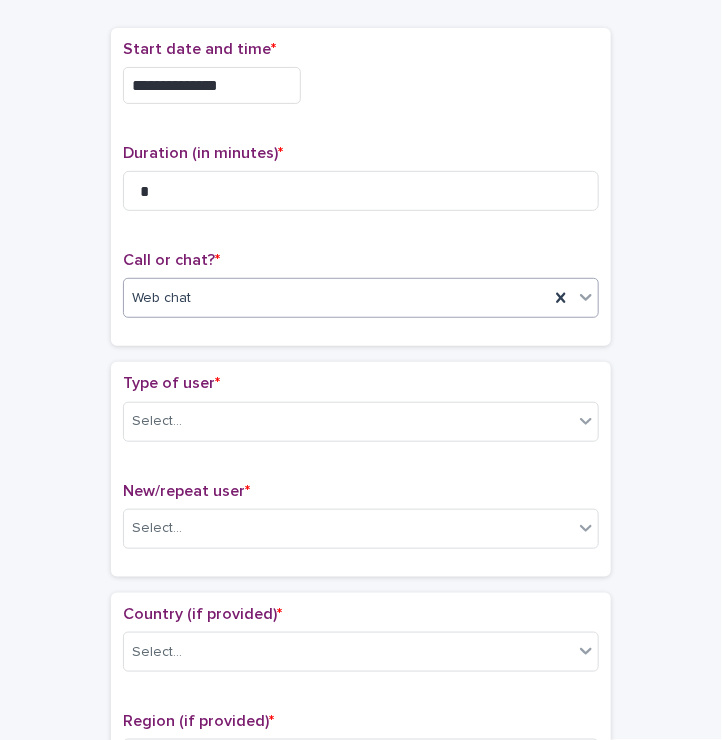 scroll, scrollTop: 135, scrollLeft: 0, axis: vertical 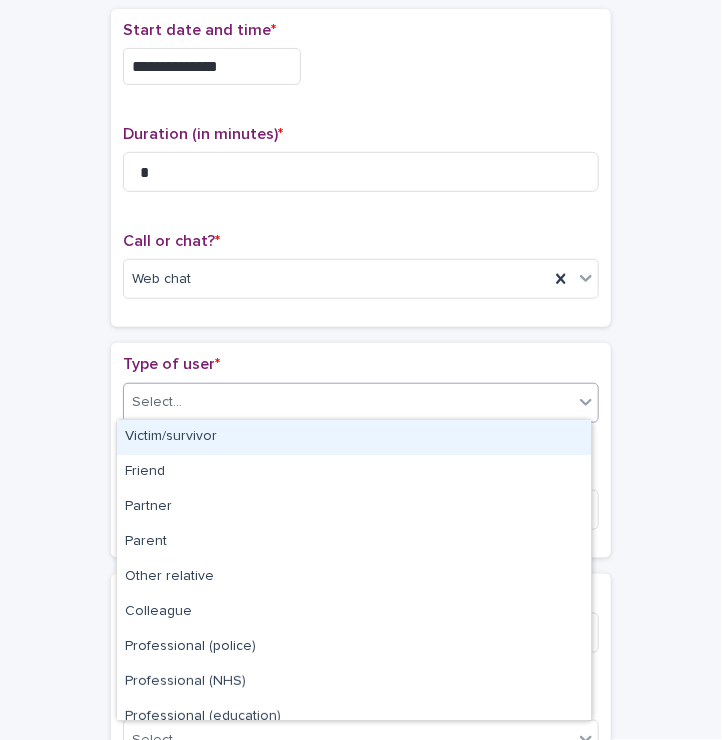 click on "Select..." at bounding box center (348, 402) 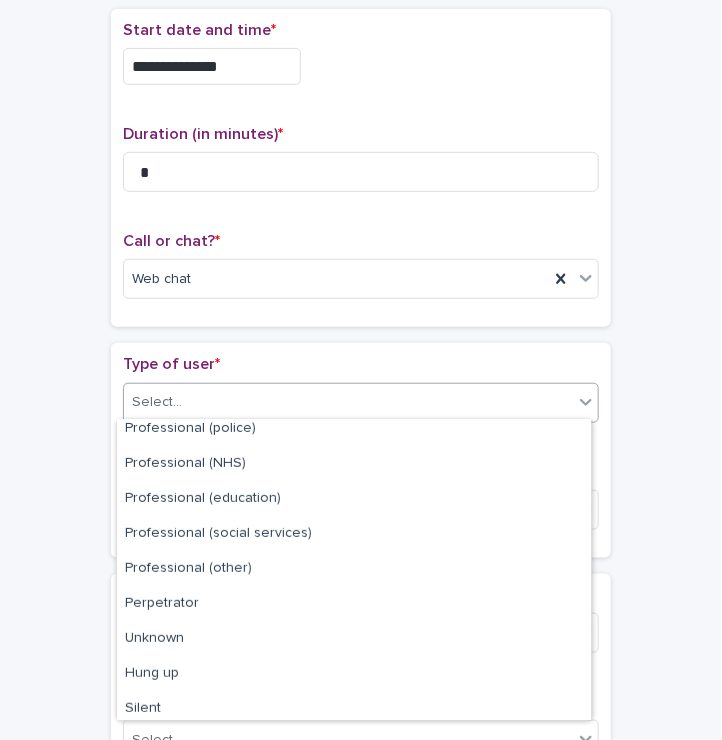 scroll, scrollTop: 220, scrollLeft: 0, axis: vertical 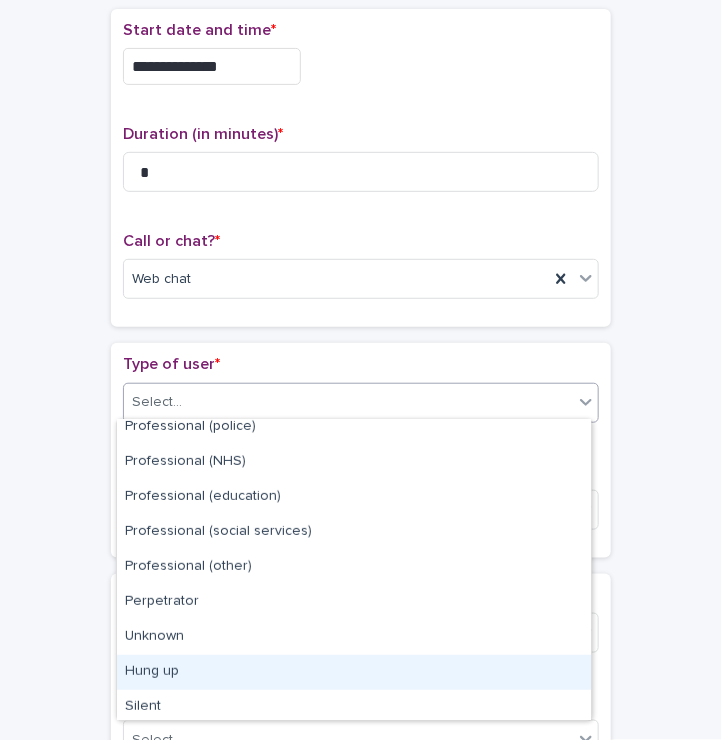 click on "Hung up" at bounding box center (354, 672) 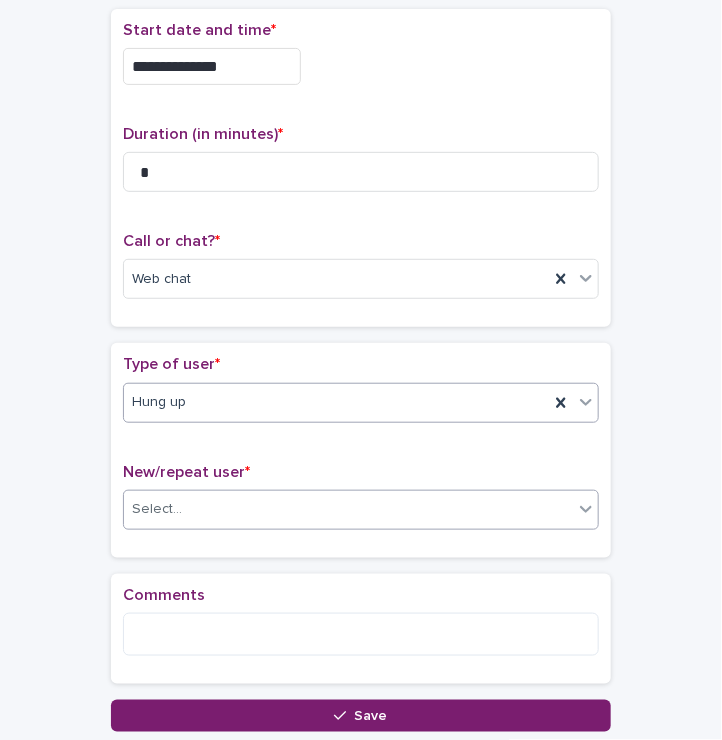 click on "Select..." at bounding box center (348, 509) 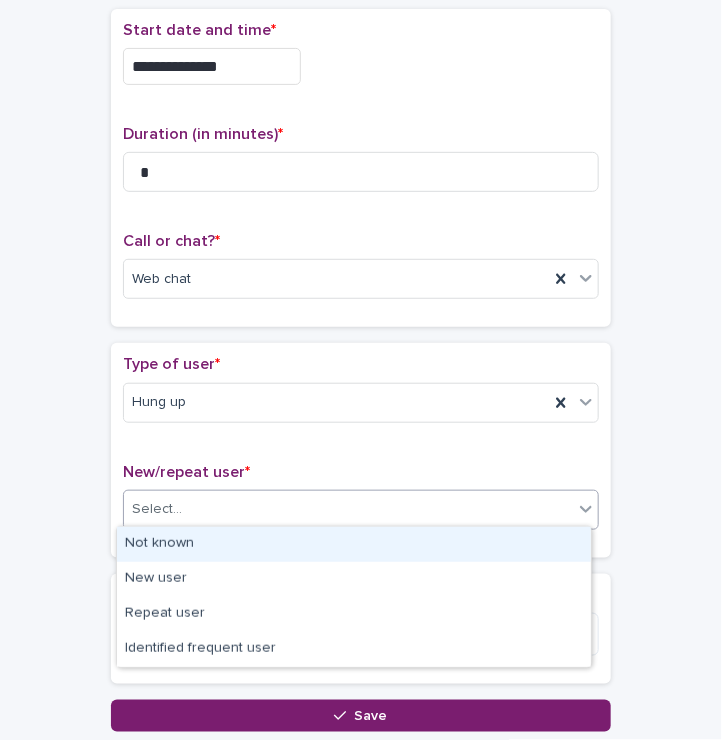 click on "Not known" at bounding box center (354, 544) 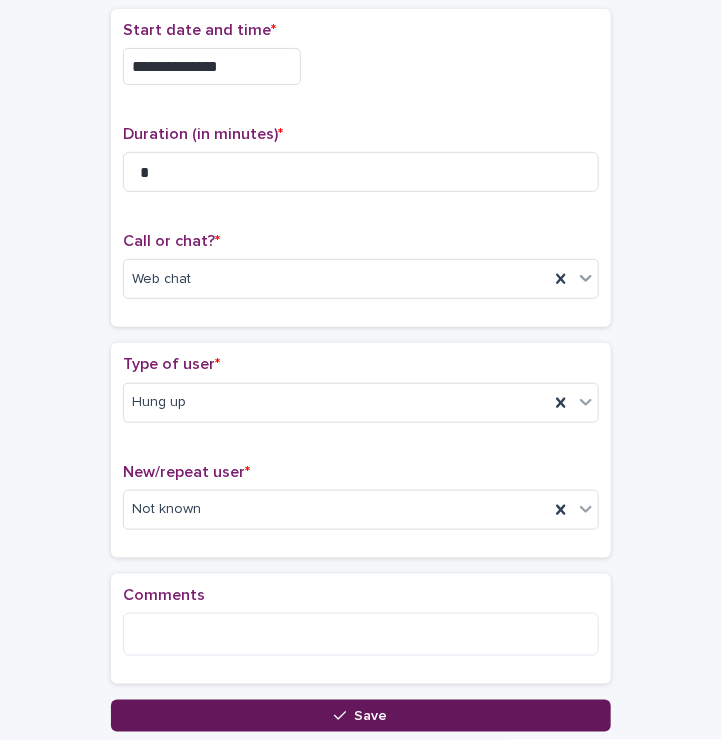 click on "Save" at bounding box center (361, 716) 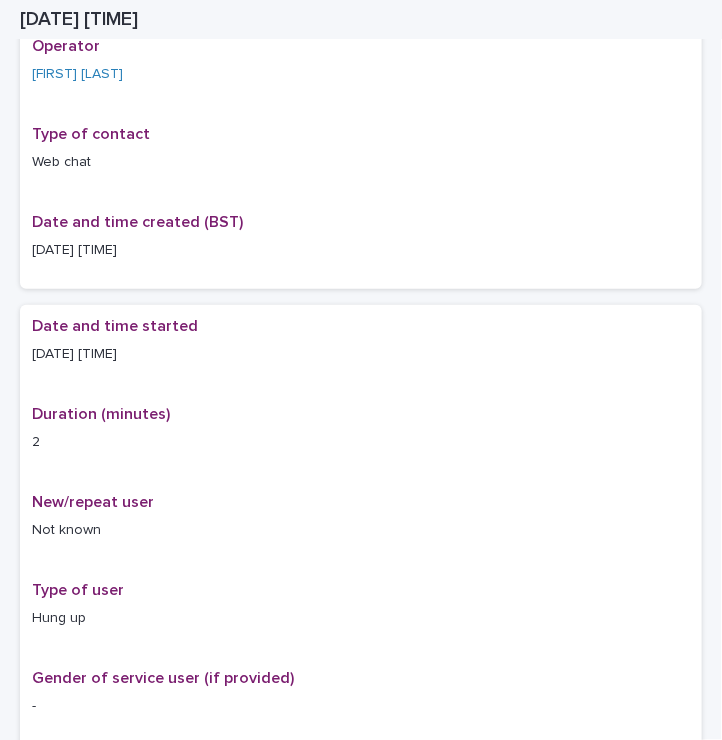 scroll, scrollTop: 146, scrollLeft: 0, axis: vertical 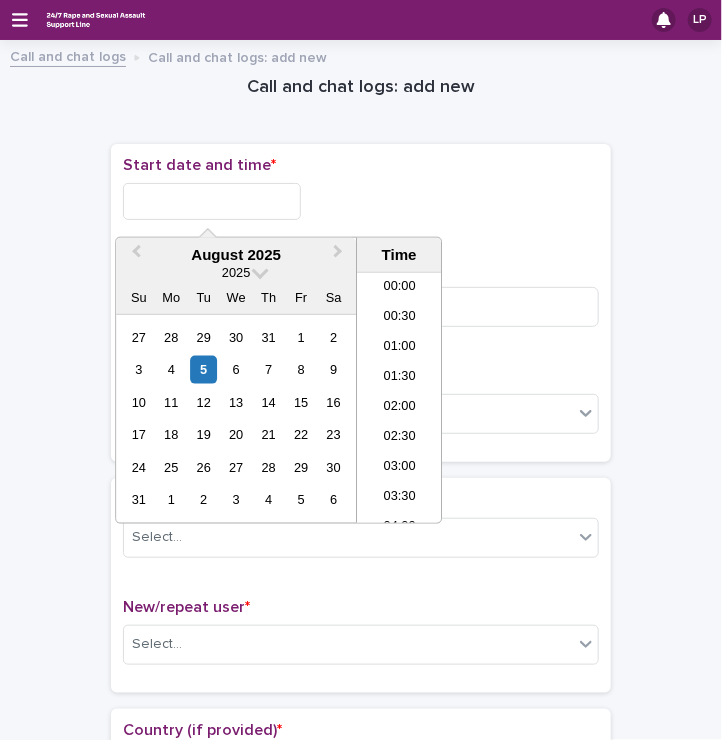 click at bounding box center [212, 201] 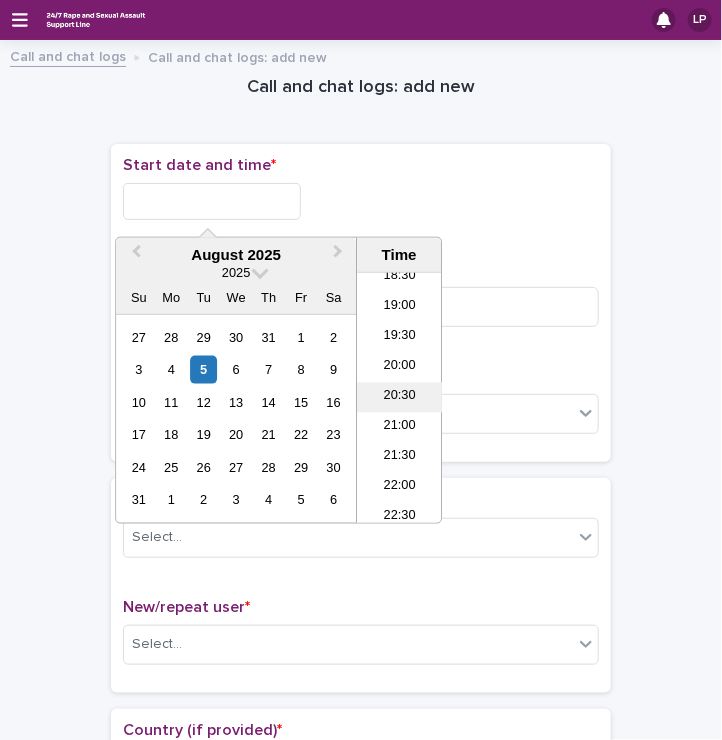 click on "20:30" at bounding box center [399, 398] 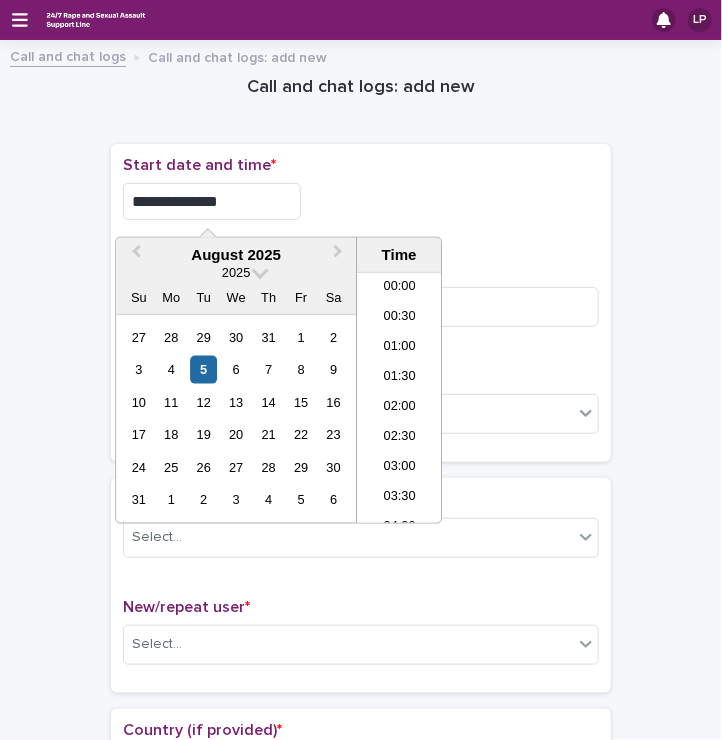 click on "**********" at bounding box center [212, 201] 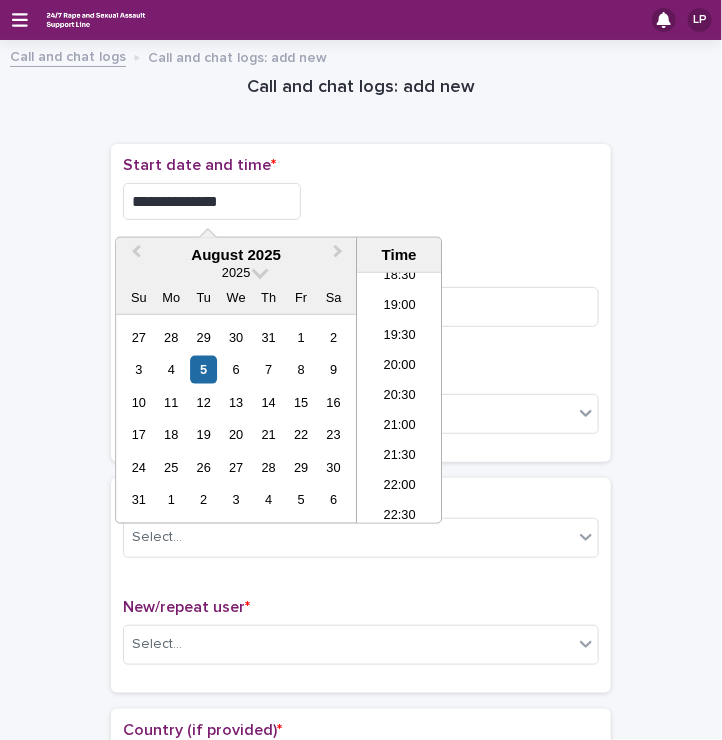 type on "**********" 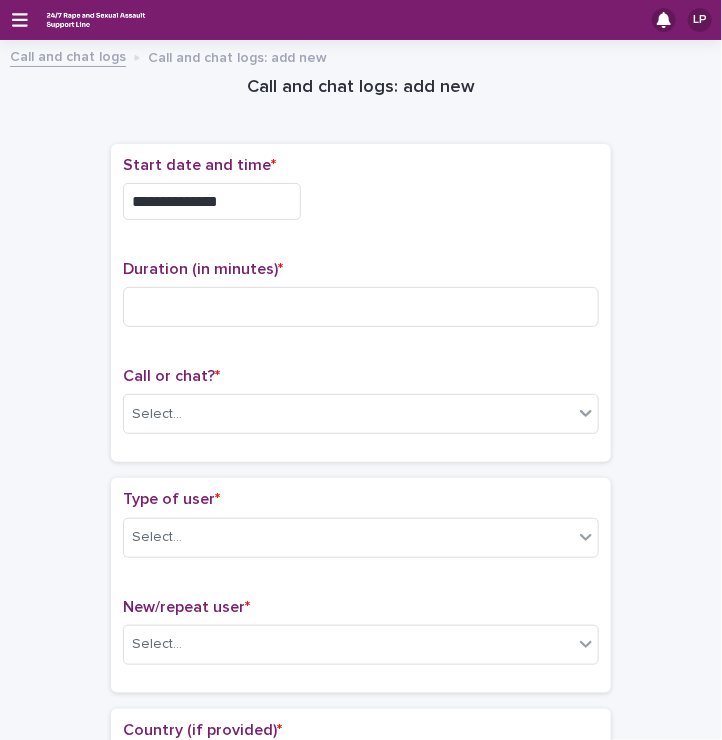 click on "**********" at bounding box center (361, 1065) 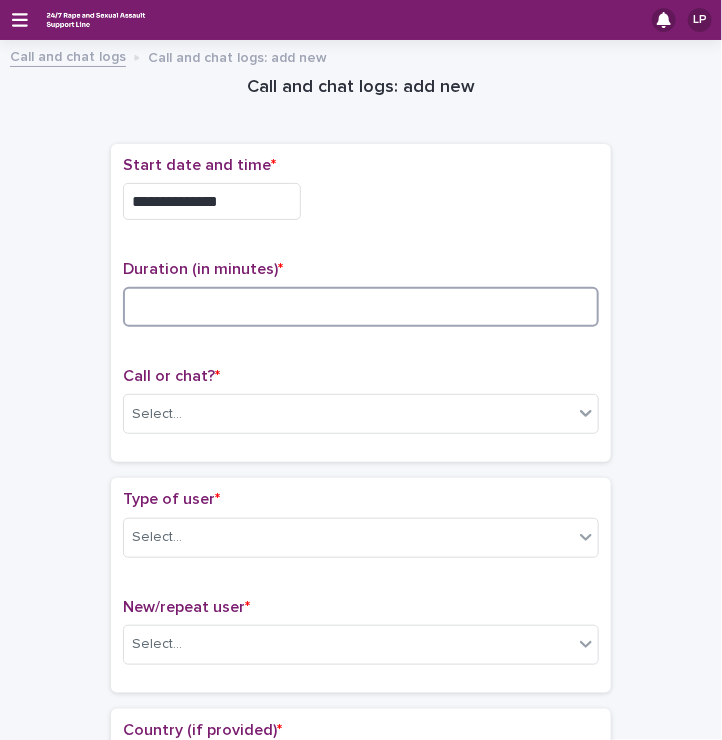 click at bounding box center [361, 307] 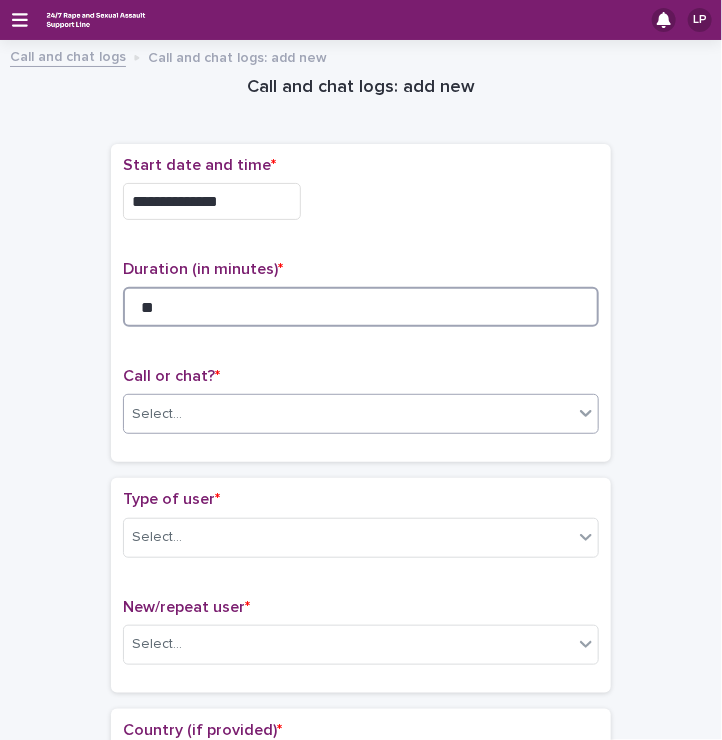 type on "**" 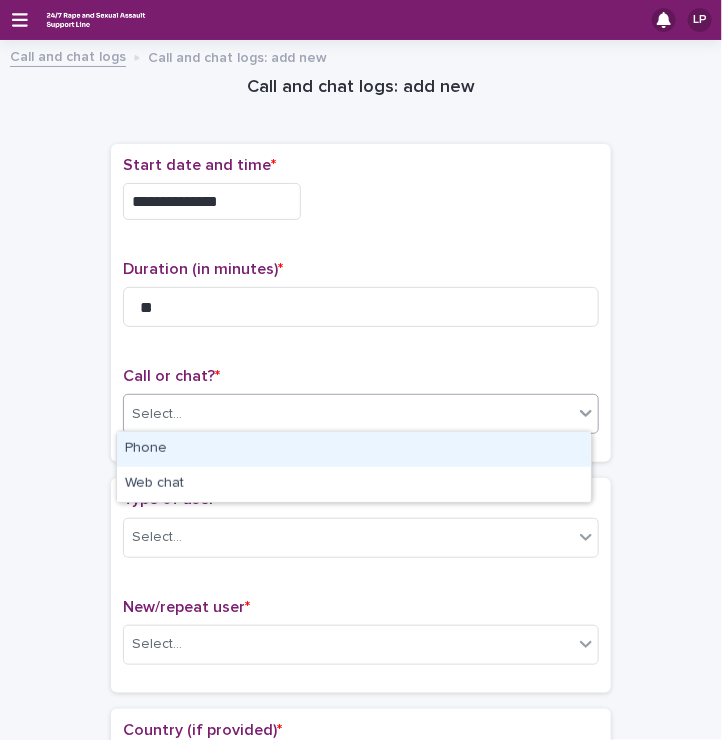 click on "Select..." at bounding box center (348, 414) 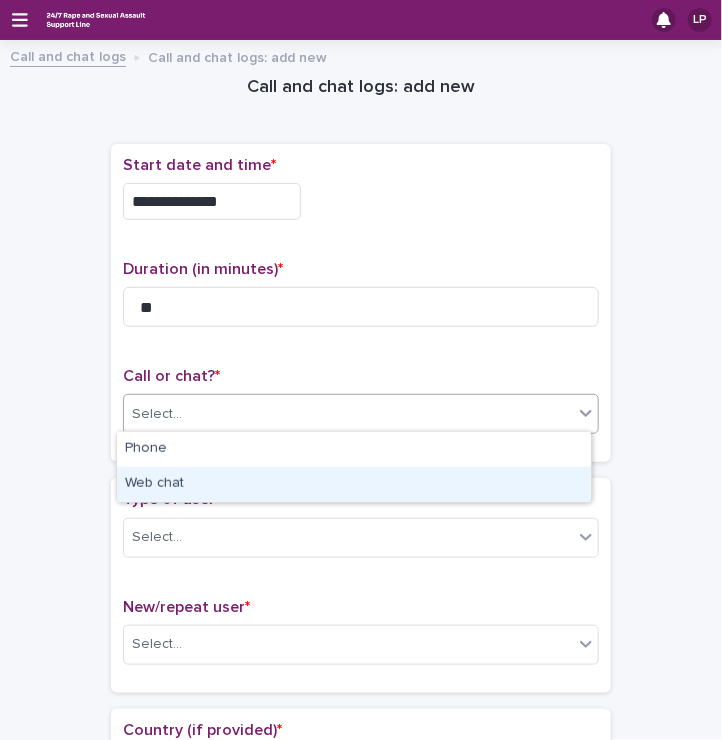 click on "Web chat" at bounding box center [354, 484] 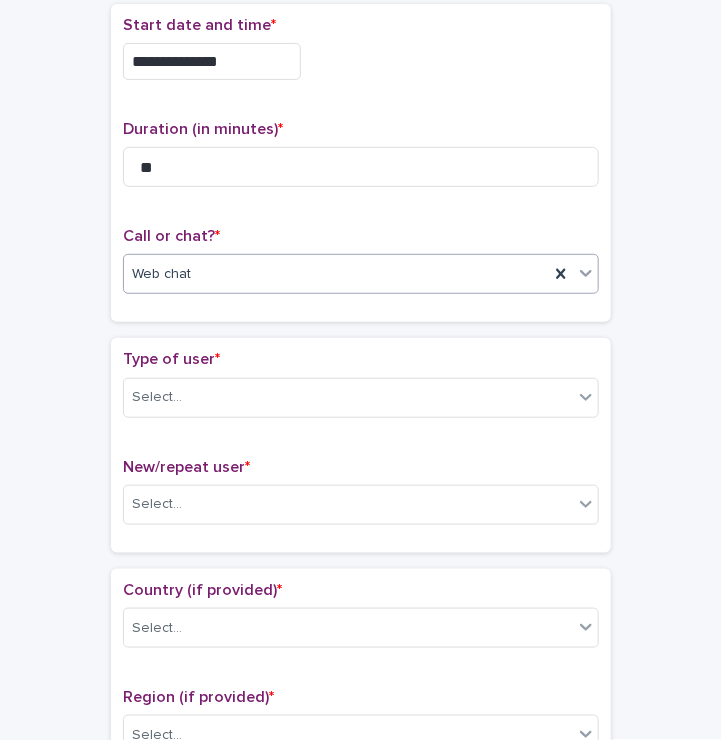 scroll, scrollTop: 163, scrollLeft: 0, axis: vertical 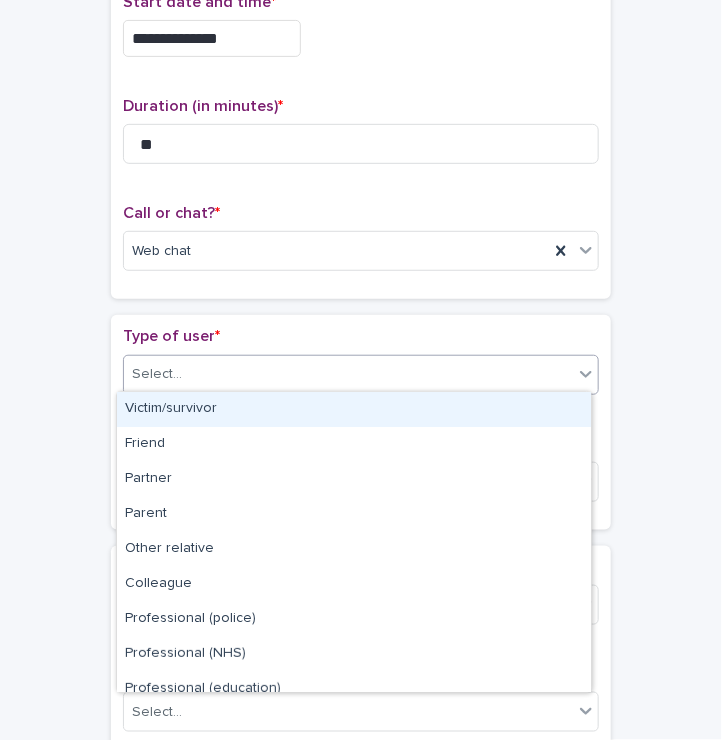 click on "Select..." at bounding box center (157, 374) 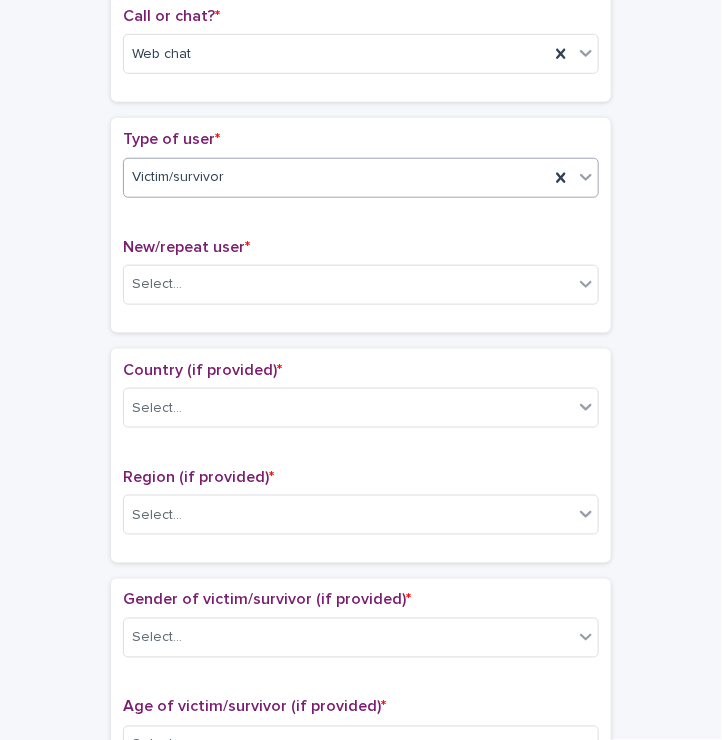 scroll, scrollTop: 362, scrollLeft: 0, axis: vertical 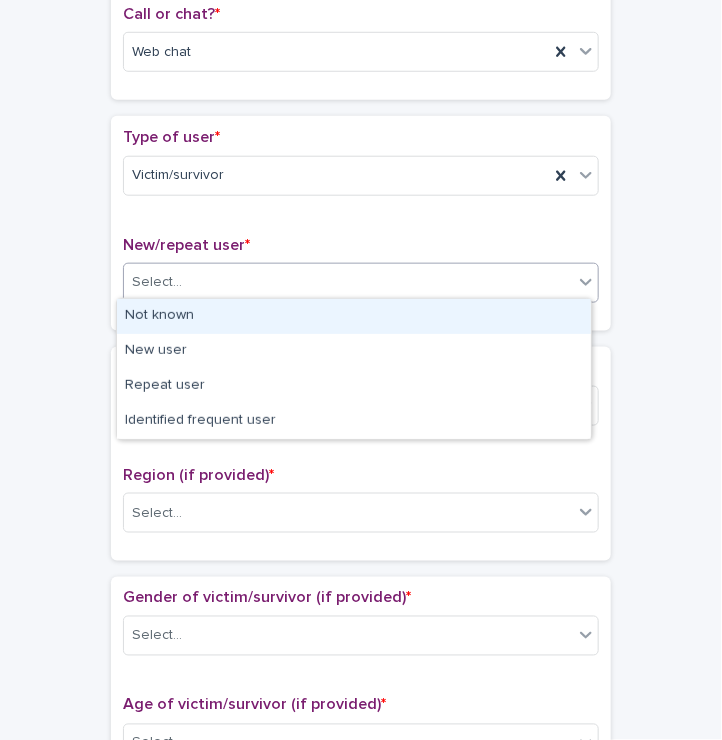 click on "Select..." at bounding box center (348, 282) 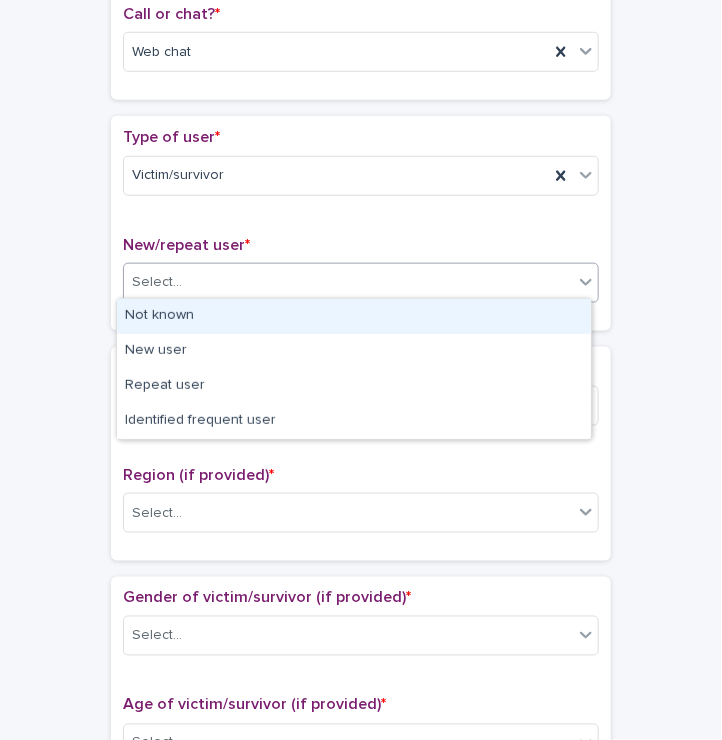 click on "Not known" at bounding box center (354, 316) 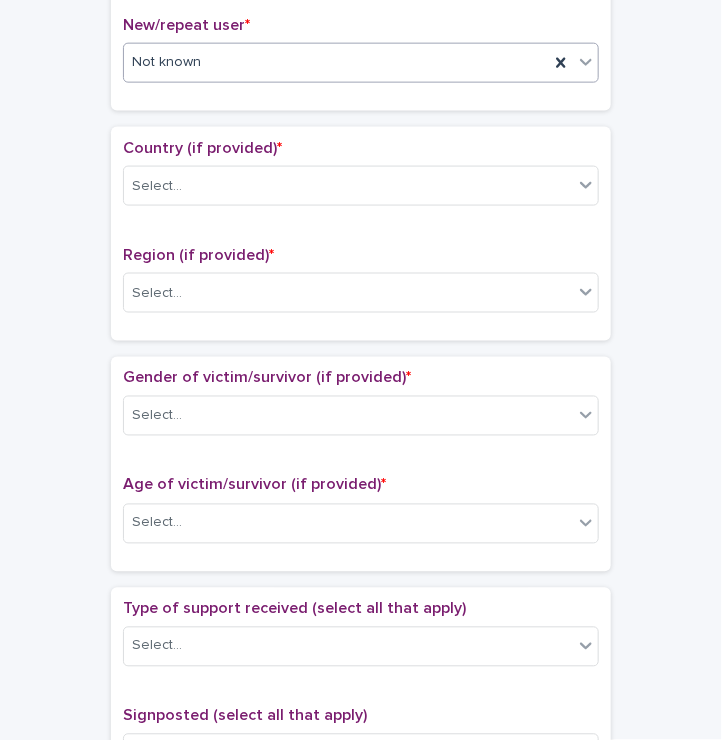 scroll, scrollTop: 583, scrollLeft: 0, axis: vertical 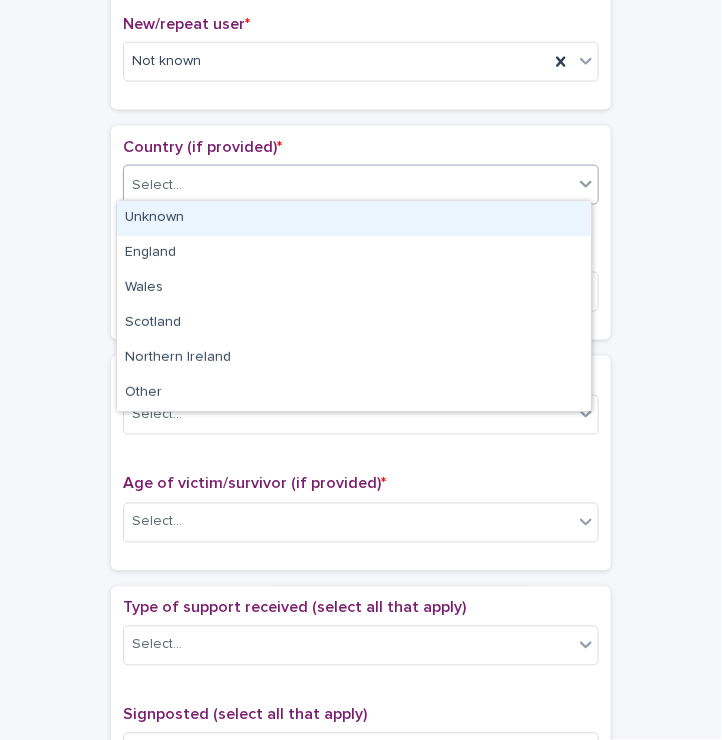 click on "Select..." at bounding box center (157, 185) 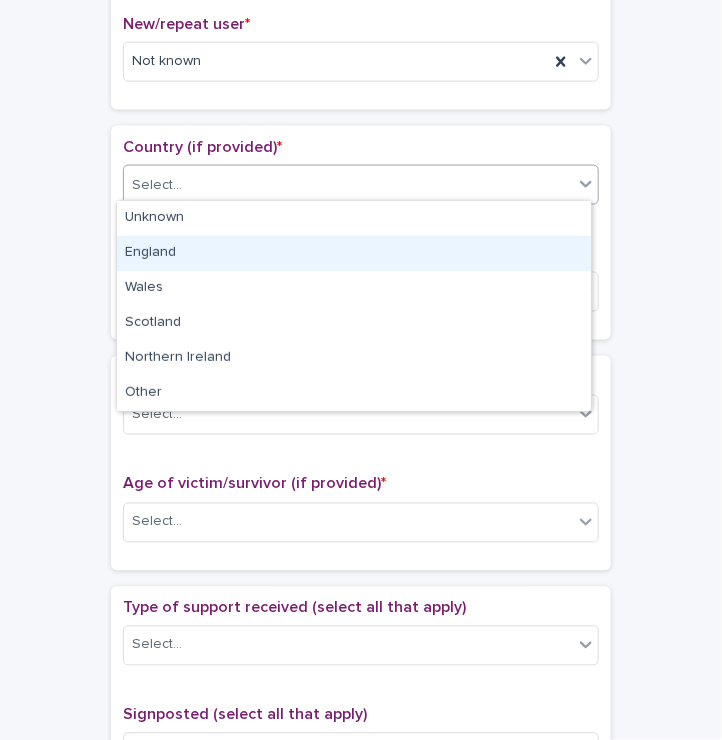 click on "England" at bounding box center (354, 253) 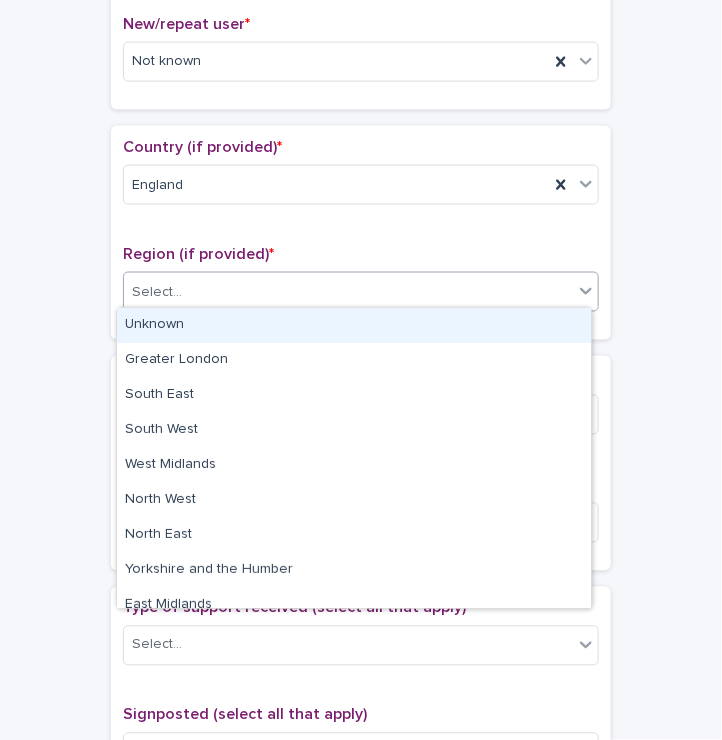 click on "Select..." at bounding box center (157, 292) 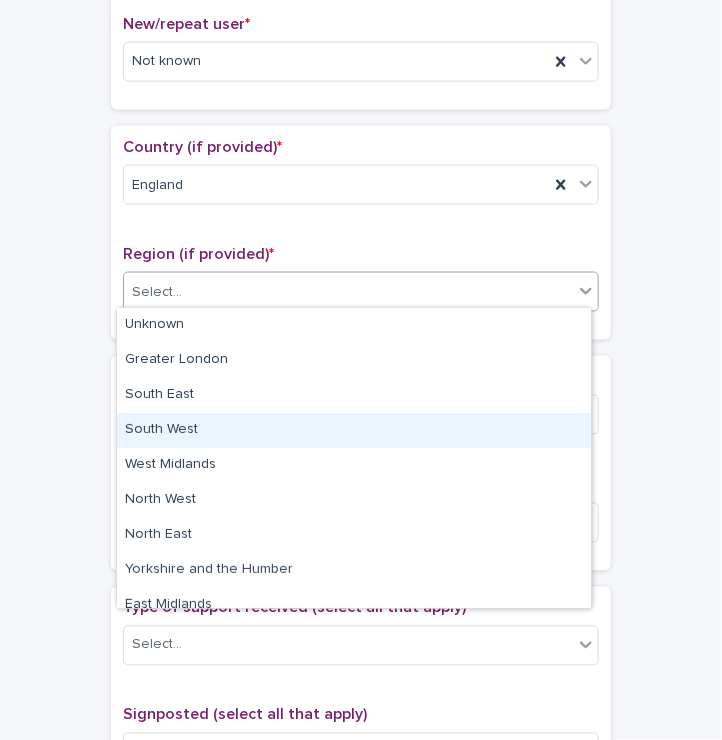click on "South West" at bounding box center [354, 430] 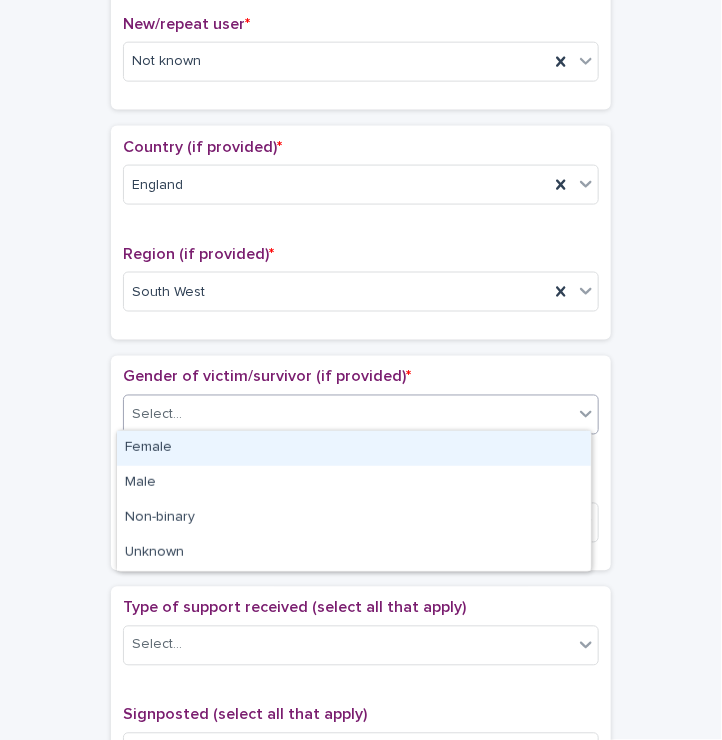 click on "Select..." at bounding box center [157, 415] 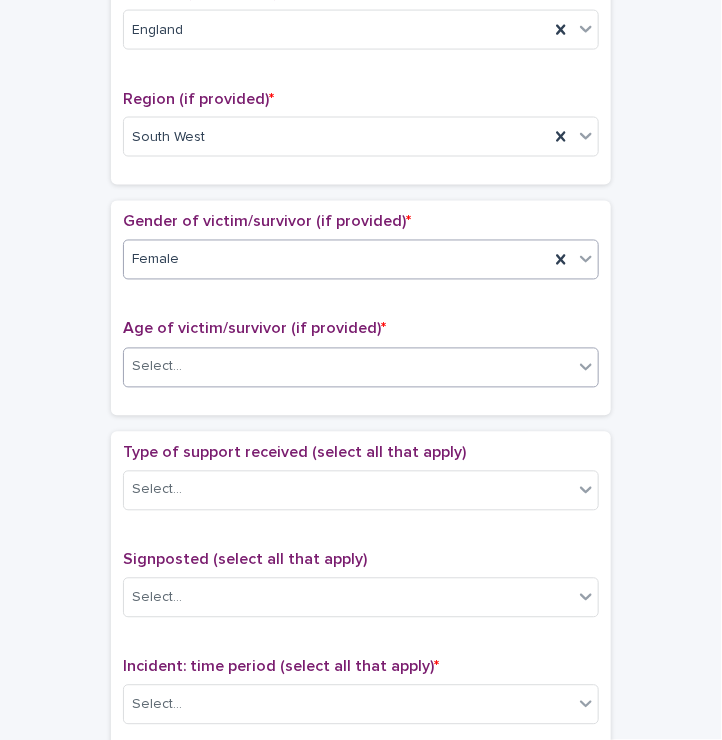 scroll, scrollTop: 739, scrollLeft: 0, axis: vertical 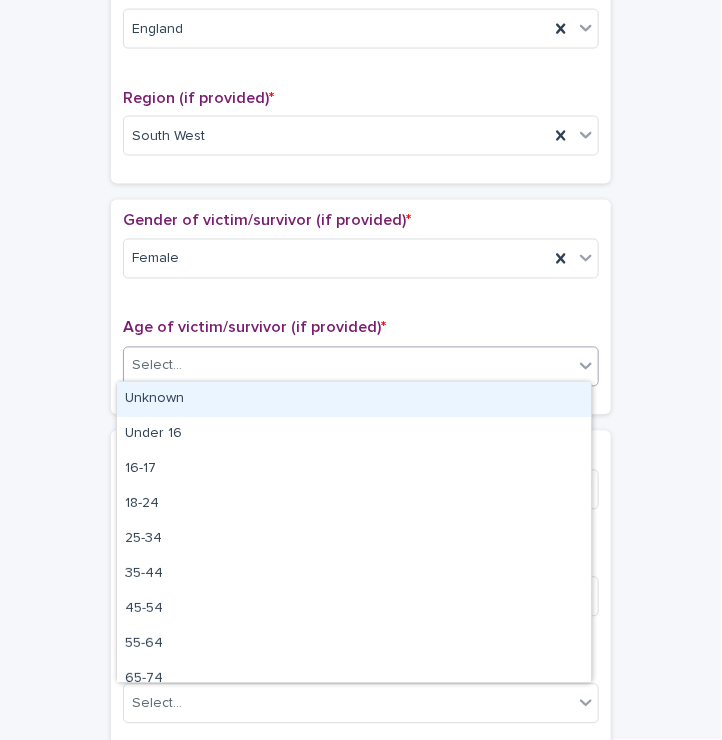 click on "Select..." at bounding box center (157, 366) 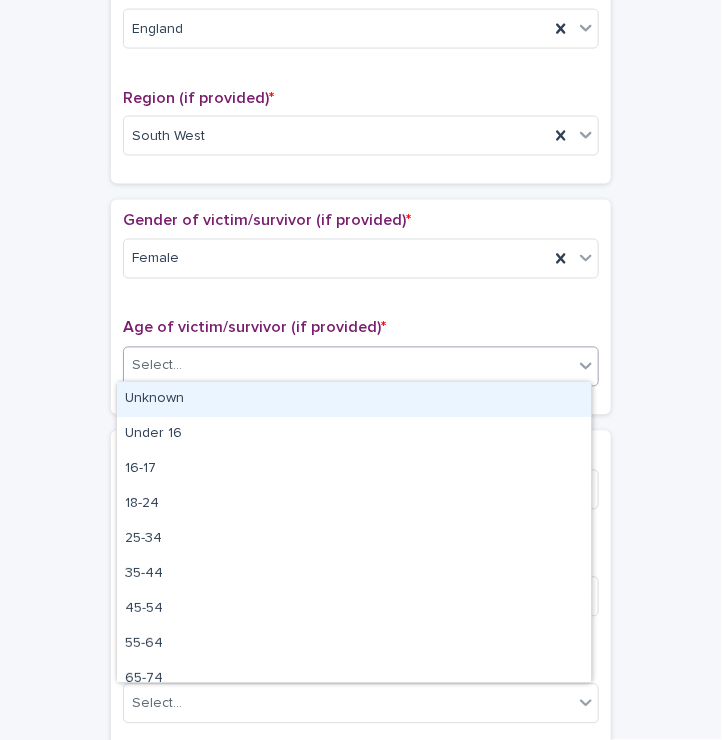 click on "Unknown" at bounding box center [354, 399] 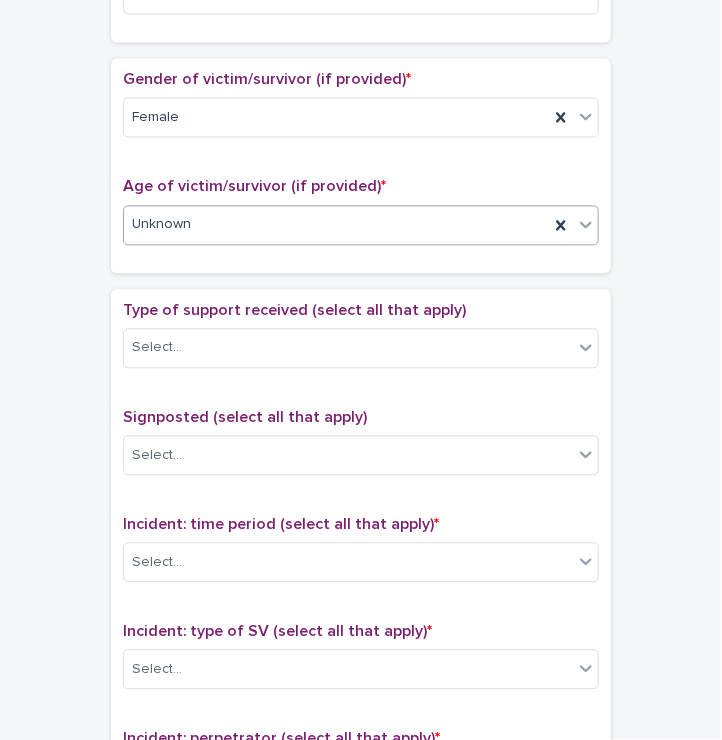 scroll, scrollTop: 884, scrollLeft: 0, axis: vertical 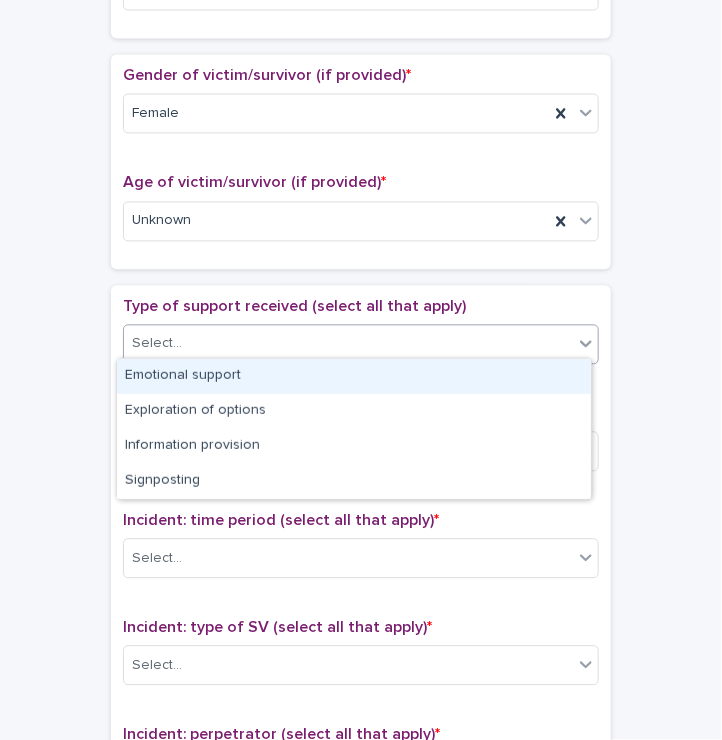 click on "Select..." at bounding box center (157, 344) 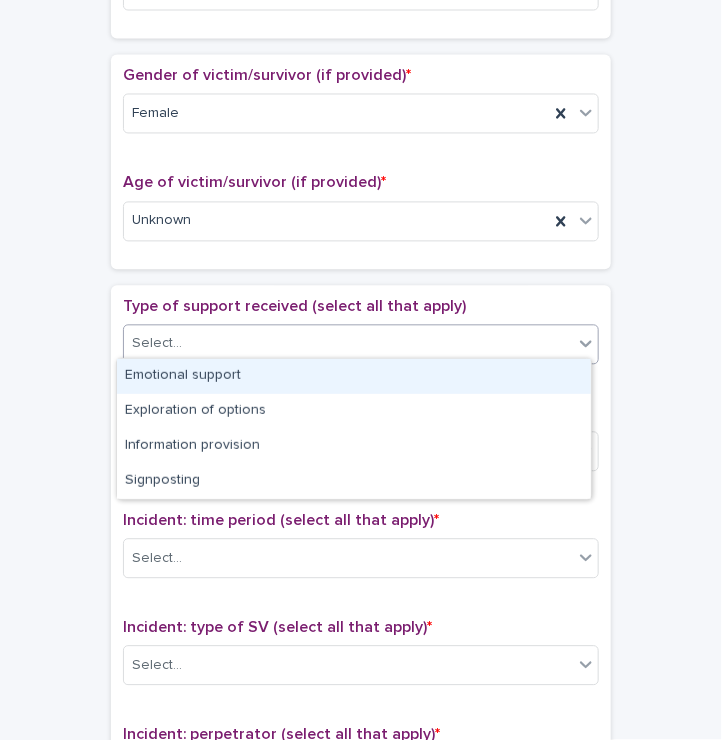 click on "Emotional support" at bounding box center [354, 376] 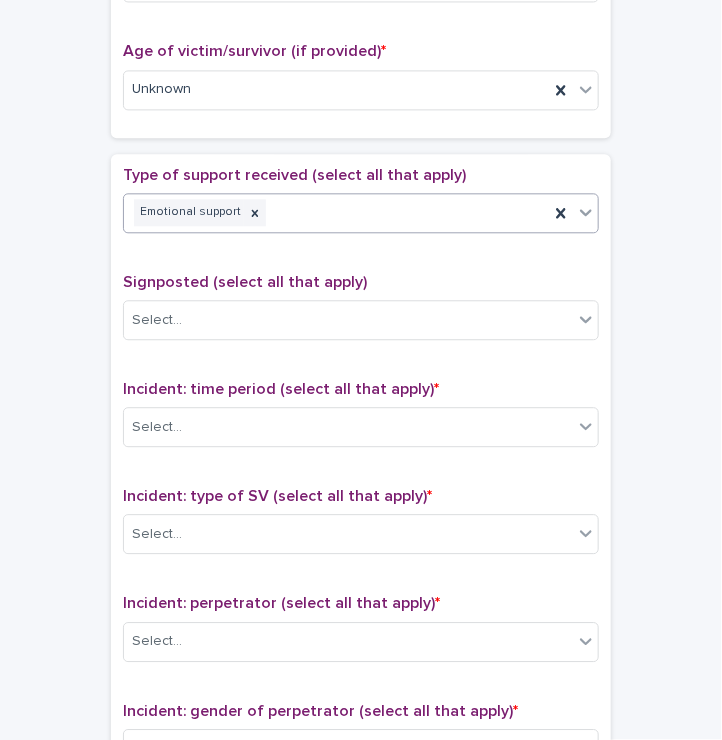 scroll, scrollTop: 1018, scrollLeft: 0, axis: vertical 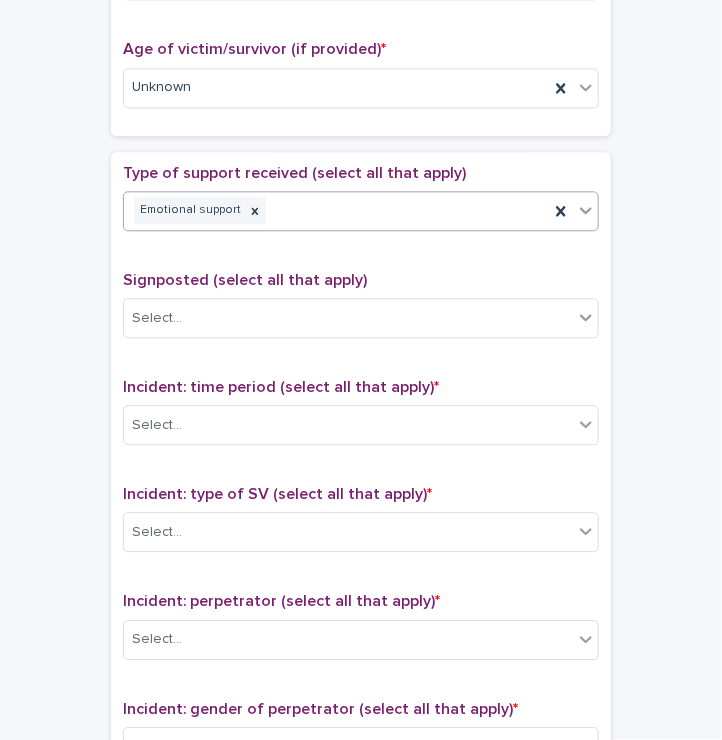 click on "Emotional support" at bounding box center [336, 210] 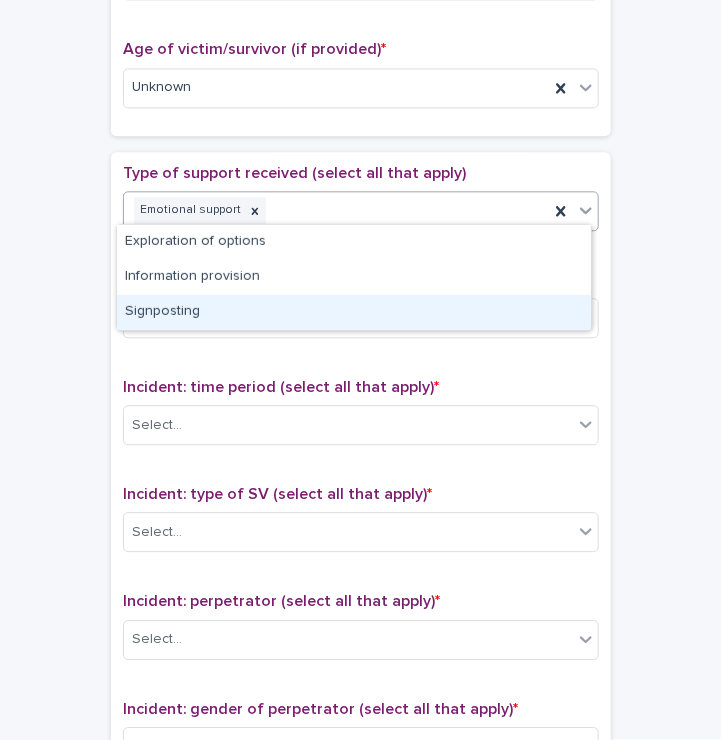 click on "Signposting" at bounding box center [354, 312] 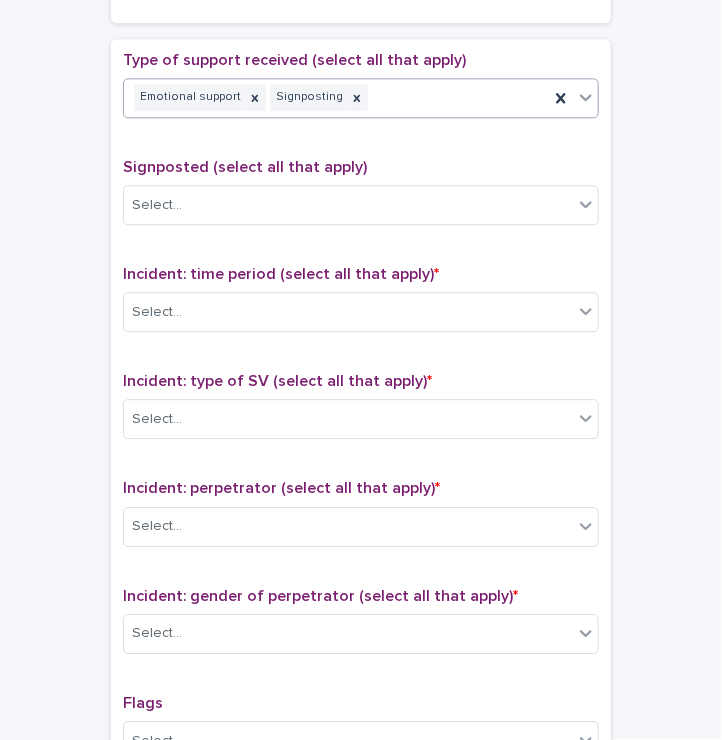 scroll, scrollTop: 1132, scrollLeft: 0, axis: vertical 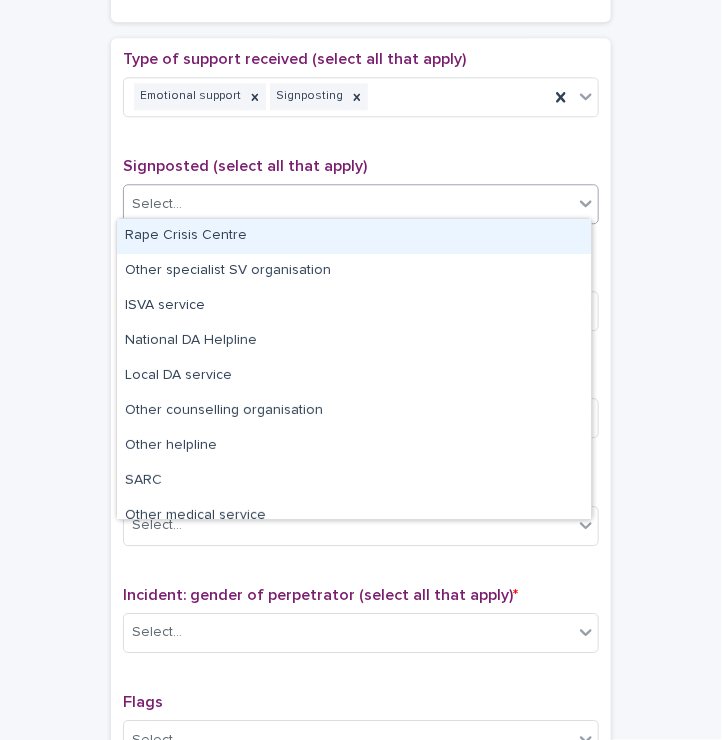 click on "Select..." at bounding box center (348, 204) 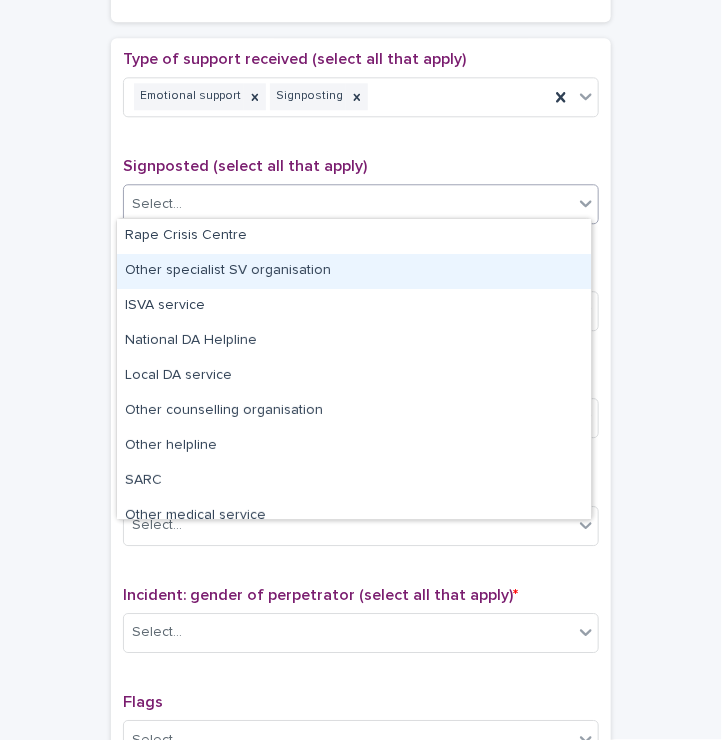 click on "Other specialist SV organisation" at bounding box center [354, 271] 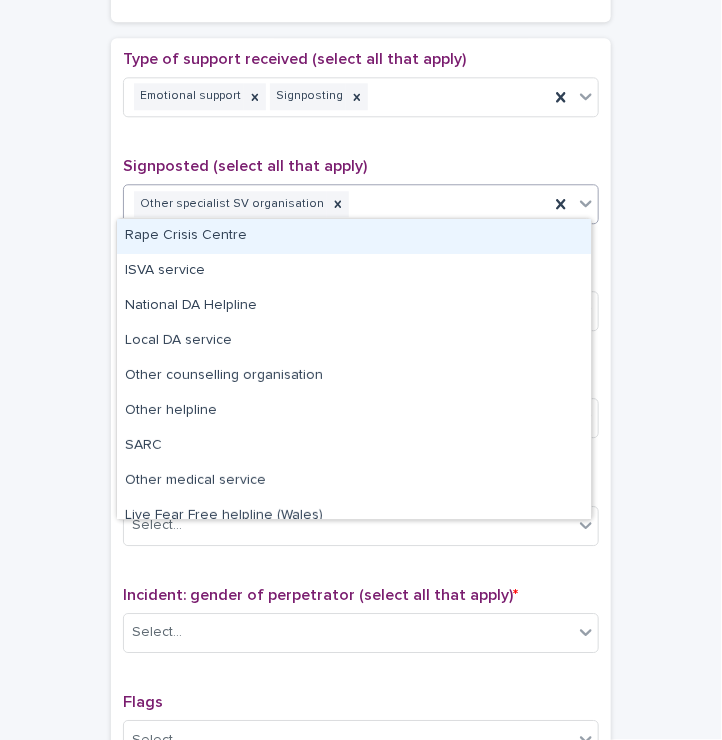 click on "Other specialist SV organisation" at bounding box center (336, 204) 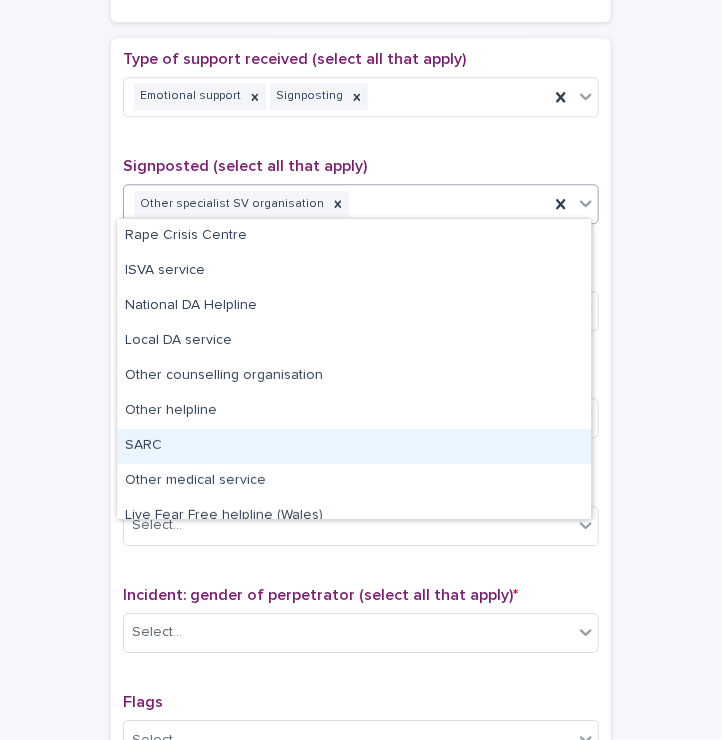 click on "SARC" at bounding box center (354, 446) 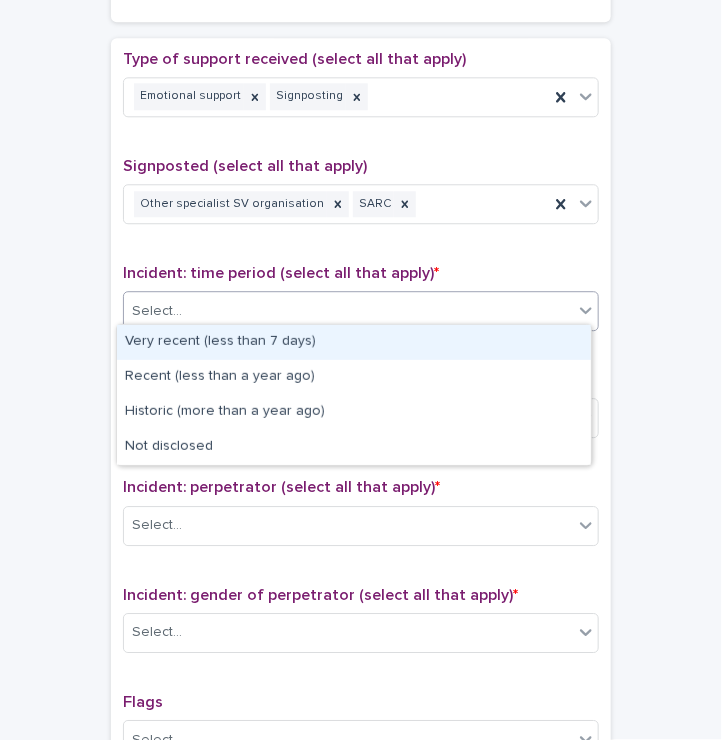 click on "Select..." at bounding box center [348, 311] 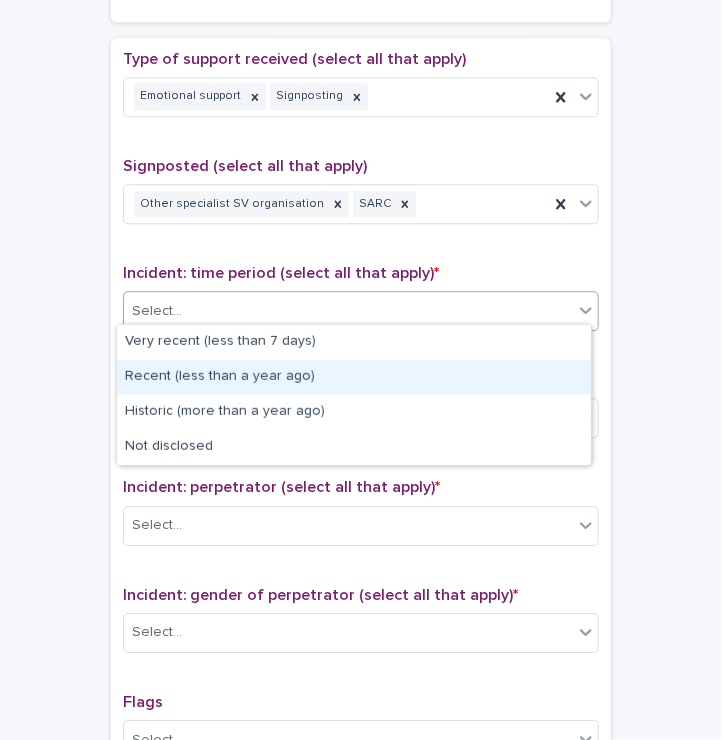 click on "Recent (less than a year ago)" at bounding box center [354, 377] 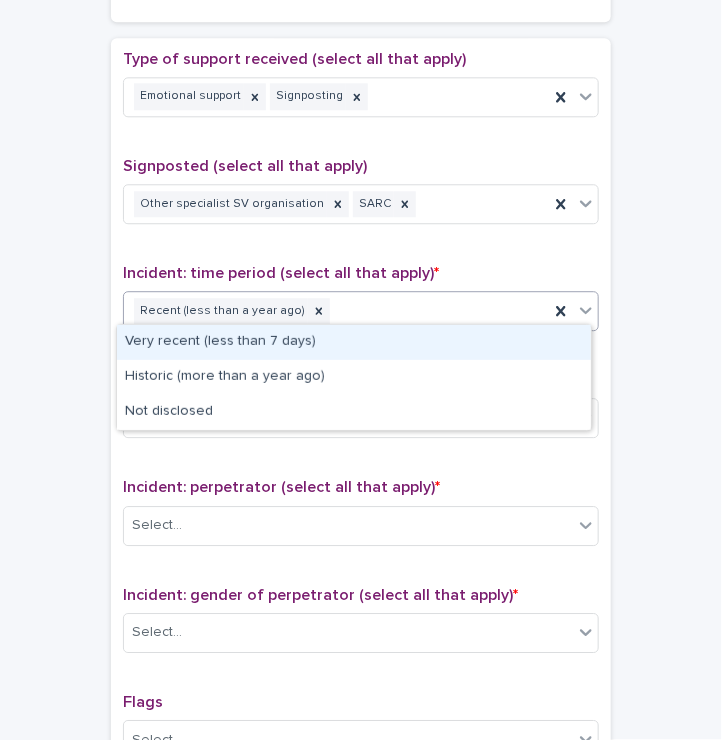 click on "Recent (less than a year ago)" at bounding box center [336, 311] 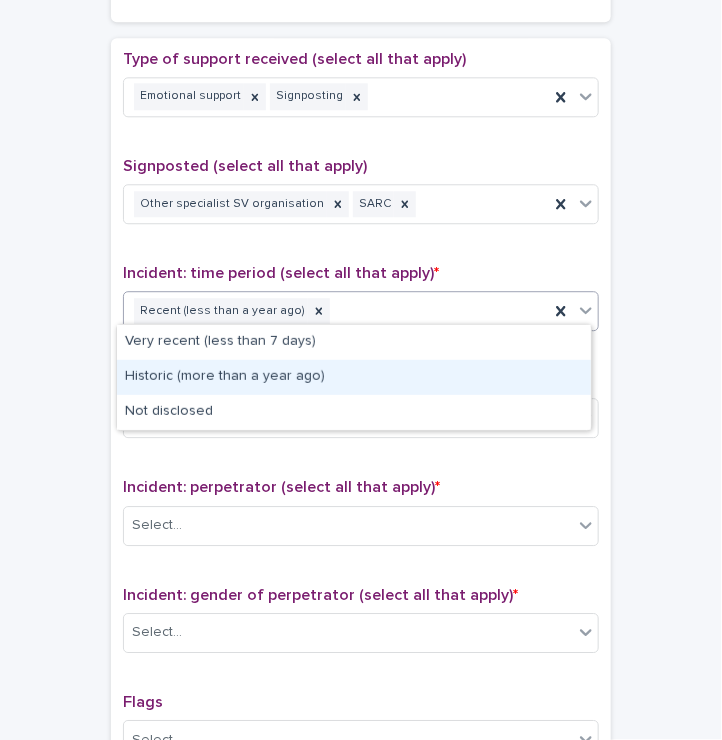 click on "Historic (more than a year ago)" at bounding box center [354, 377] 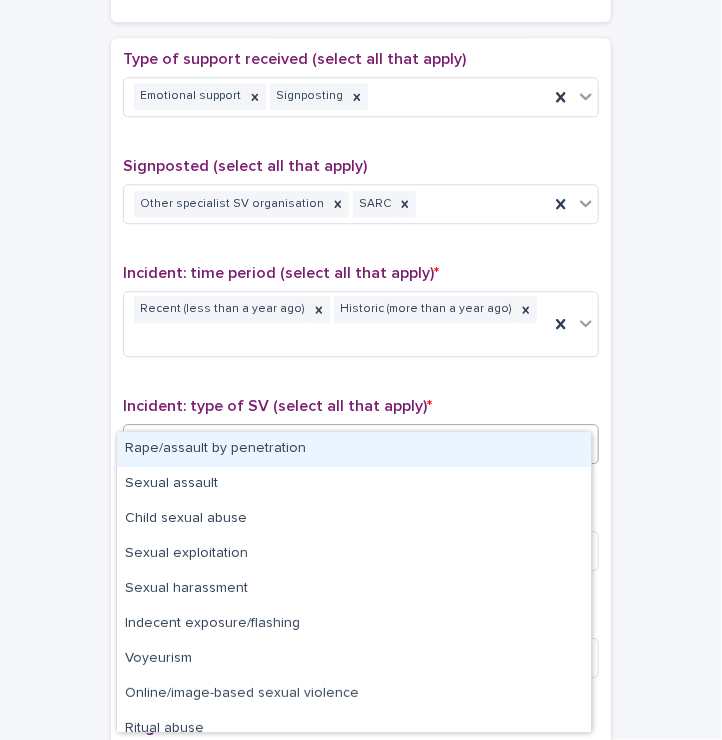 click on "Select..." at bounding box center [348, 444] 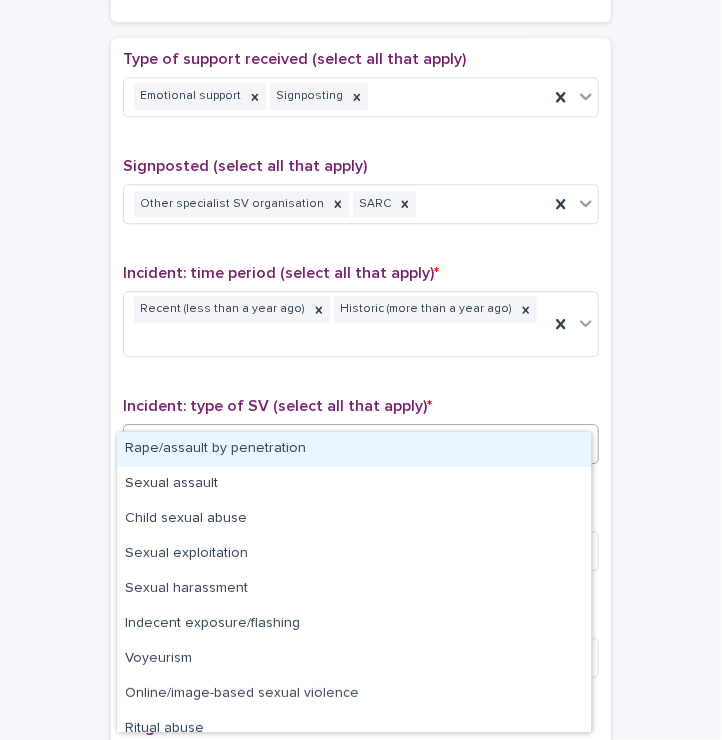 click on "Rape/assault by penetration" at bounding box center [354, 449] 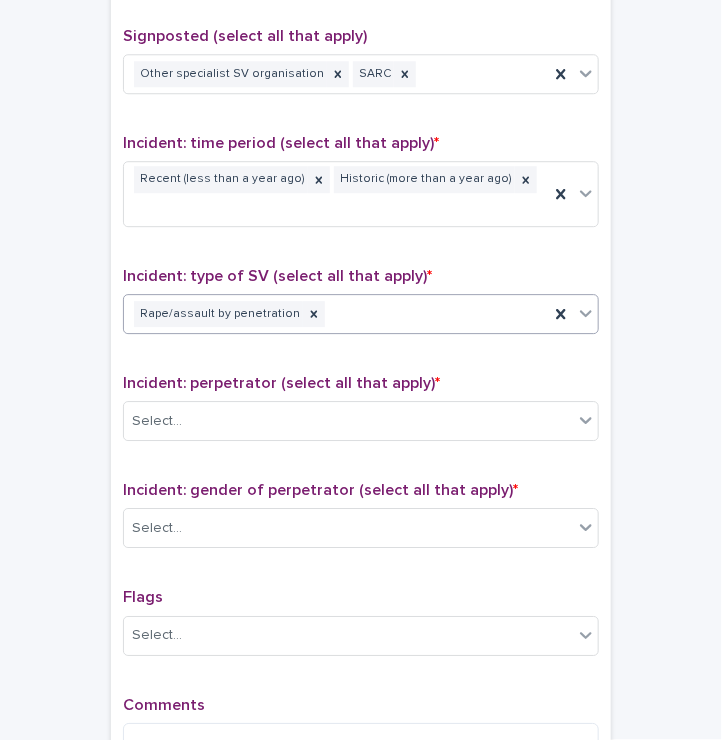 scroll, scrollTop: 1264, scrollLeft: 0, axis: vertical 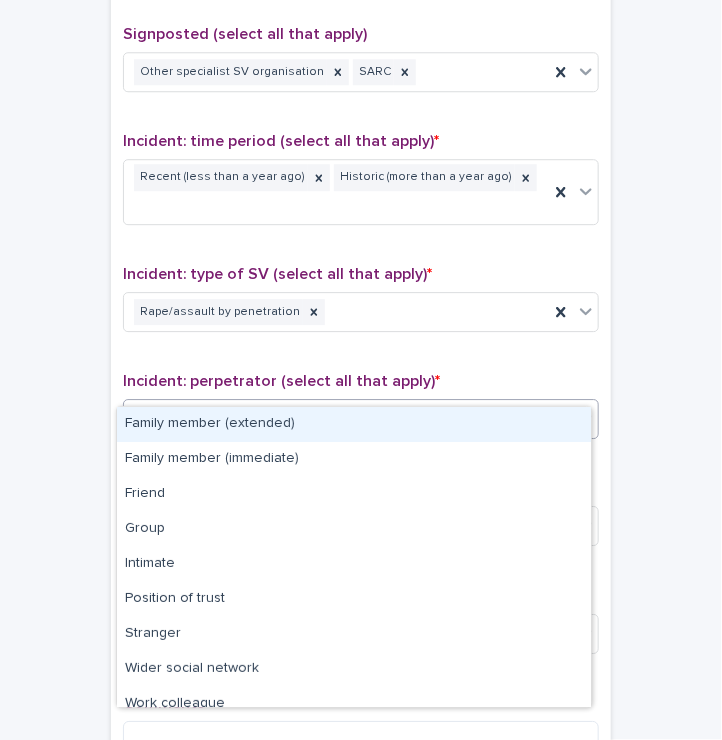 click on "Select..." at bounding box center [157, 419] 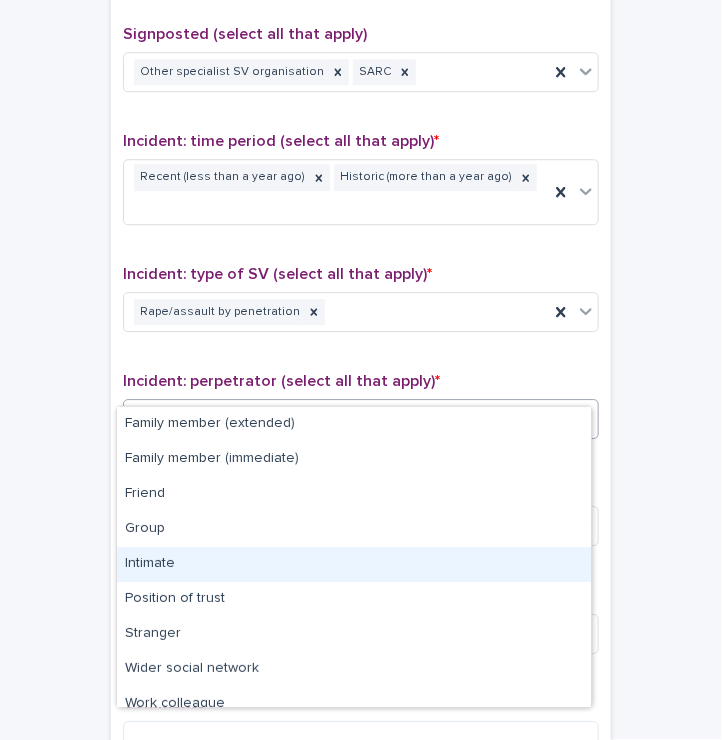 click on "Intimate" at bounding box center (354, 564) 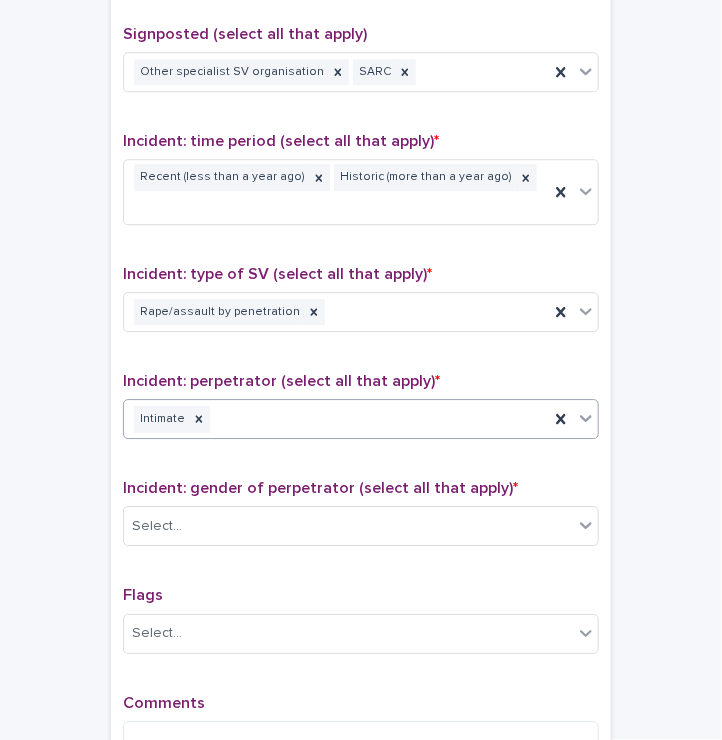scroll, scrollTop: 1350, scrollLeft: 0, axis: vertical 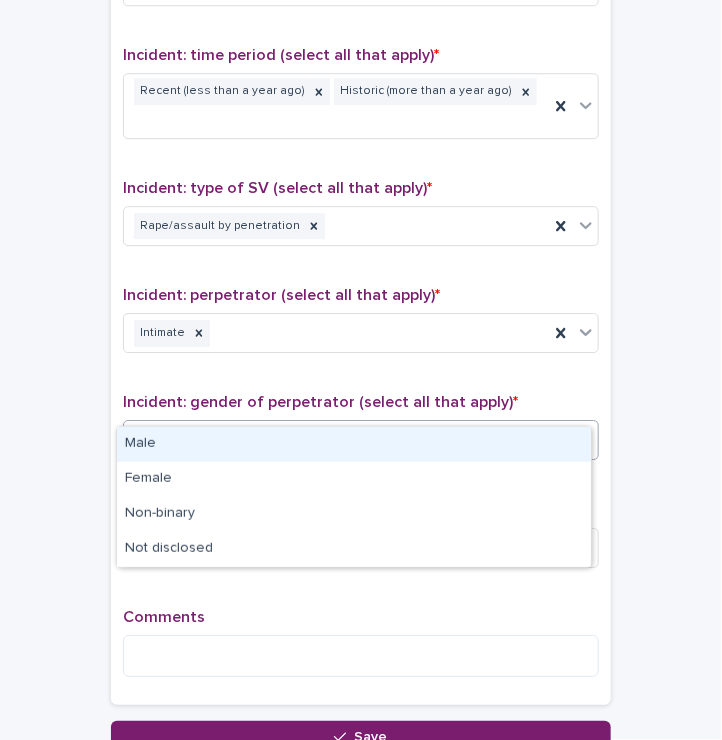 click on "Select..." at bounding box center (157, 440) 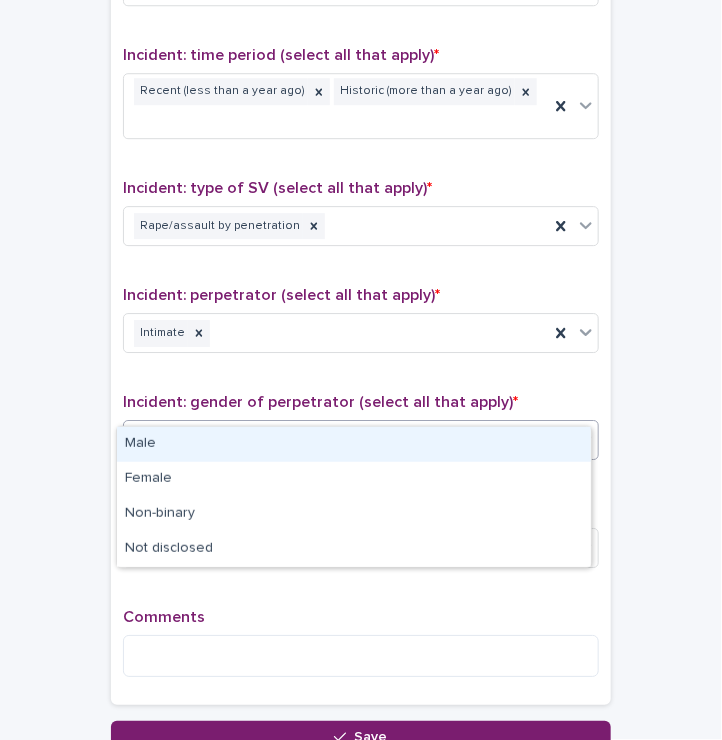 click on "Male" at bounding box center [354, 444] 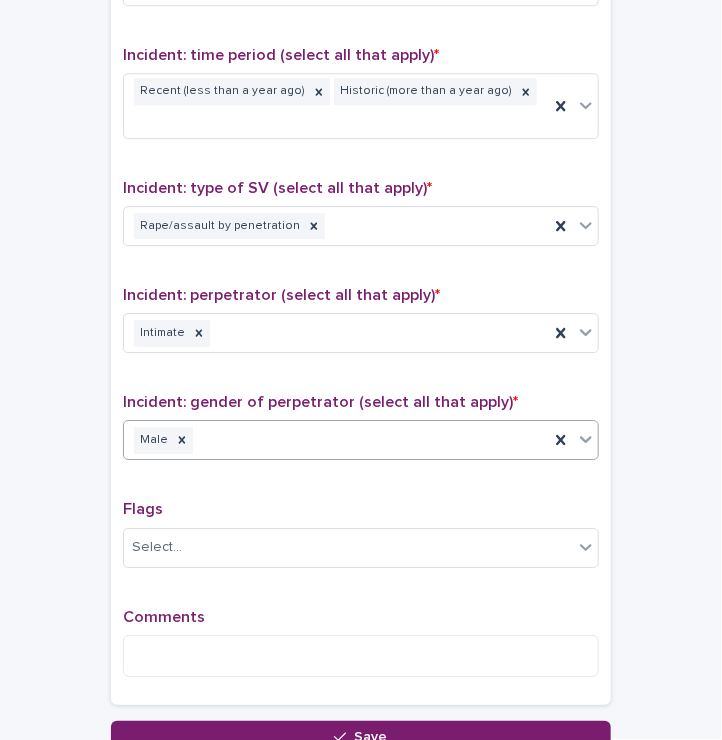 scroll, scrollTop: 1486, scrollLeft: 0, axis: vertical 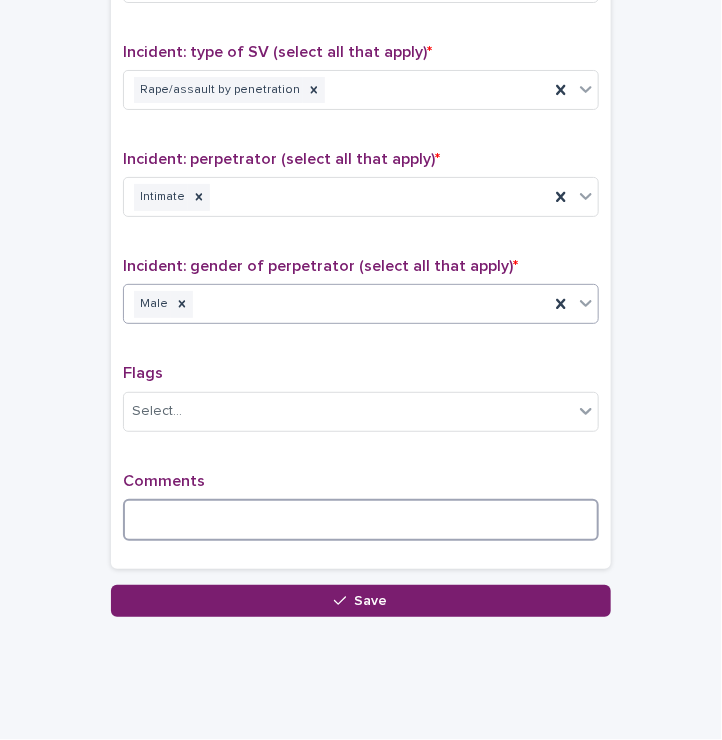 click at bounding box center [361, 520] 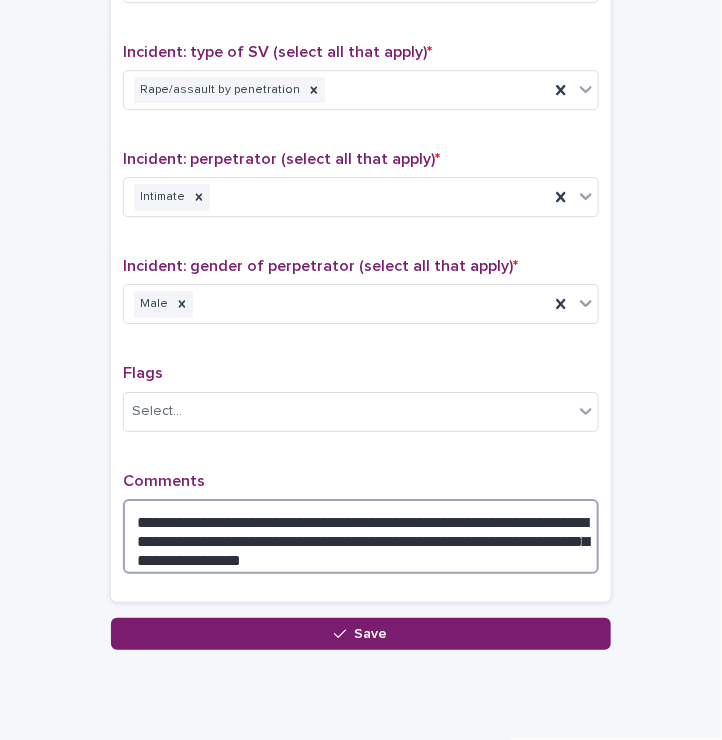 click on "**********" at bounding box center [361, 537] 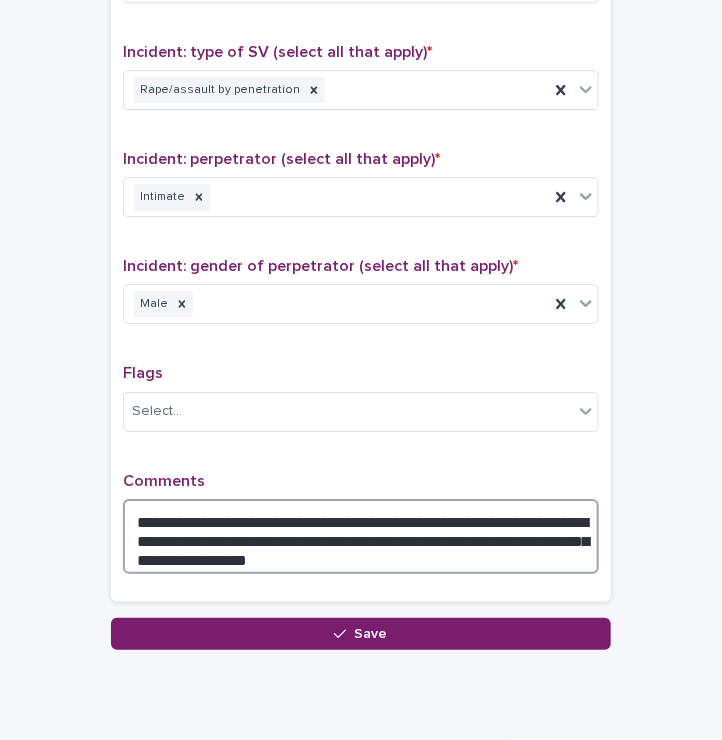 click on "**********" at bounding box center (361, 537) 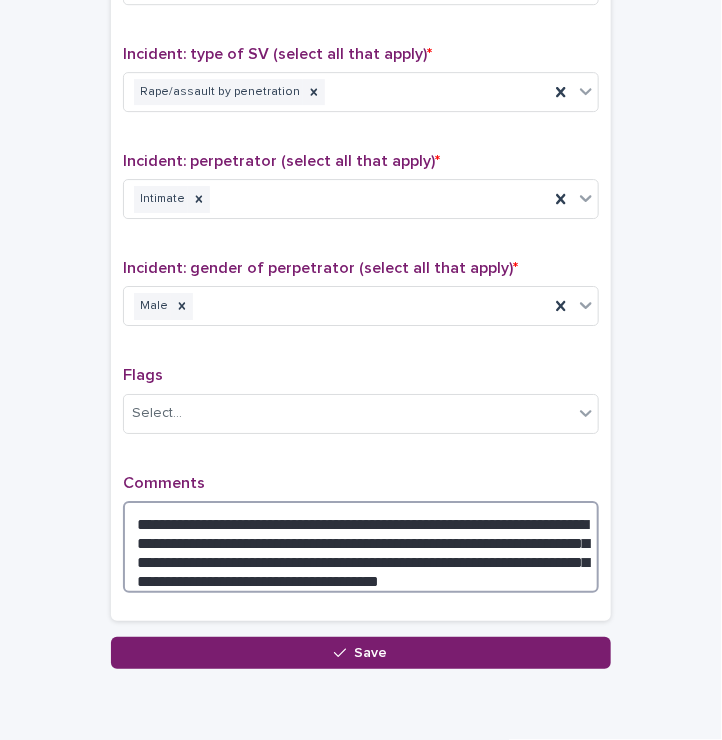 scroll, scrollTop: 1487, scrollLeft: 0, axis: vertical 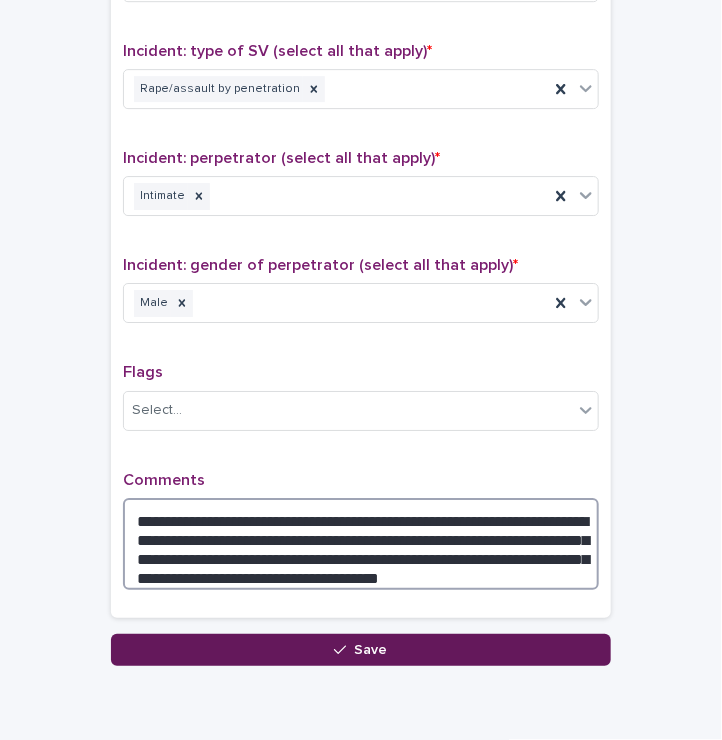 type on "**********" 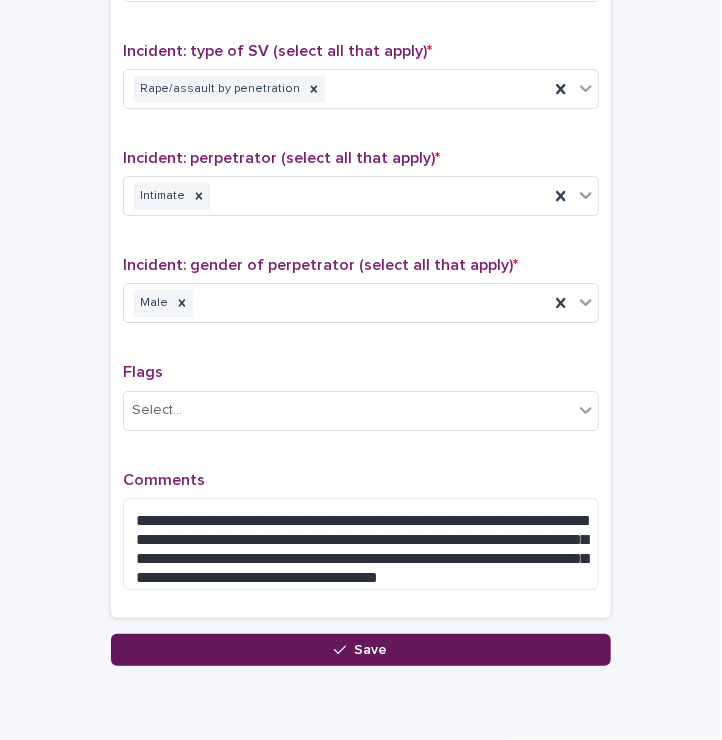 click on "Save" at bounding box center [361, 650] 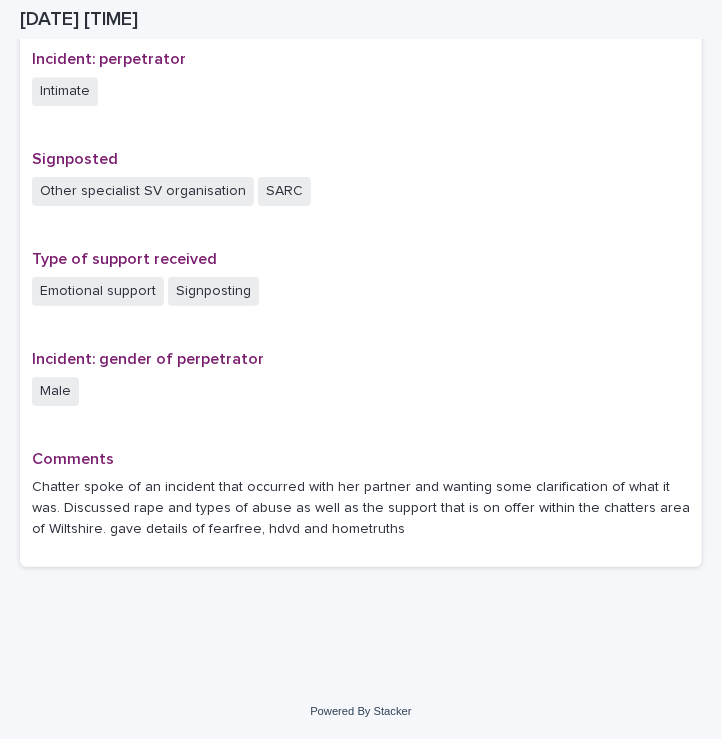 scroll, scrollTop: 1212, scrollLeft: 0, axis: vertical 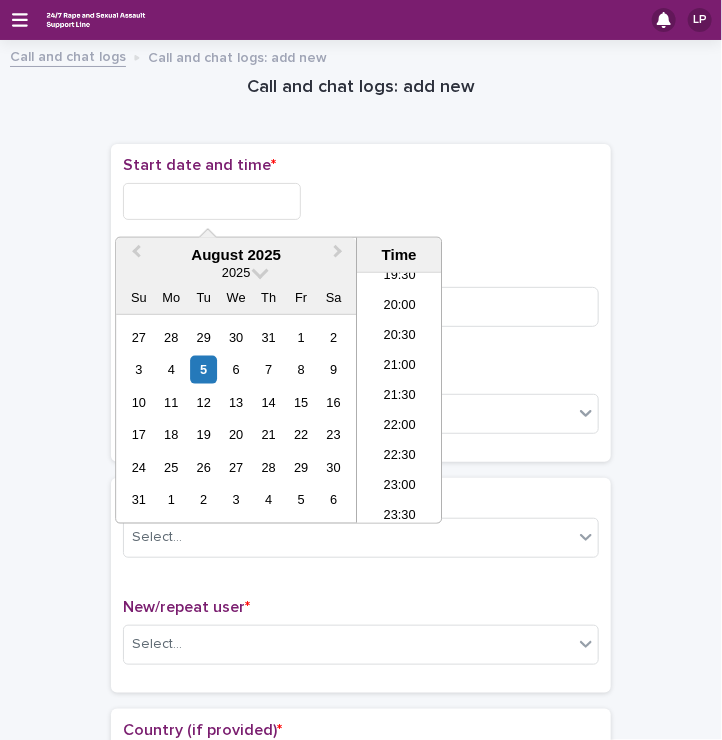 click on "Start date and time *" at bounding box center (361, 196) 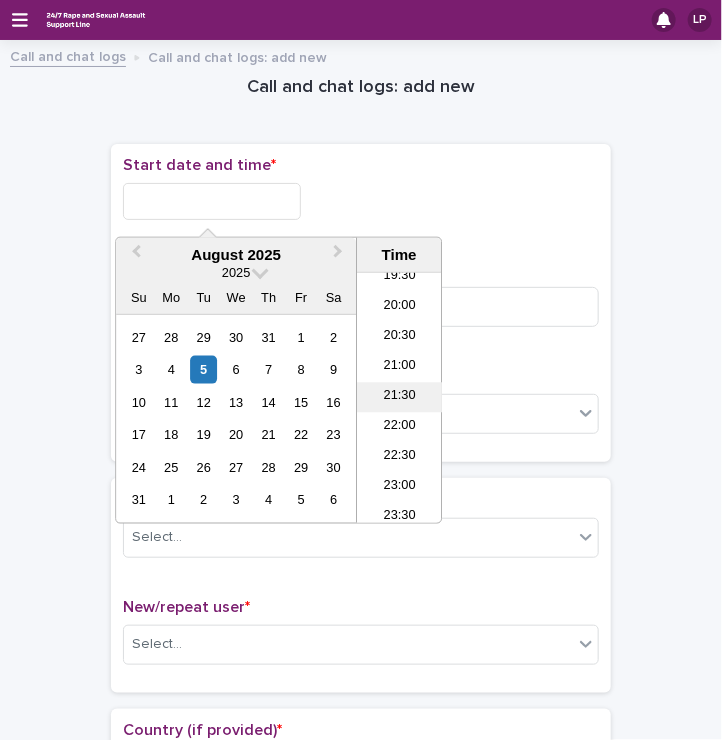 click on "21:30" at bounding box center (399, 398) 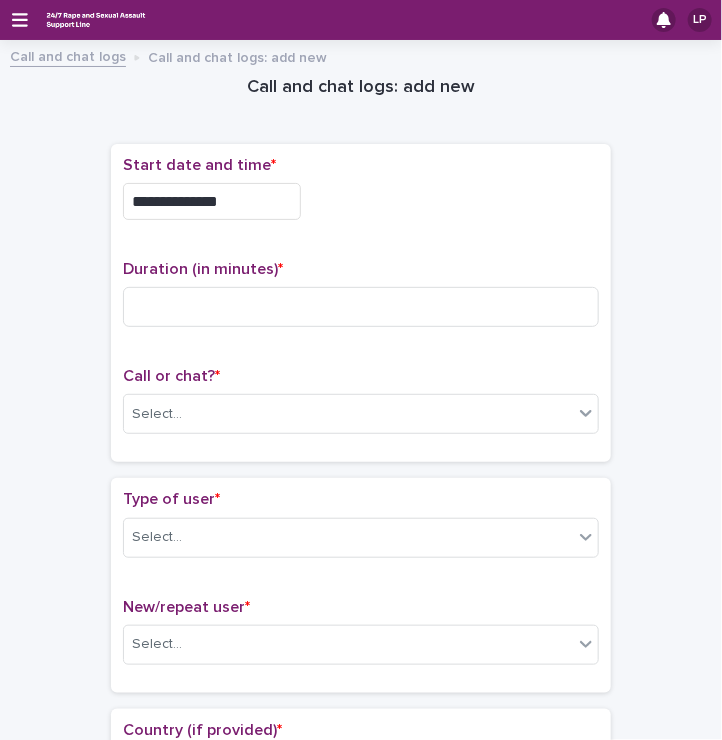 click on "**********" at bounding box center (212, 201) 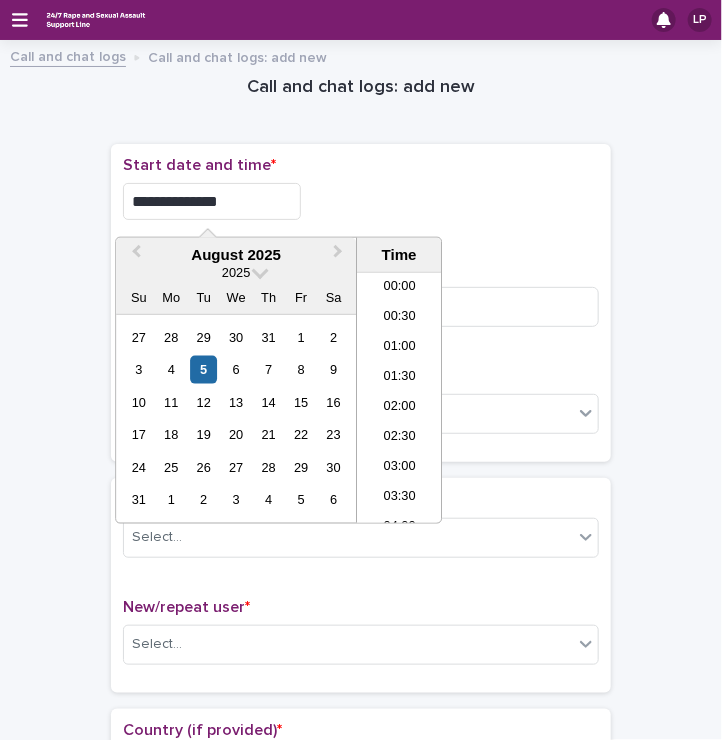 scroll, scrollTop: 1180, scrollLeft: 0, axis: vertical 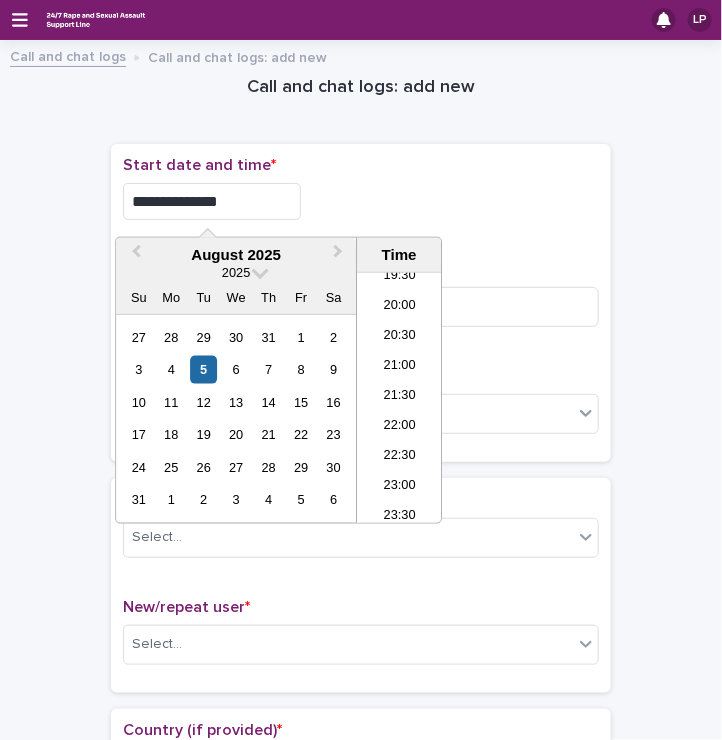 type on "**********" 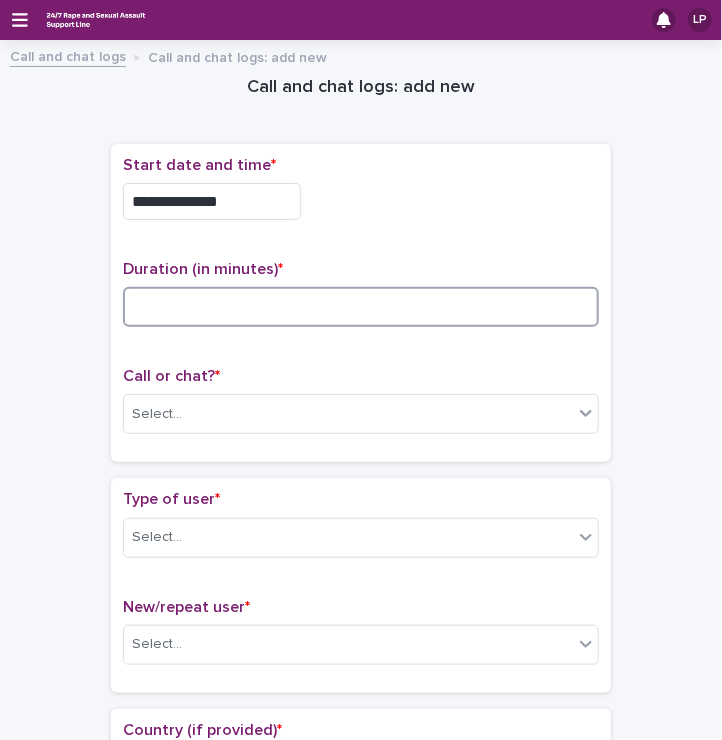 click at bounding box center (361, 307) 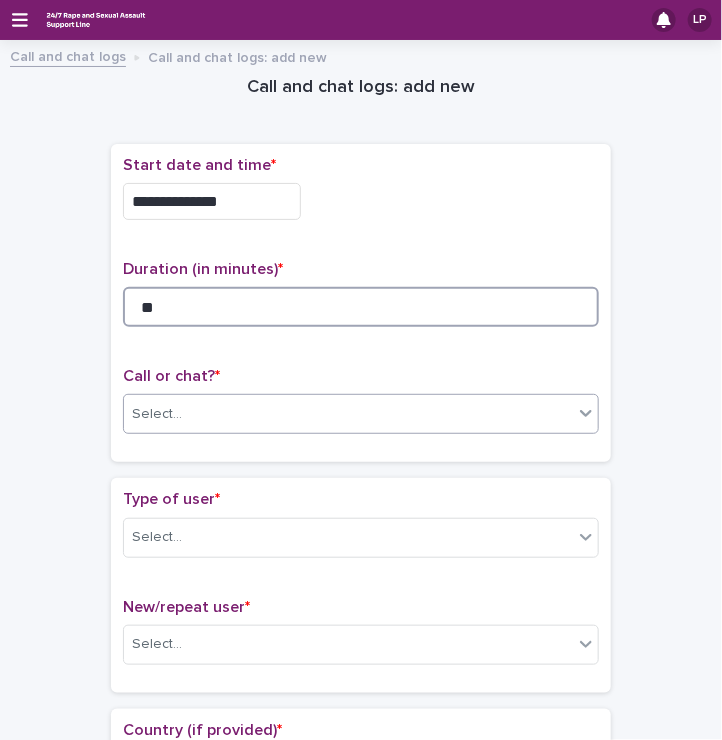 type on "**" 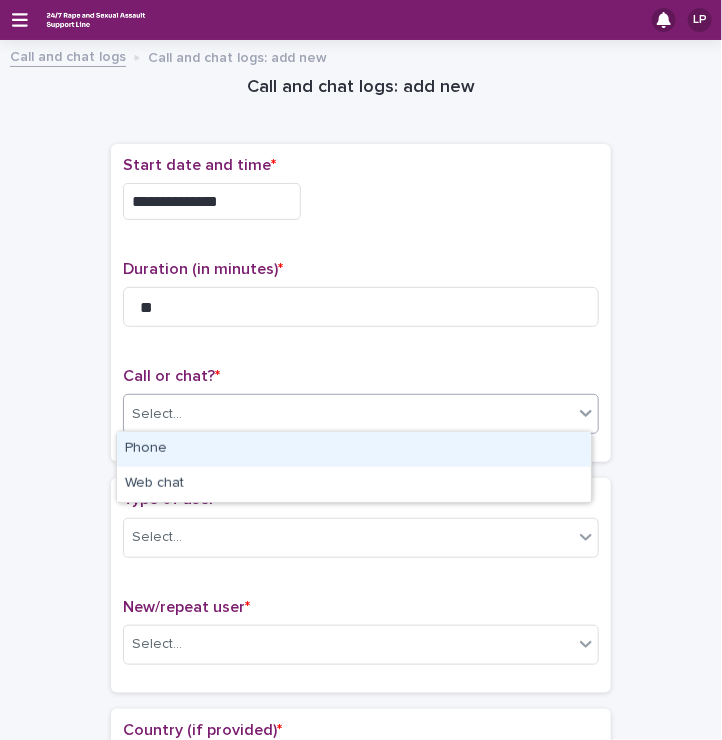 click on "Select..." at bounding box center [157, 414] 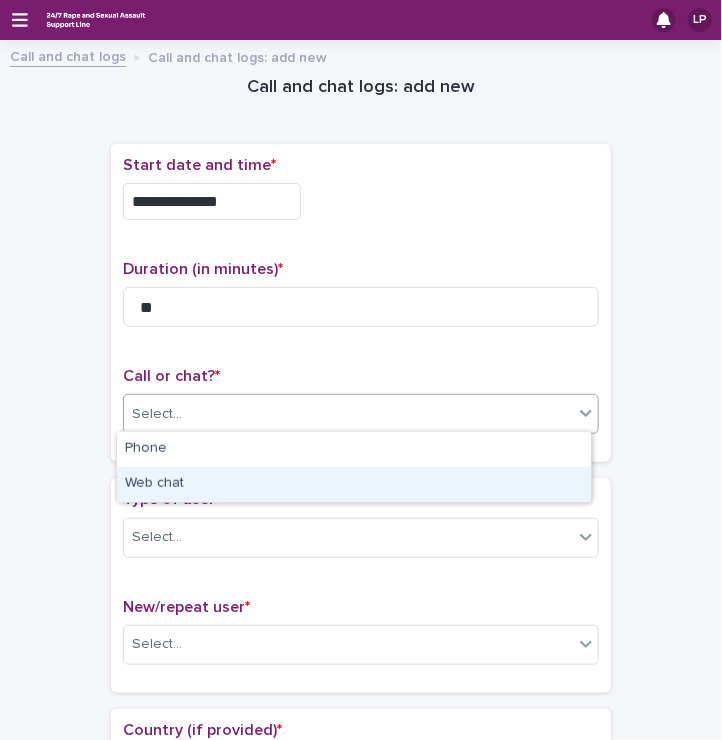 click on "Web chat" at bounding box center [354, 484] 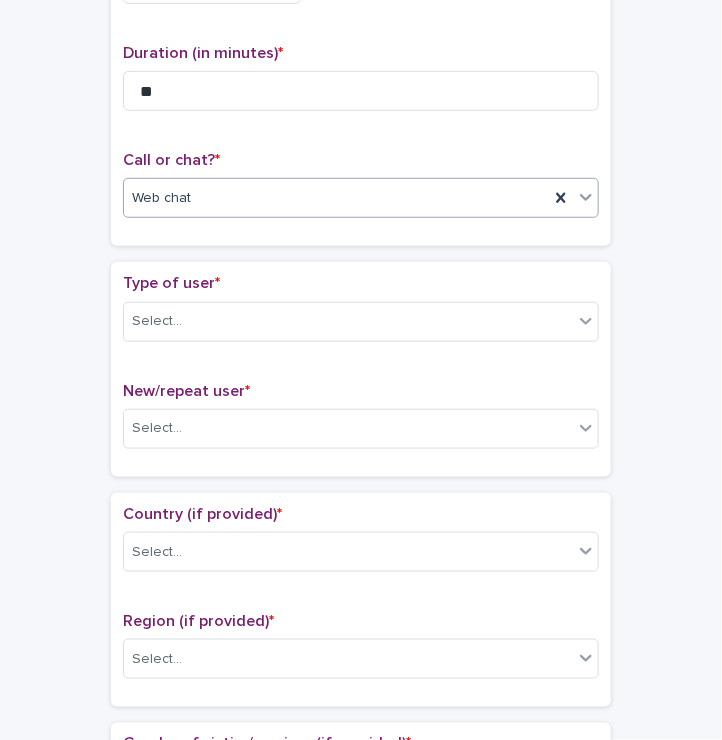 scroll, scrollTop: 230, scrollLeft: 0, axis: vertical 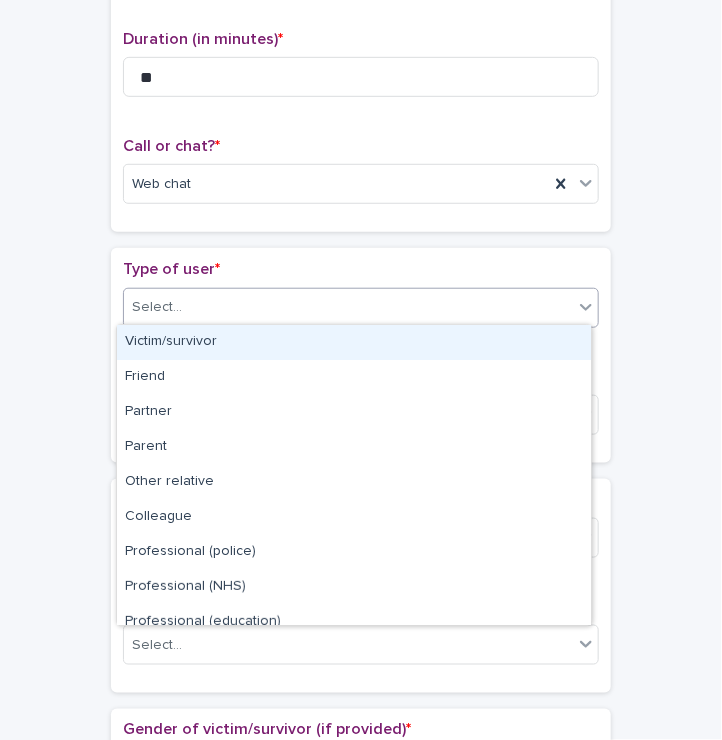 click on "Select..." at bounding box center [348, 307] 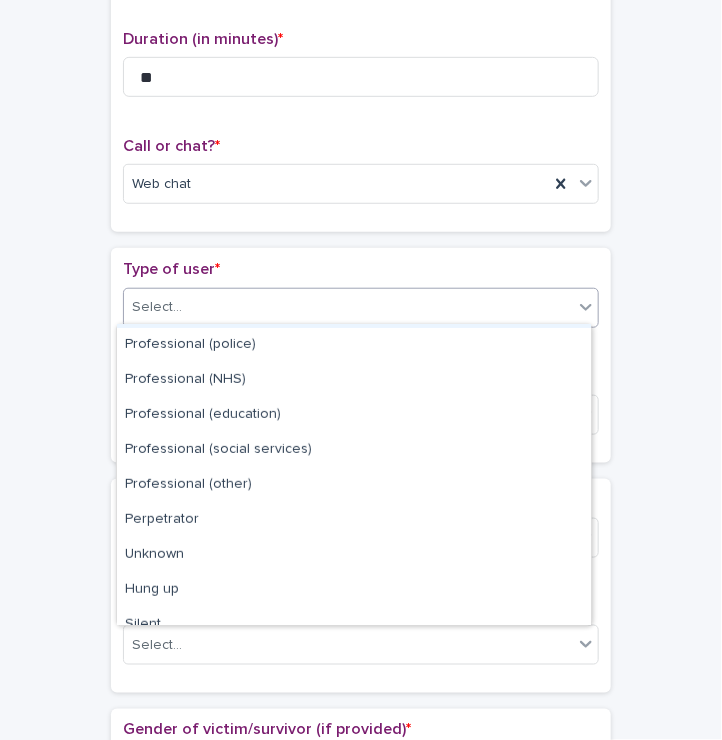 scroll, scrollTop: 208, scrollLeft: 0, axis: vertical 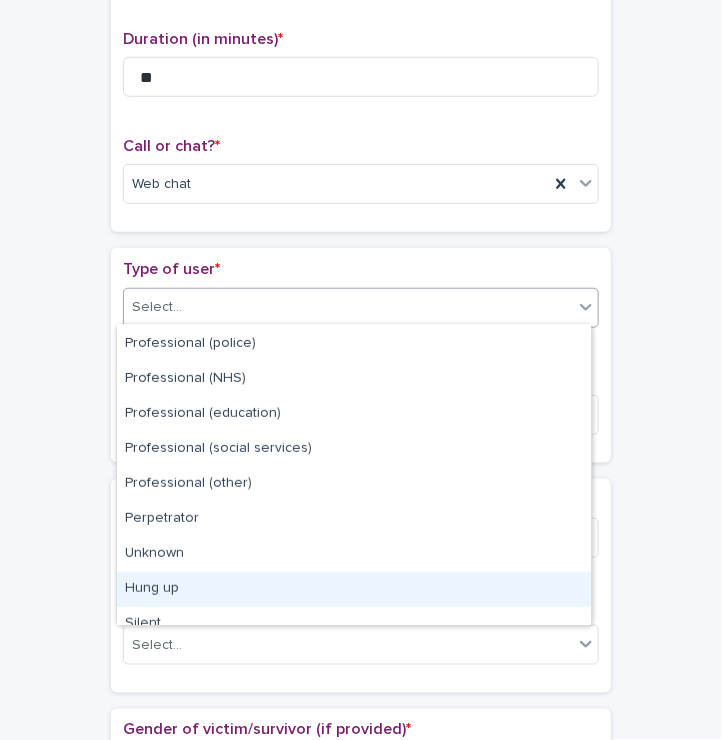 click on "Hung up" at bounding box center [354, 589] 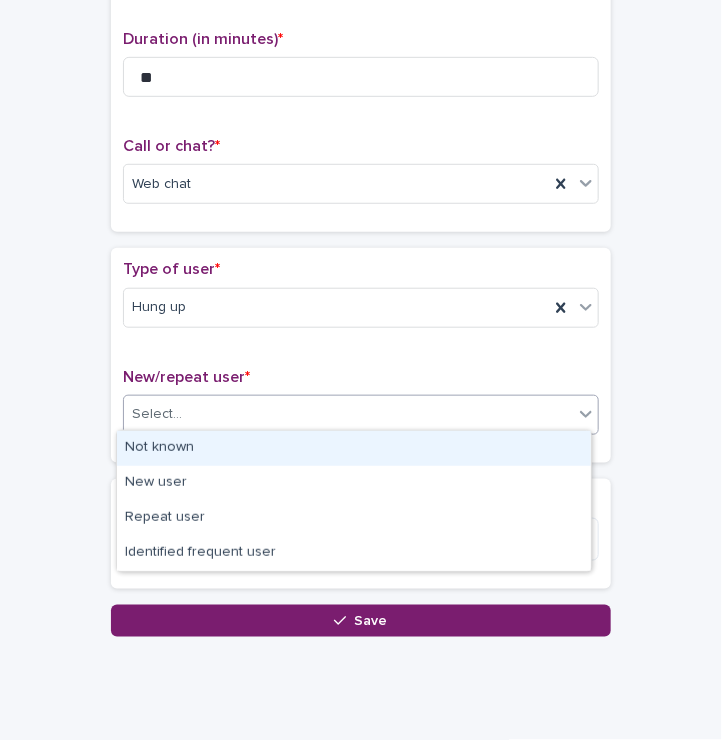 click on "Select..." at bounding box center (157, 414) 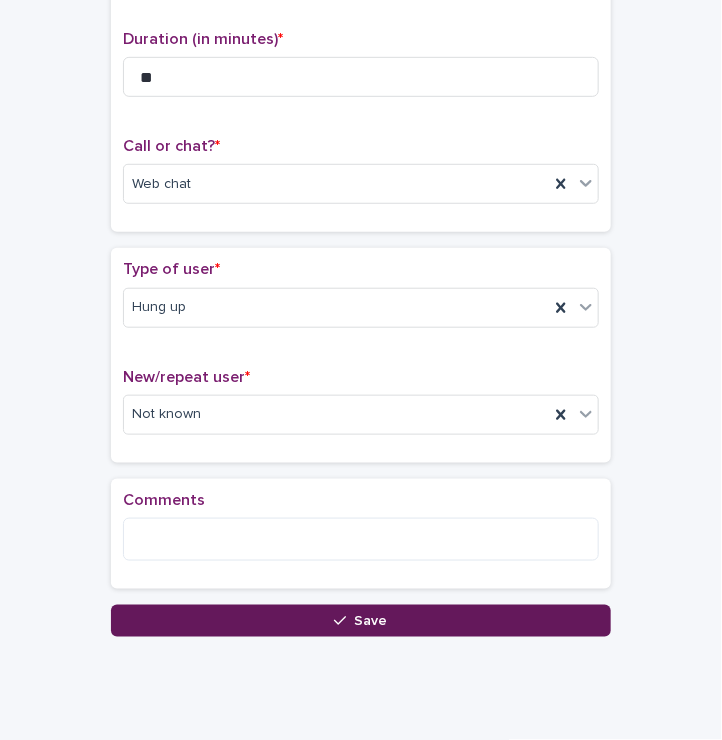 click on "Save" at bounding box center (361, 621) 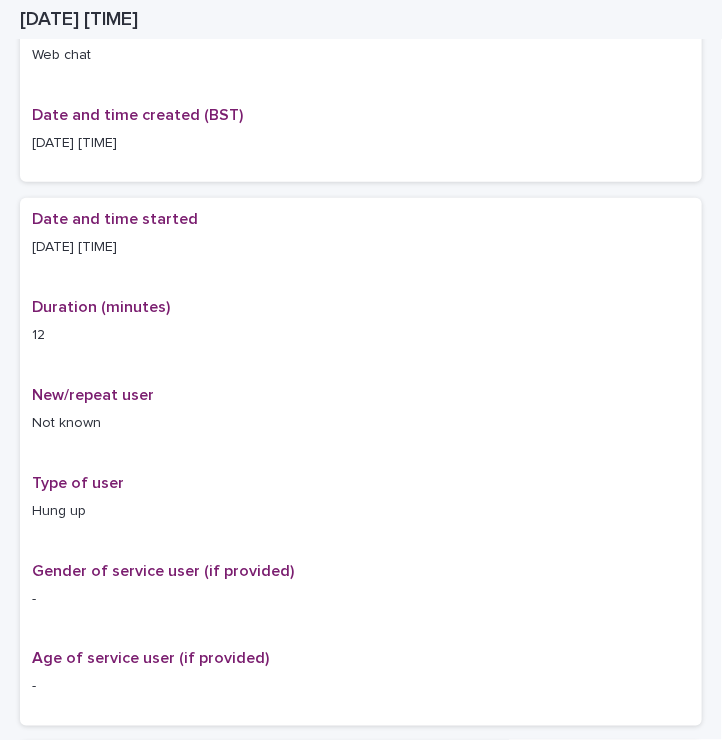 scroll, scrollTop: 252, scrollLeft: 0, axis: vertical 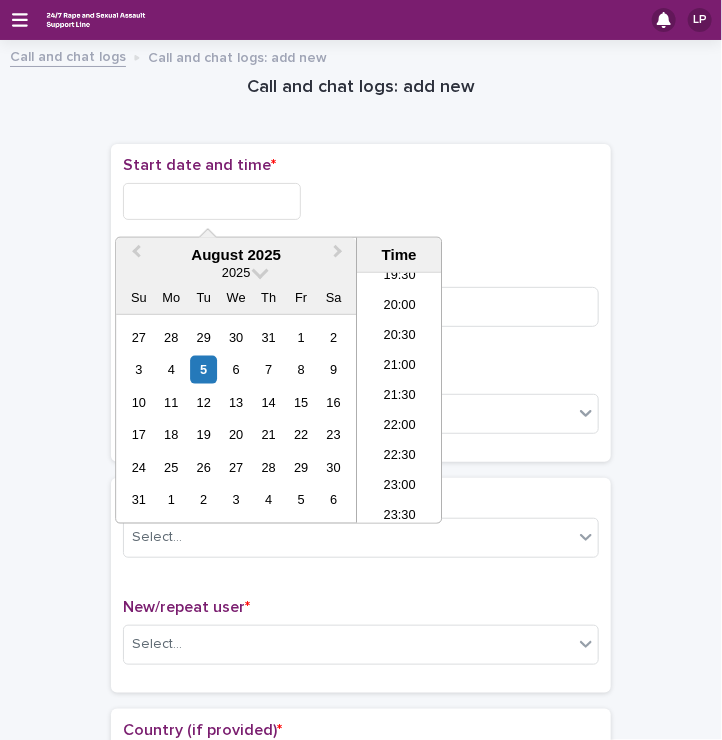 click at bounding box center (212, 201) 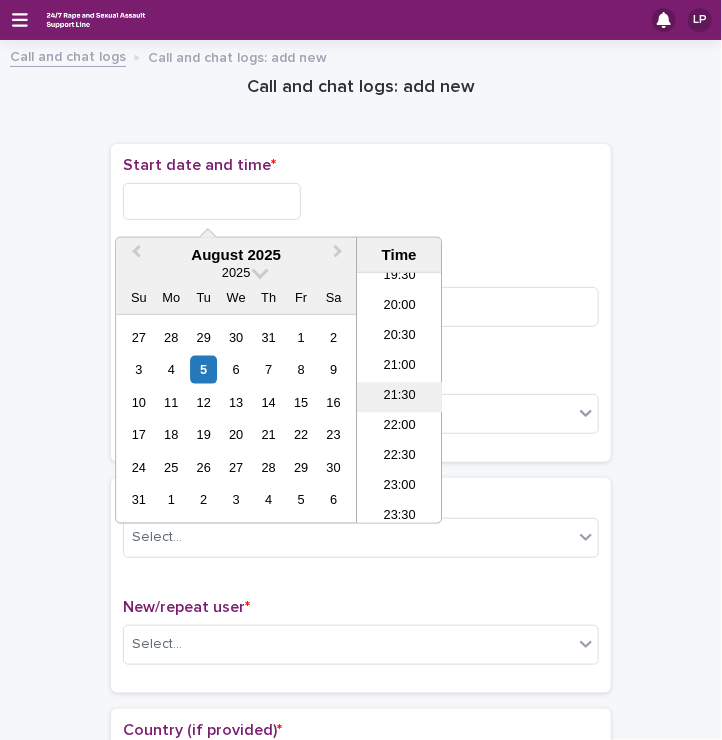 click on "21:30" at bounding box center (399, 398) 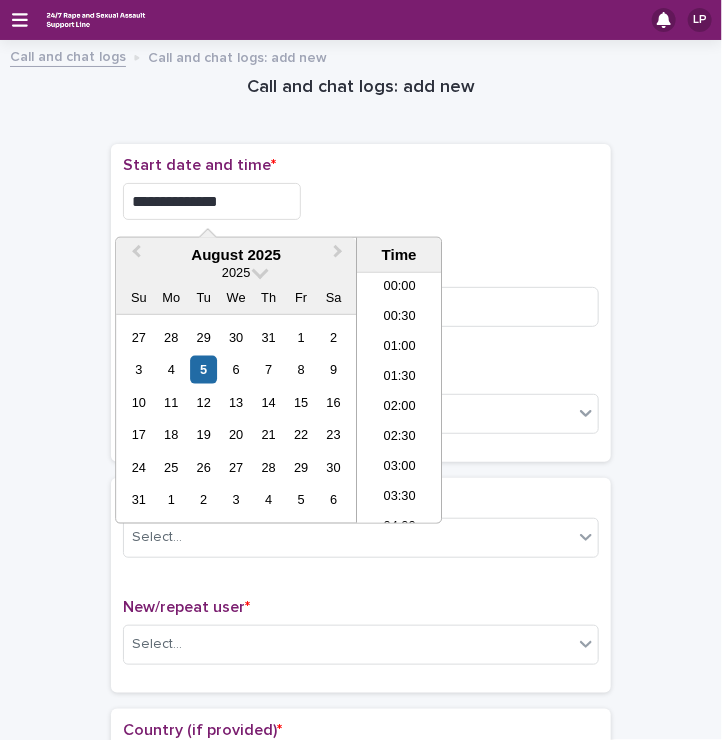 scroll, scrollTop: 1180, scrollLeft: 0, axis: vertical 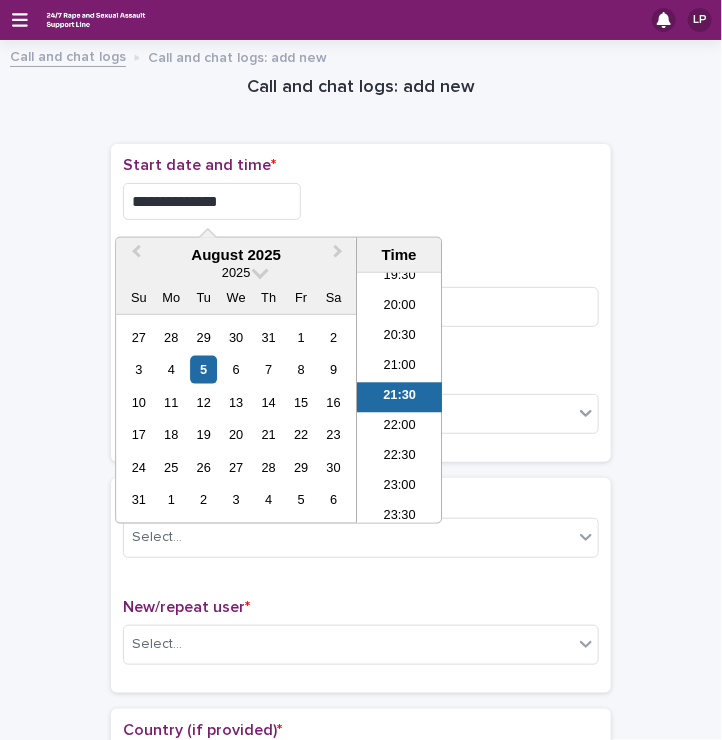 click on "**********" at bounding box center [212, 201] 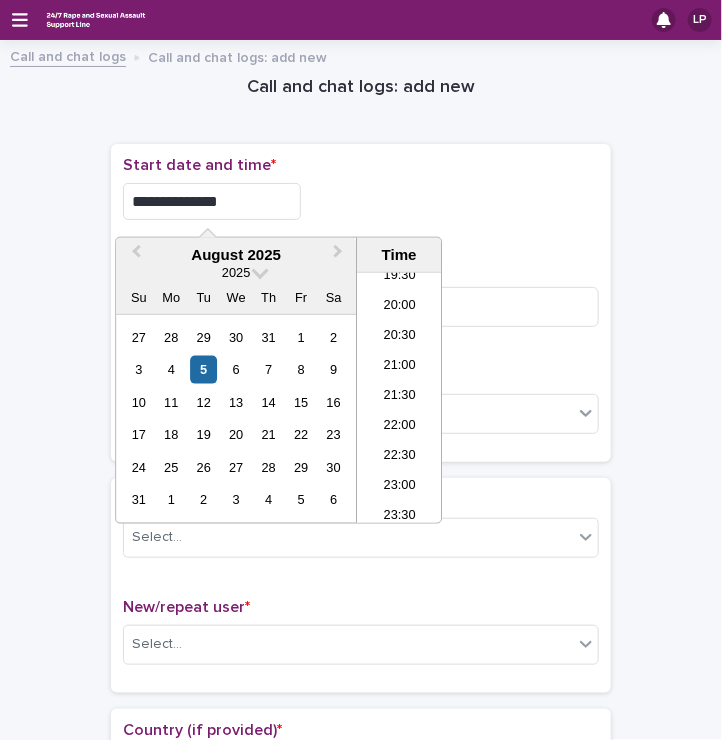 type on "**********" 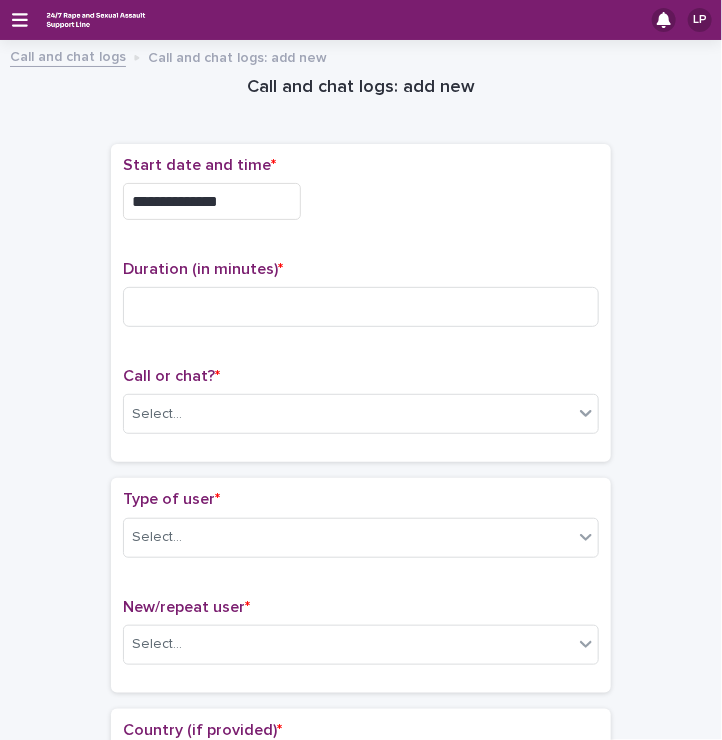 click on "**********" at bounding box center (361, 1065) 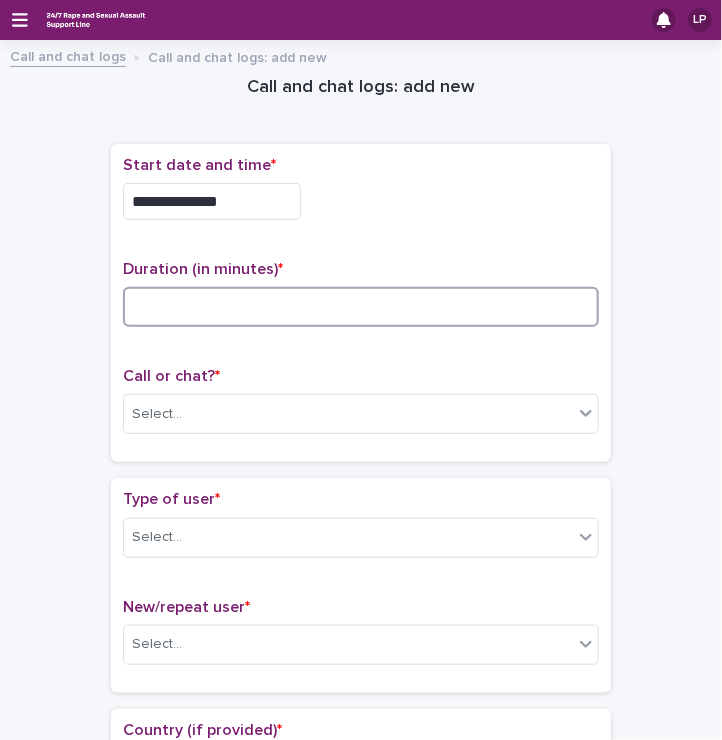 click at bounding box center [361, 307] 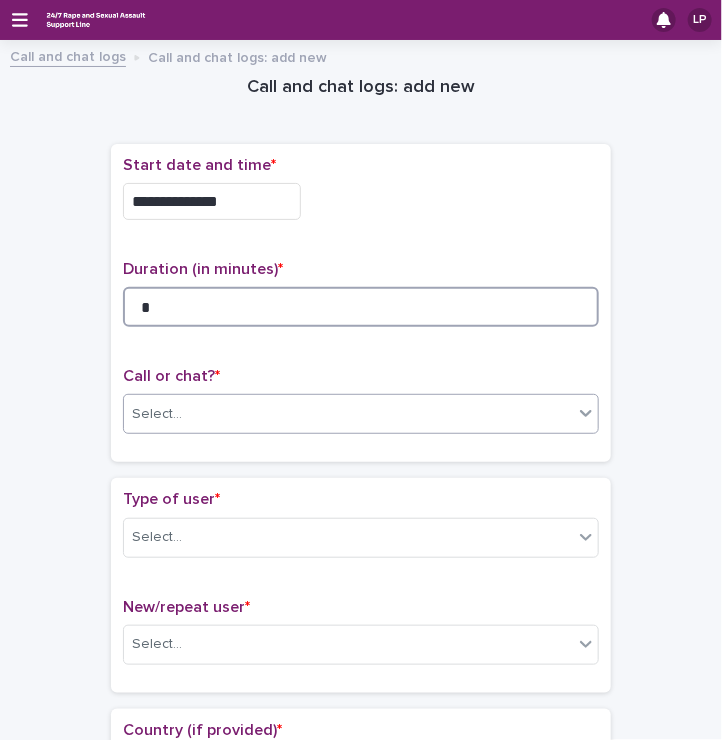 type on "*" 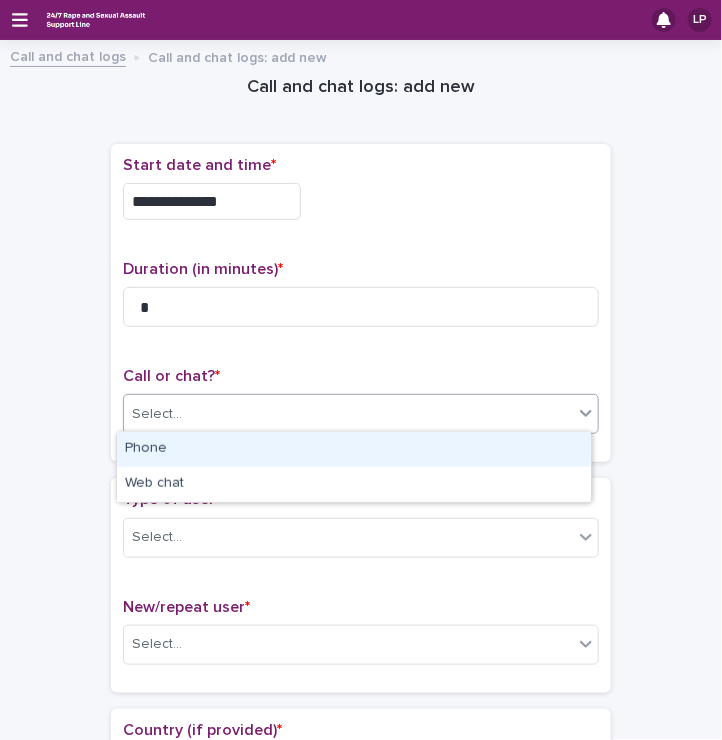 click on "Select..." at bounding box center [348, 414] 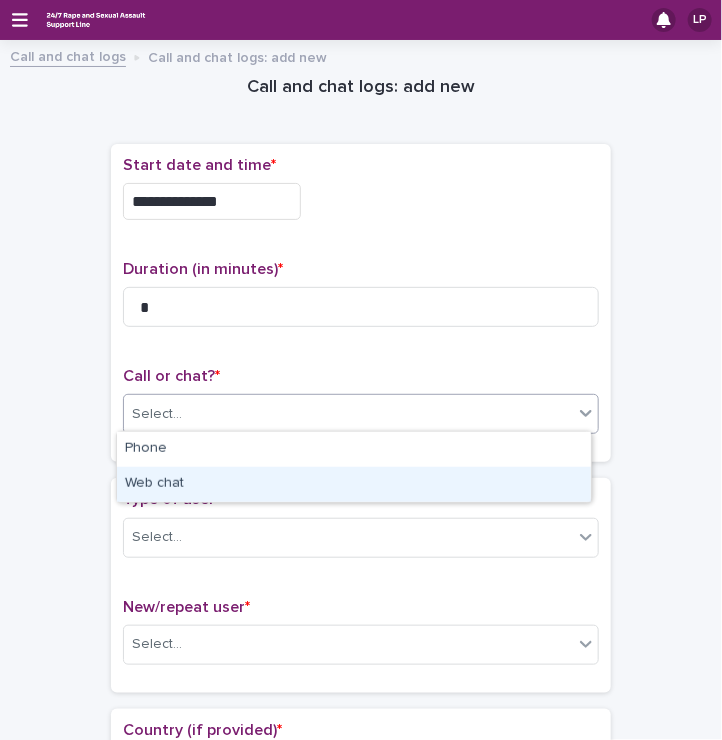 click on "Web chat" at bounding box center (354, 484) 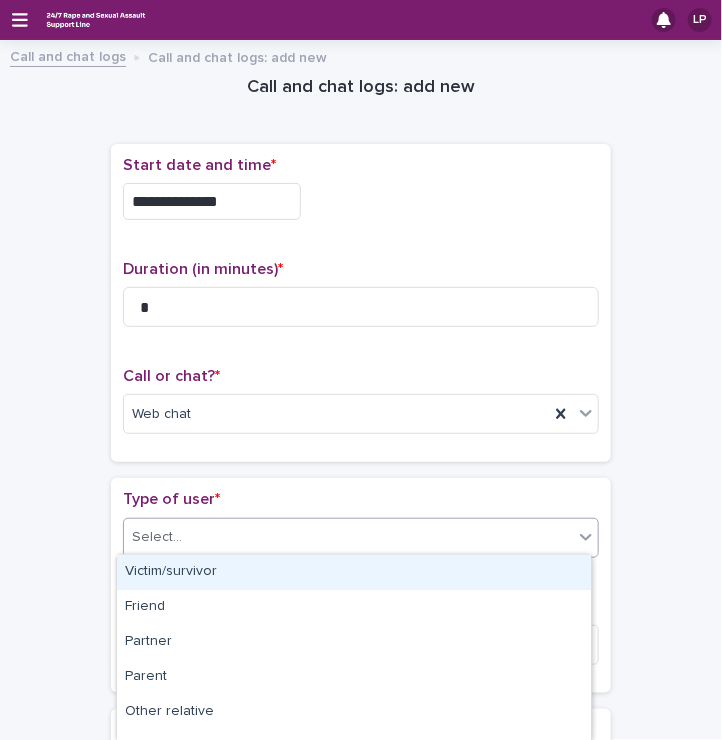 click on "Select..." at bounding box center (348, 537) 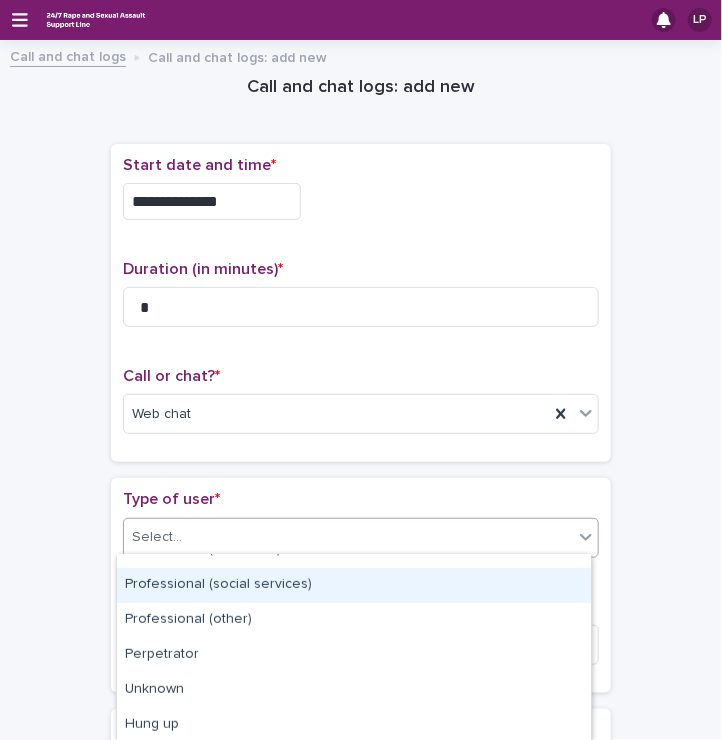 scroll, scrollTop: 304, scrollLeft: 0, axis: vertical 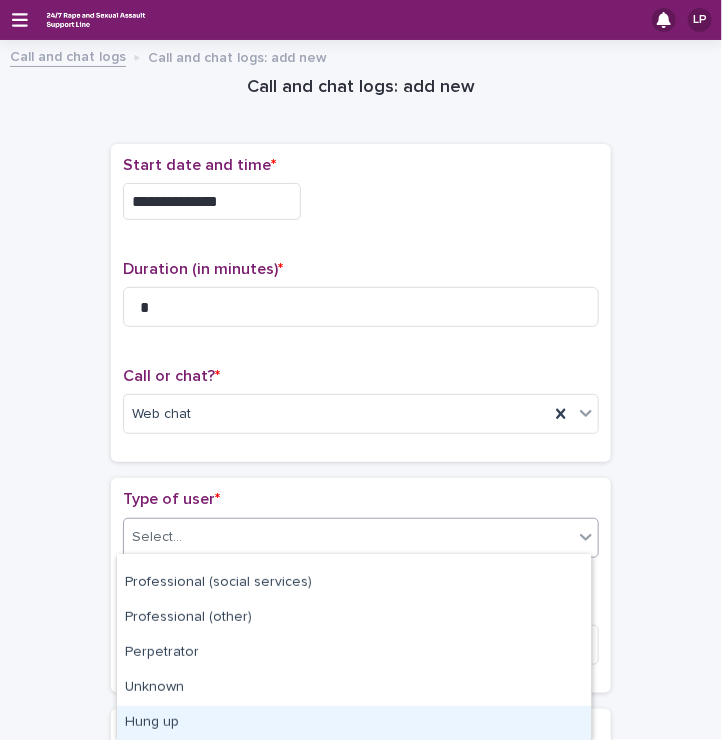 click on "Hung up" at bounding box center [354, 723] 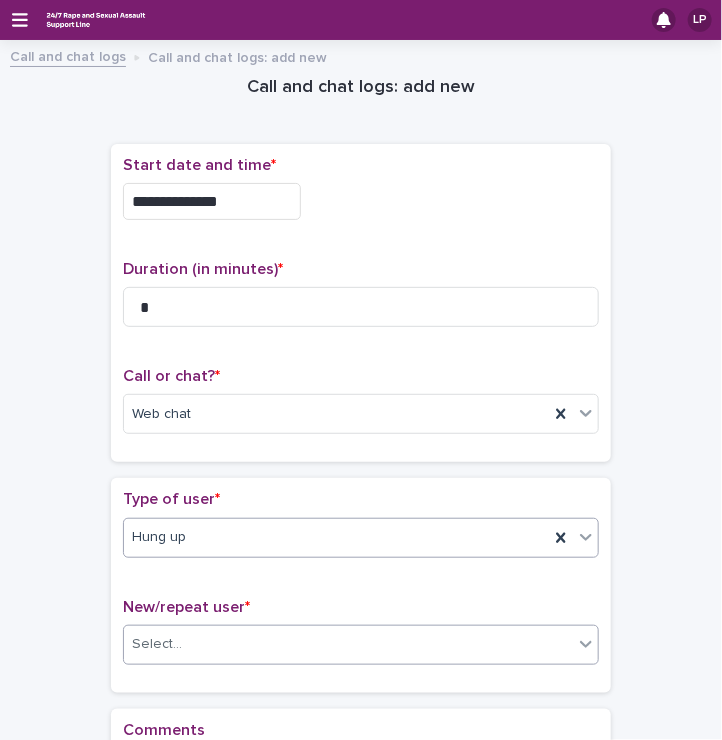 click on "Select..." at bounding box center (348, 644) 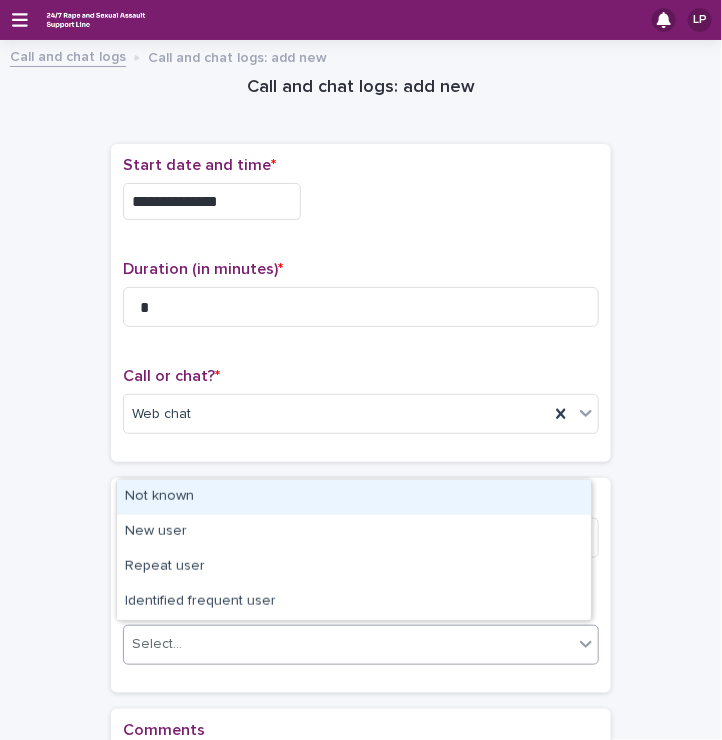 click on "Not known" at bounding box center [354, 497] 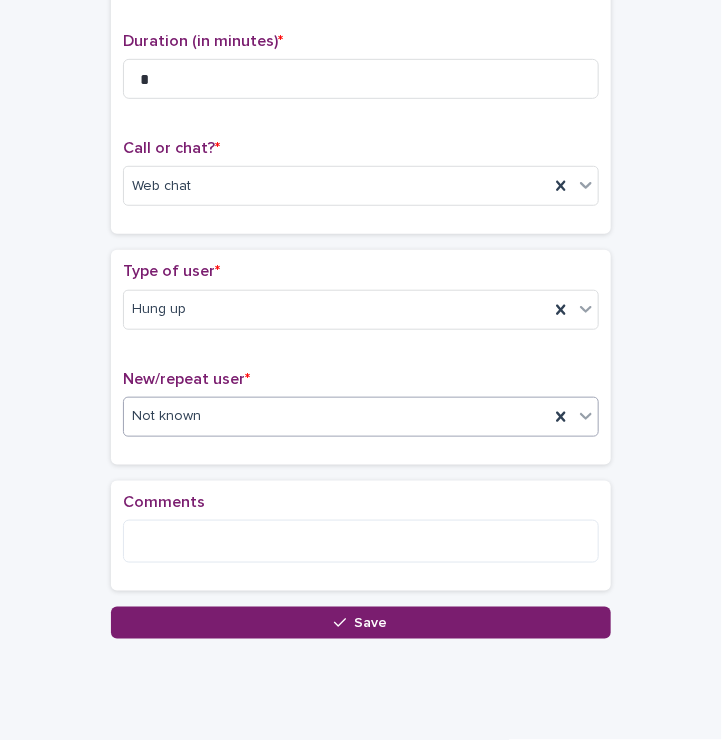scroll, scrollTop: 279, scrollLeft: 0, axis: vertical 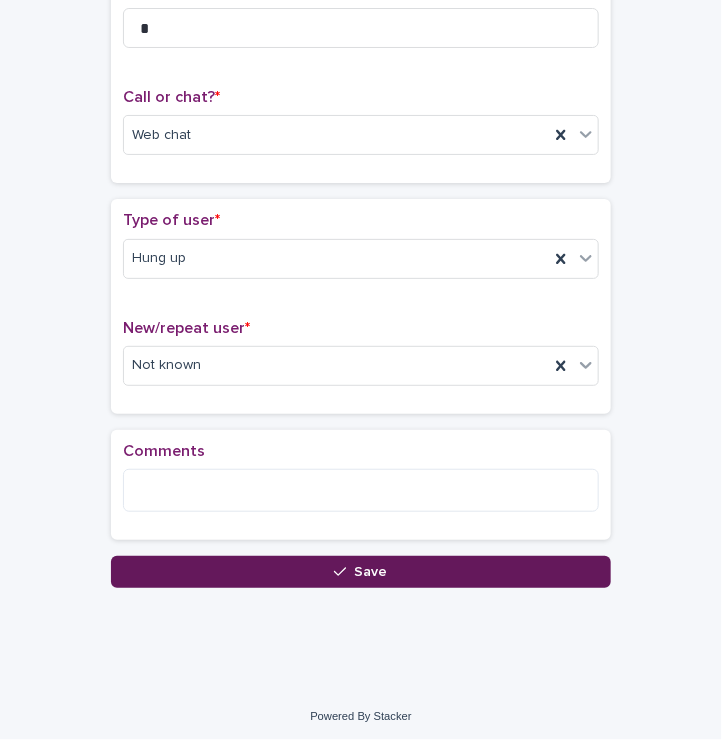 click on "Save" at bounding box center [361, 572] 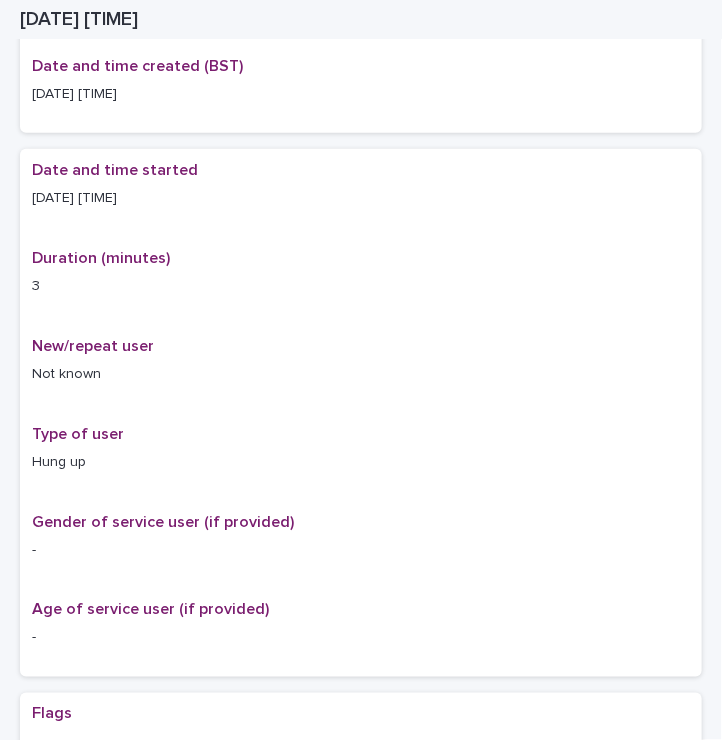 scroll, scrollTop: 0, scrollLeft: 0, axis: both 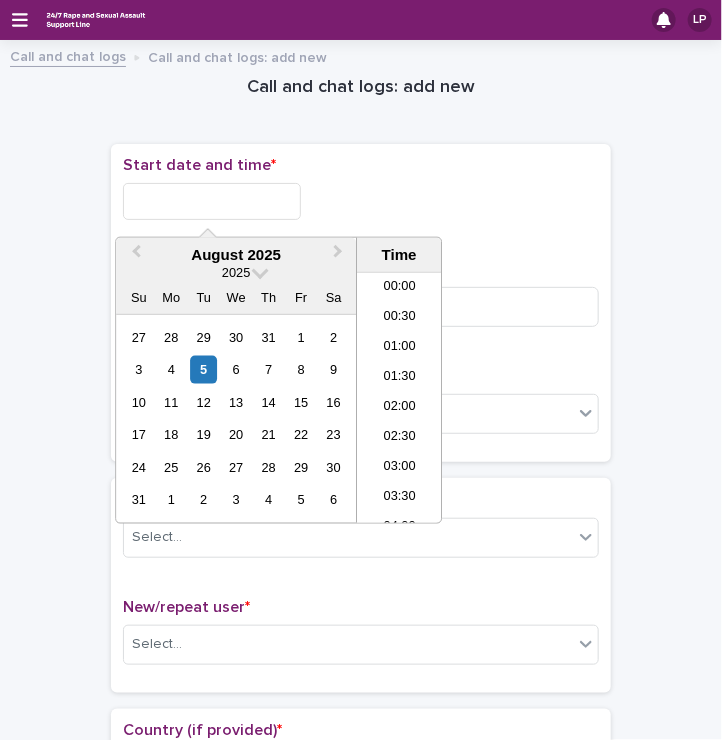 click at bounding box center [212, 201] 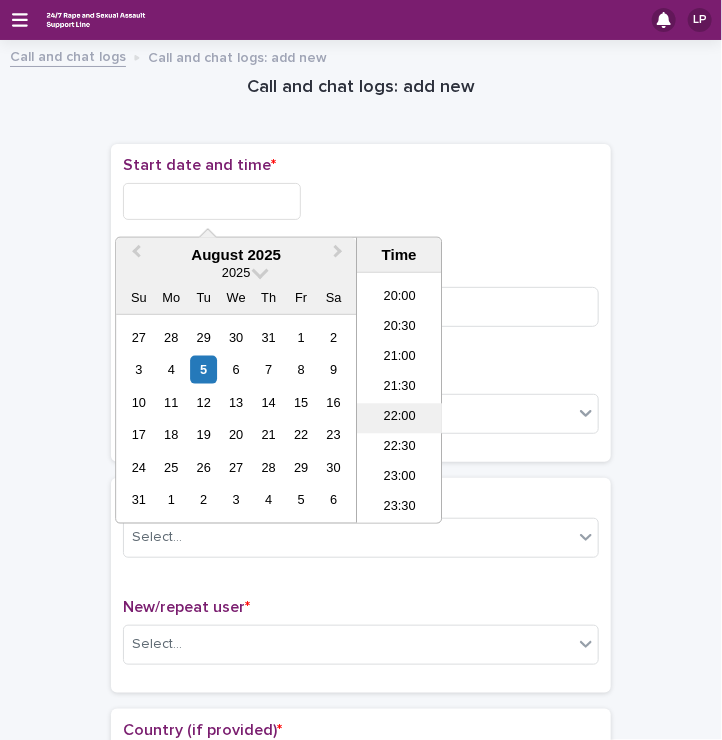click on "22:00" at bounding box center (399, 419) 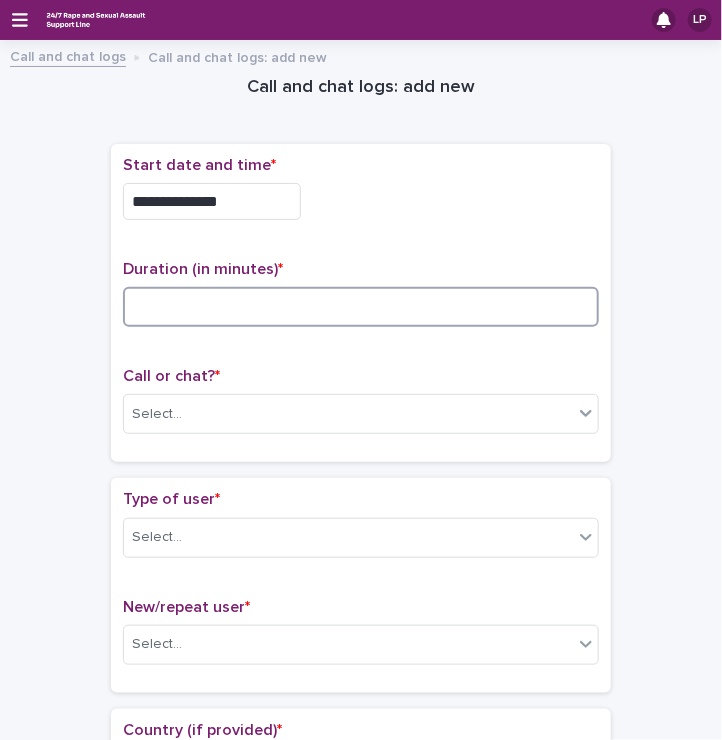 click at bounding box center [361, 307] 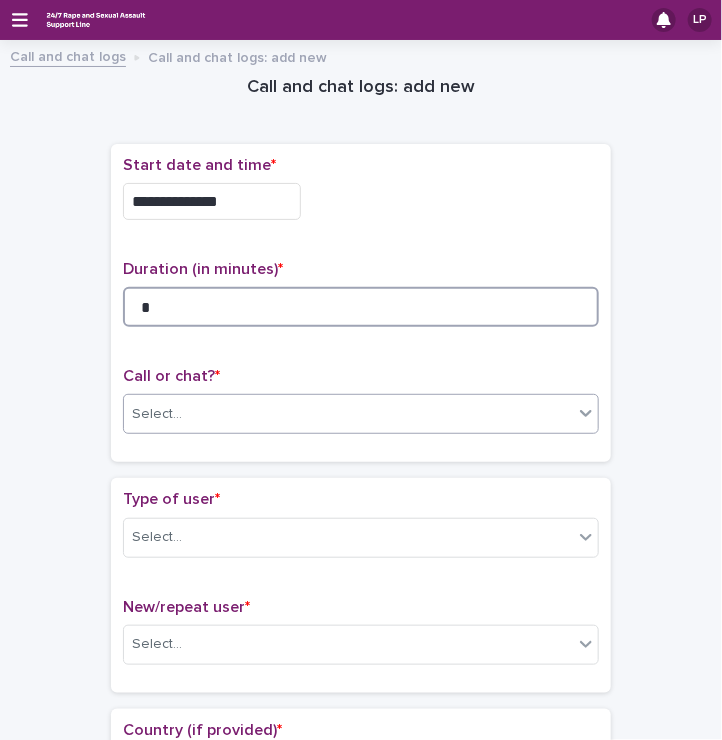 type on "*" 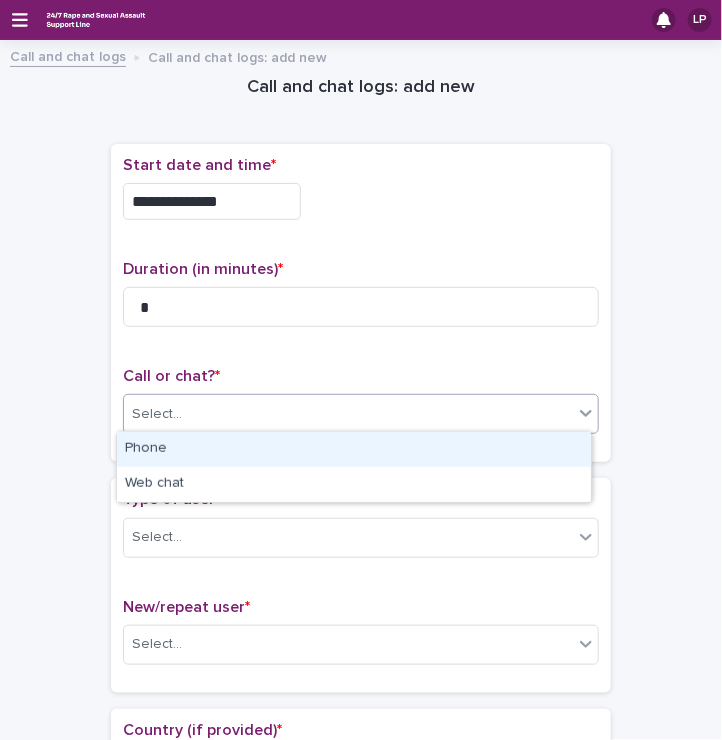click on "Select..." at bounding box center (157, 414) 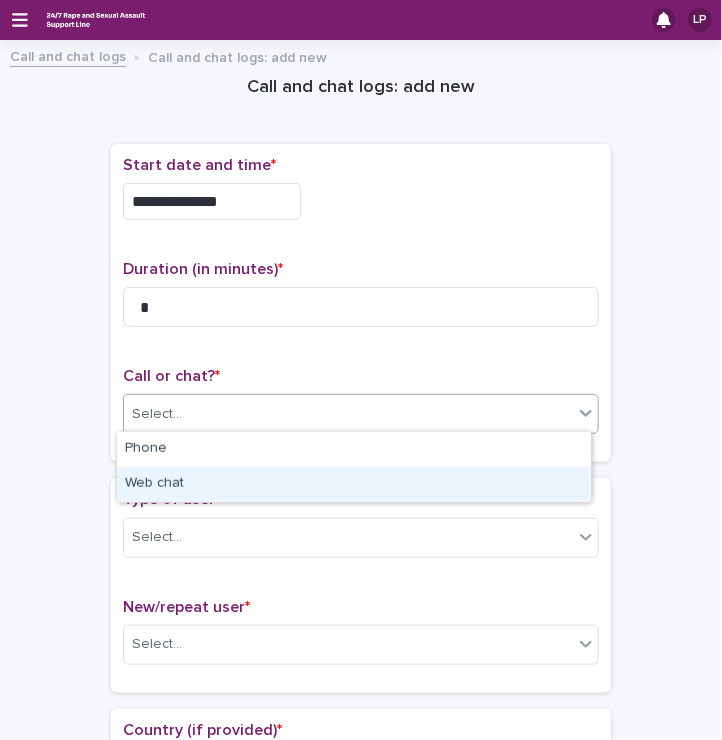 click on "Web chat" at bounding box center (354, 484) 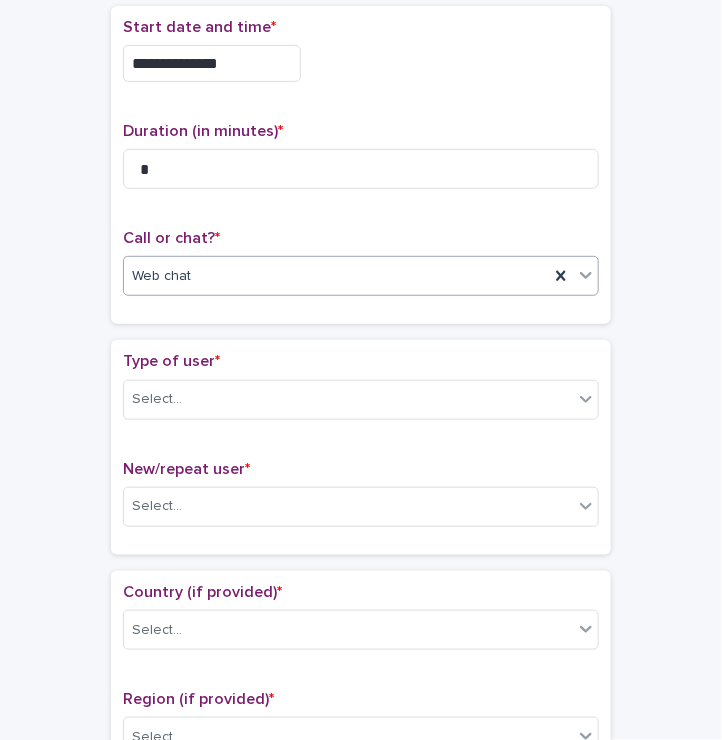 scroll, scrollTop: 139, scrollLeft: 0, axis: vertical 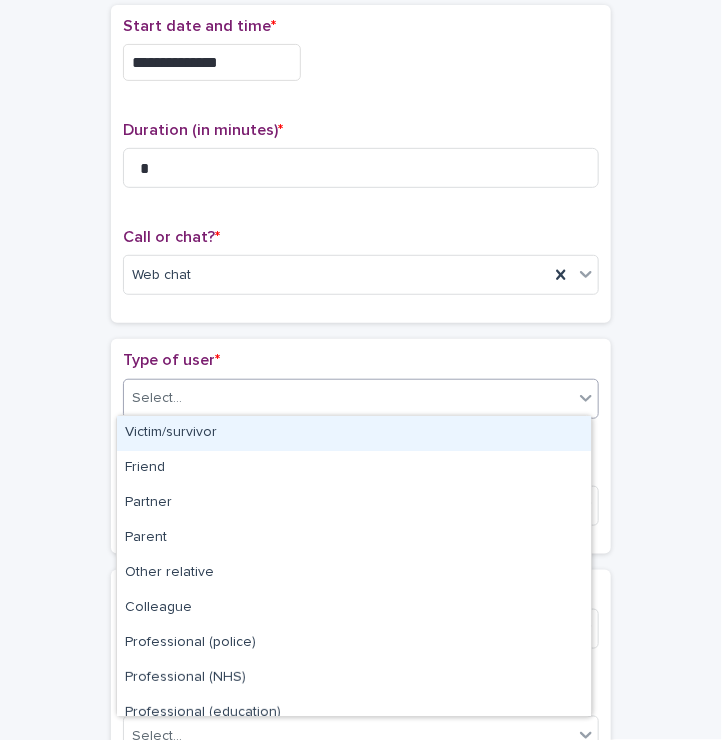 click on "Select..." at bounding box center (157, 398) 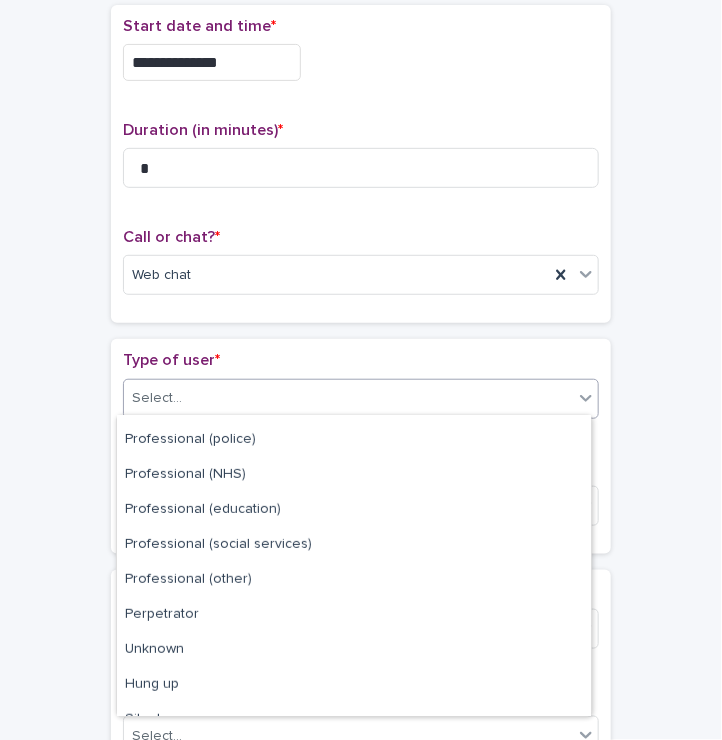 scroll, scrollTop: 224, scrollLeft: 0, axis: vertical 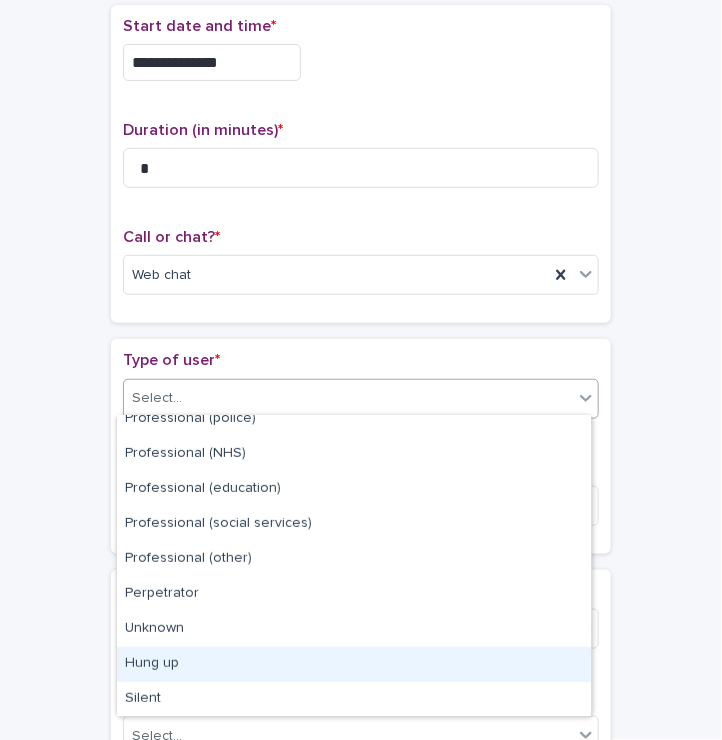 click on "Hung up" at bounding box center [354, 664] 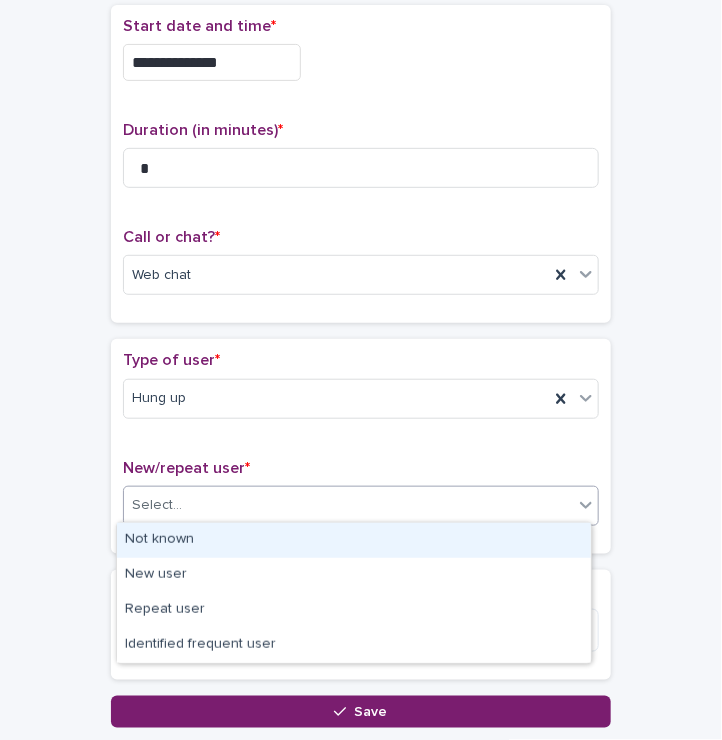 click on "Select..." at bounding box center (348, 505) 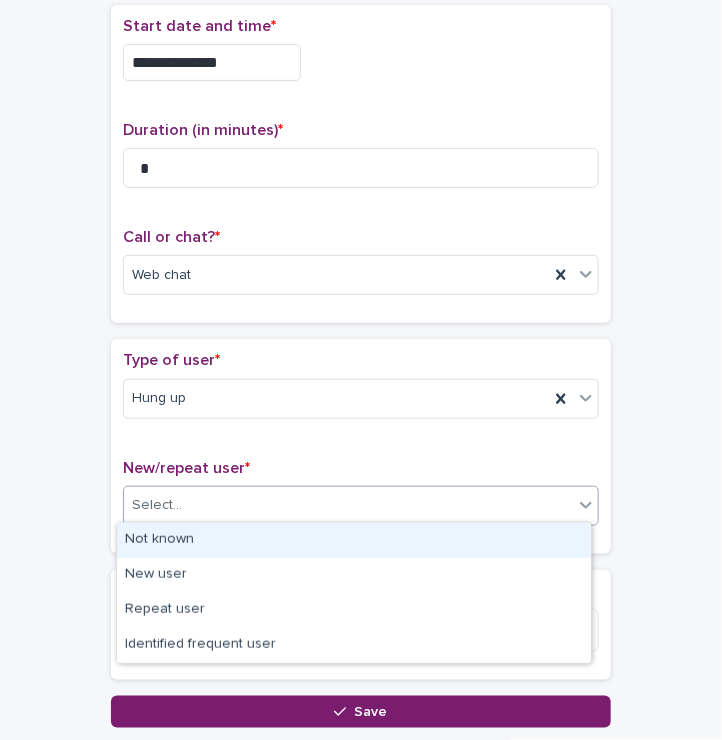 click on "Not known" at bounding box center [354, 540] 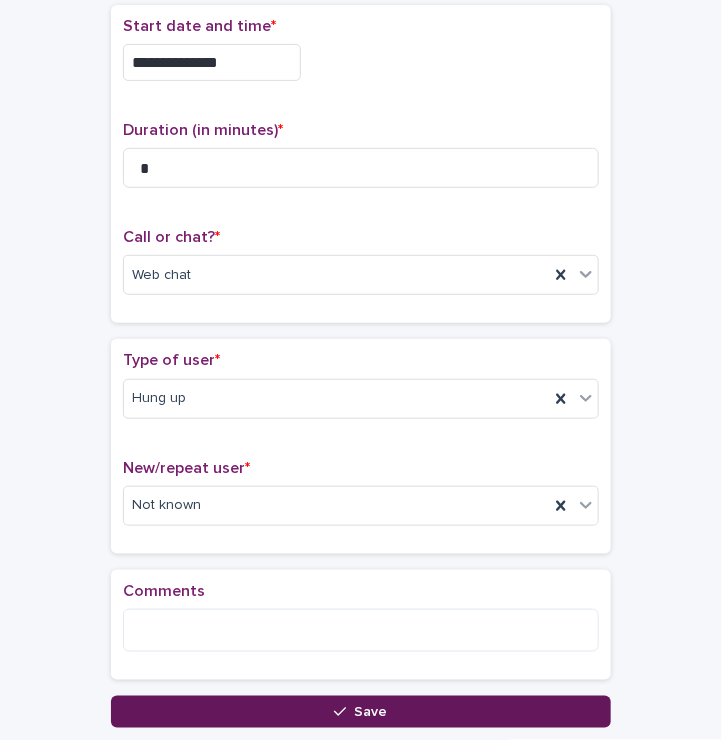 click on "Save" at bounding box center (361, 712) 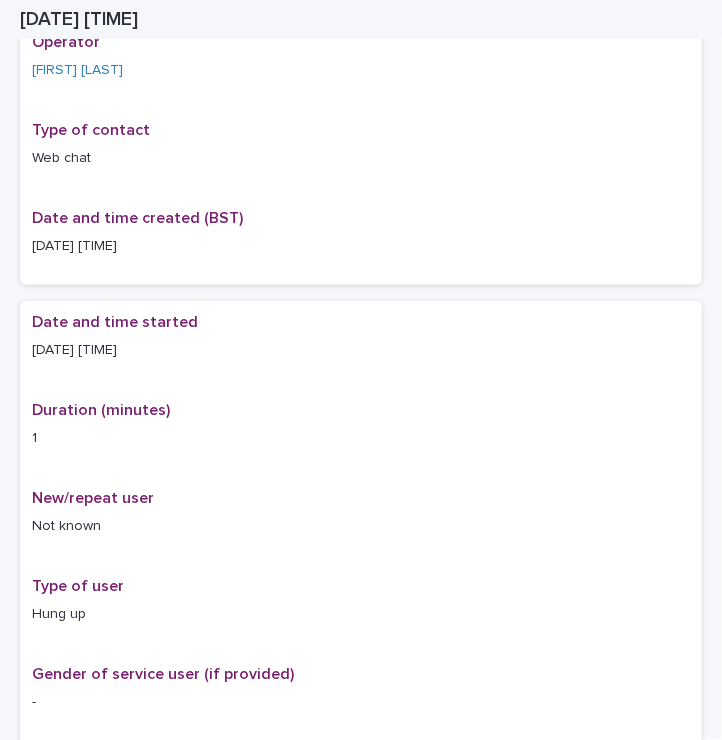 scroll, scrollTop: 150, scrollLeft: 0, axis: vertical 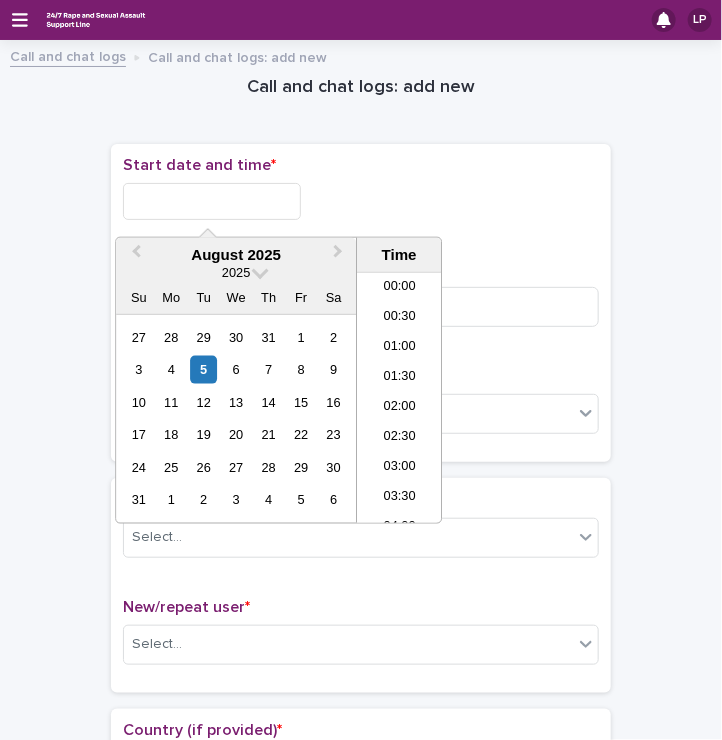click at bounding box center [212, 201] 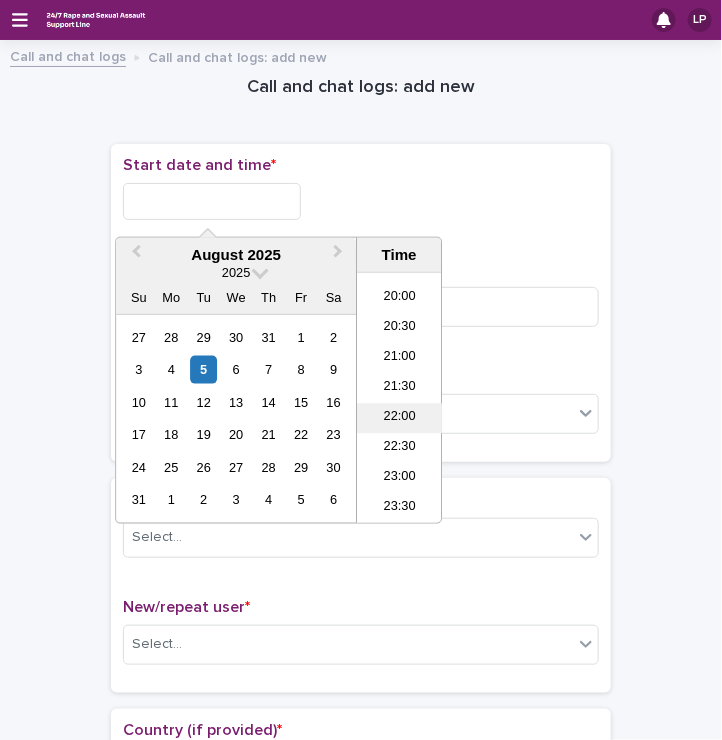 click on "22:00" at bounding box center [399, 419] 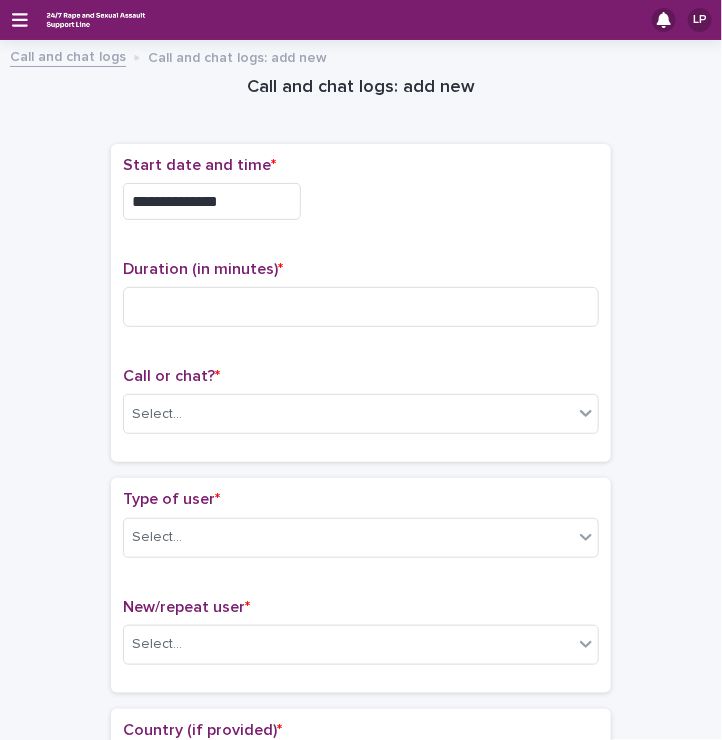 click on "**********" at bounding box center [212, 201] 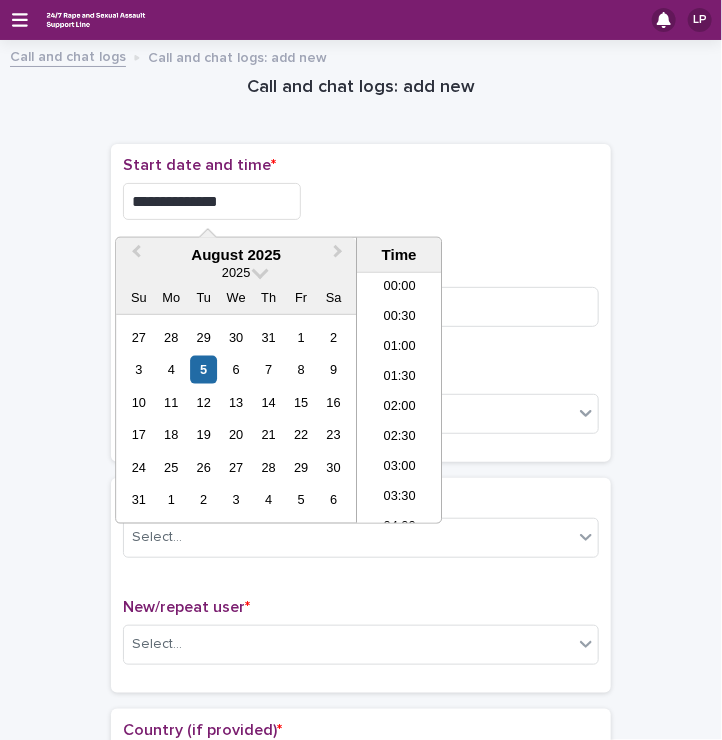 scroll, scrollTop: 1189, scrollLeft: 0, axis: vertical 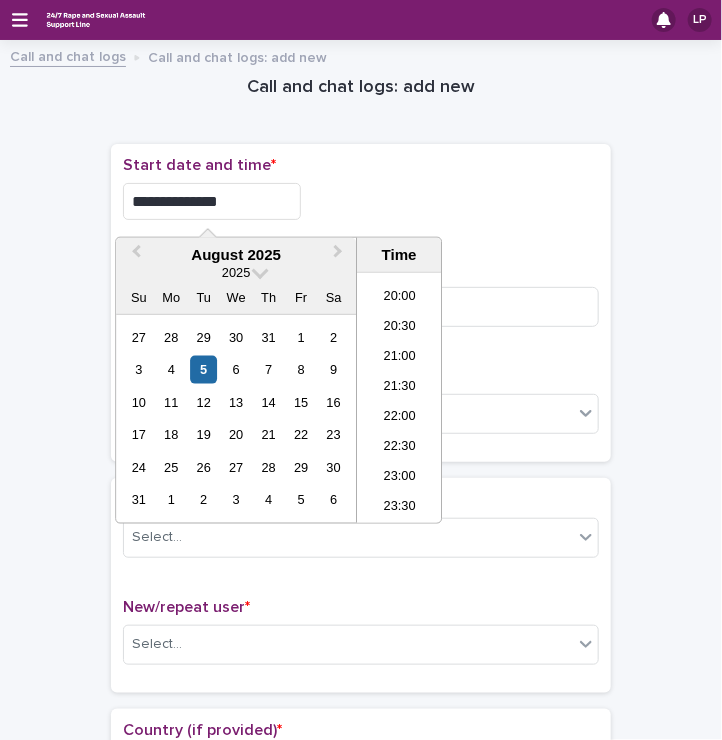 type on "**********" 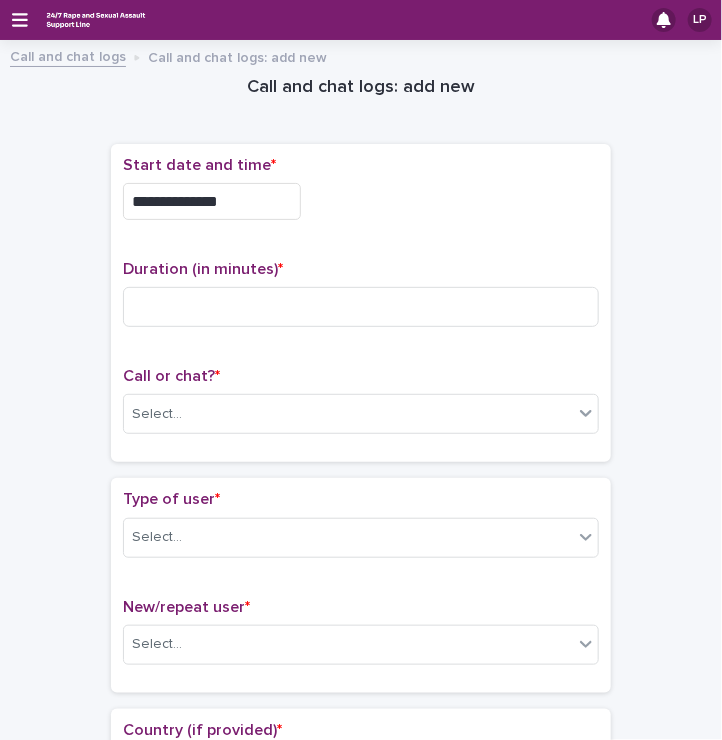 click on "**********" at bounding box center (361, 201) 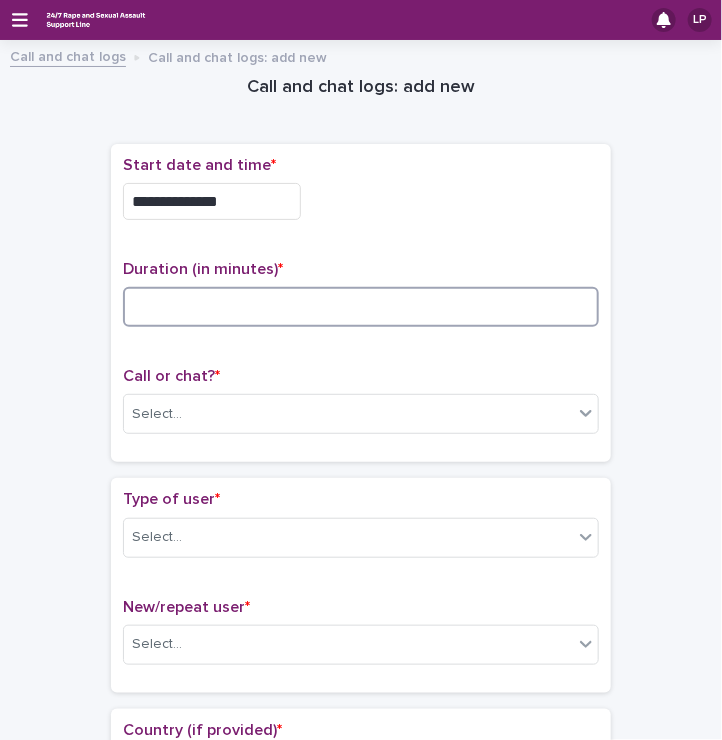 click at bounding box center (361, 307) 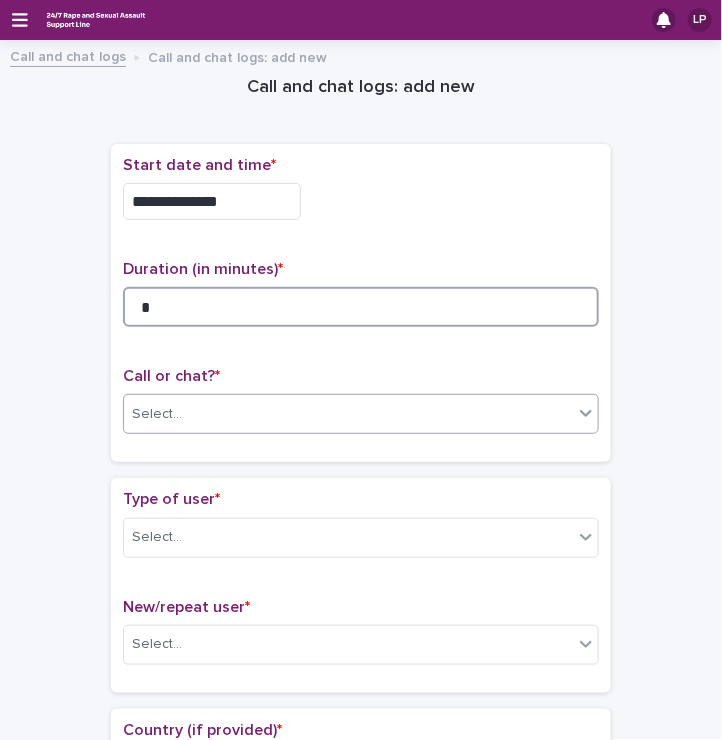 type on "*" 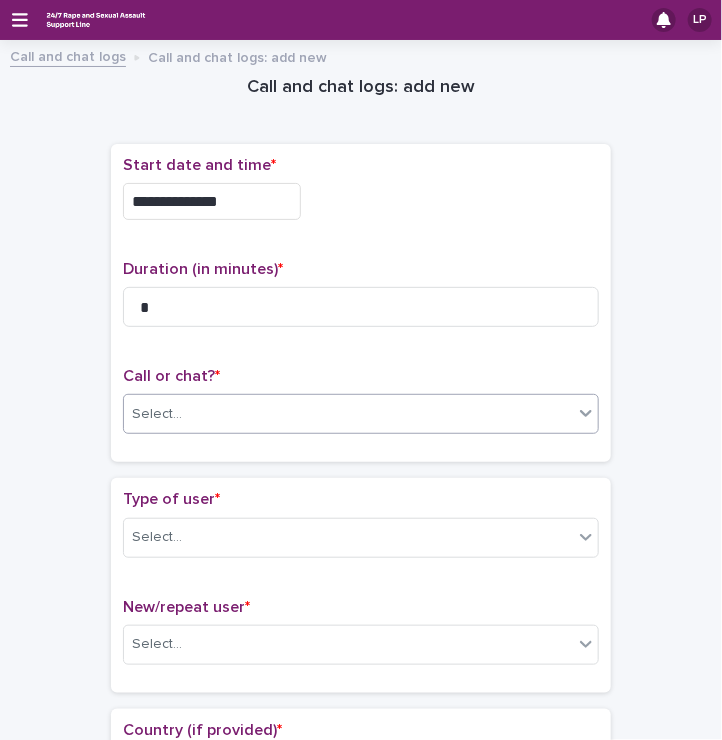 click on "Select..." at bounding box center (157, 414) 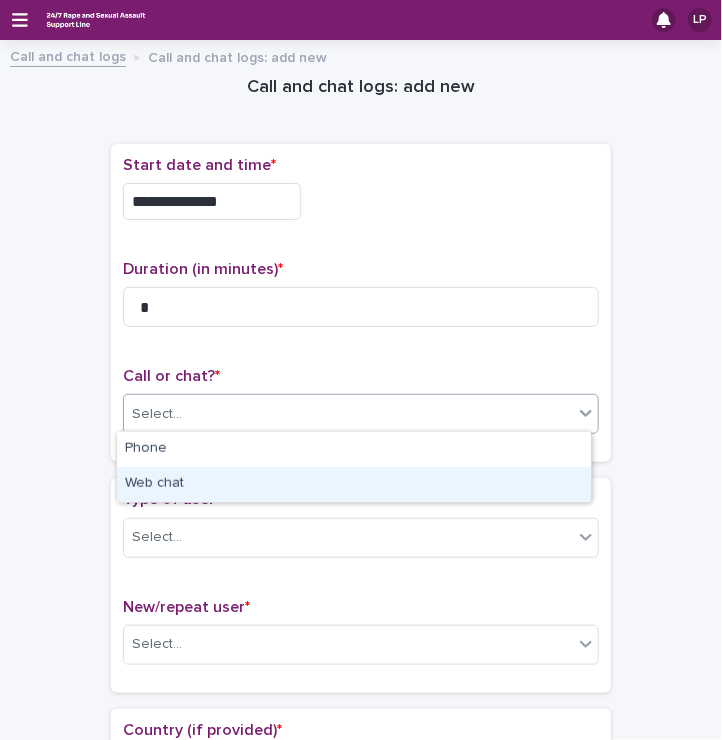 click on "Web chat" at bounding box center (354, 484) 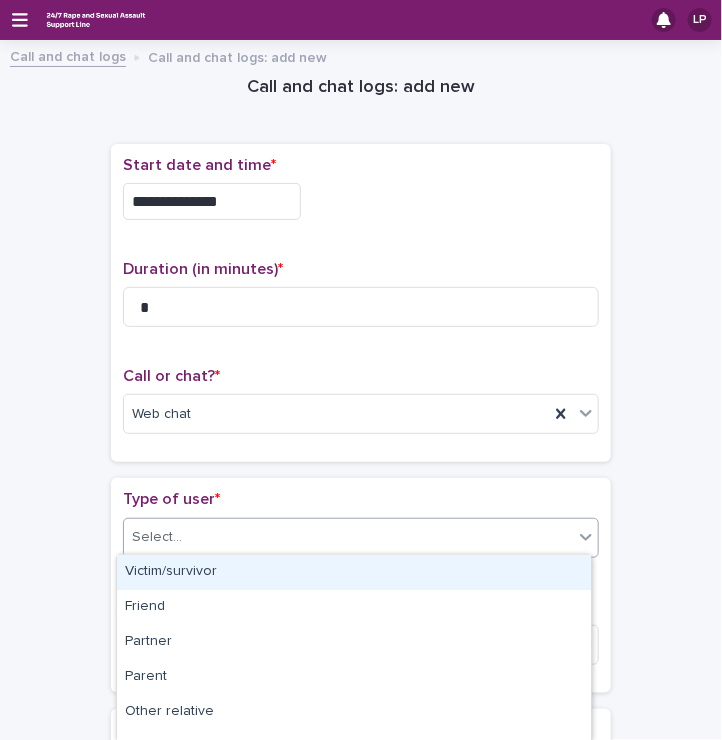click on "Select..." at bounding box center [157, 537] 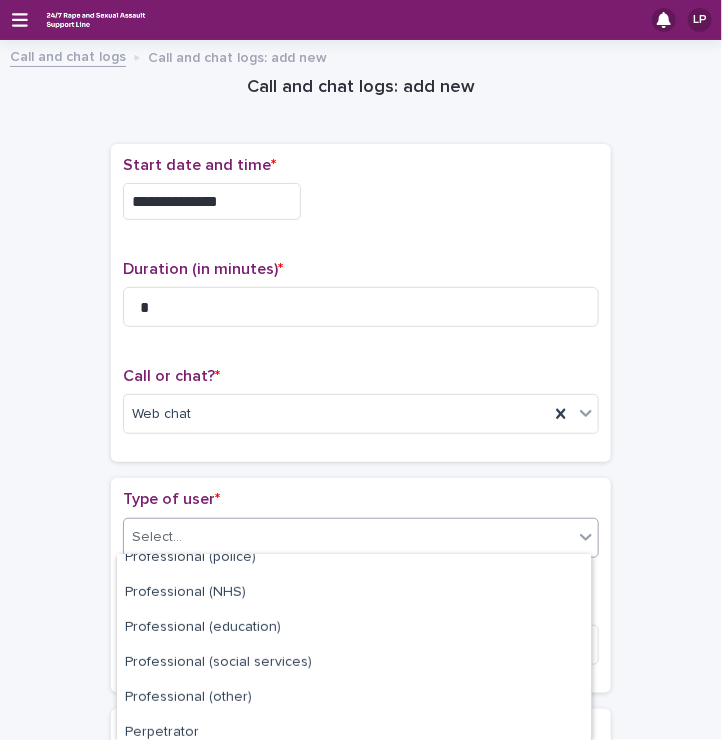 scroll, scrollTop: 338, scrollLeft: 0, axis: vertical 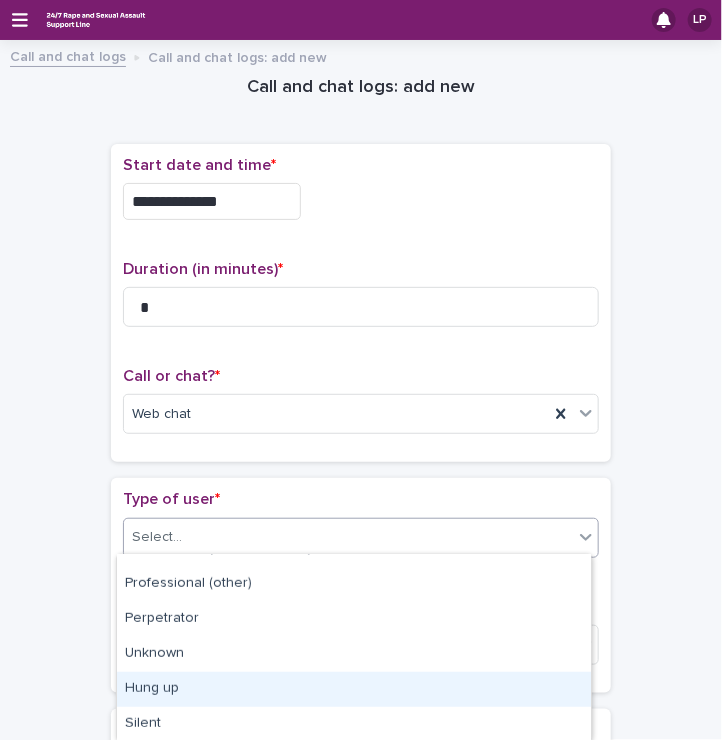 click on "Hung up" at bounding box center (354, 689) 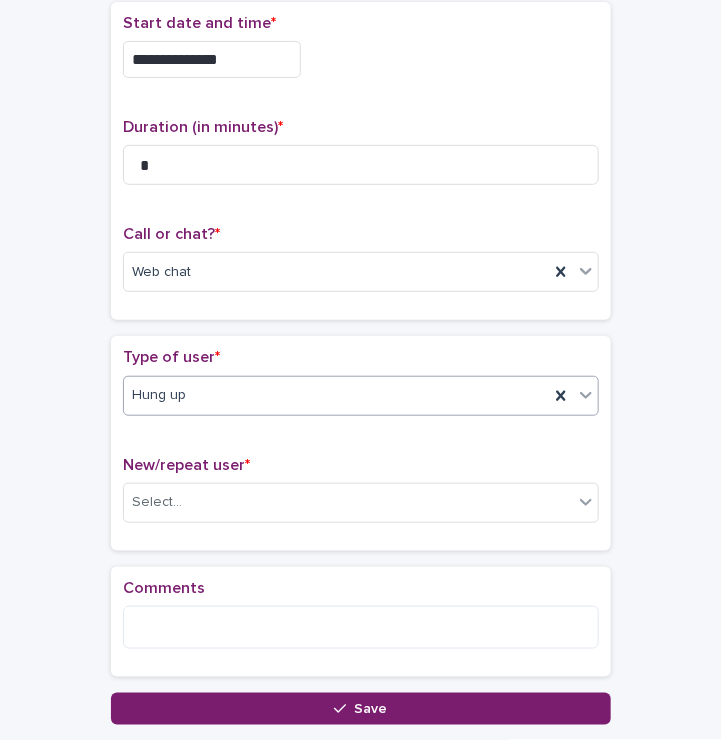 scroll, scrollTop: 143, scrollLeft: 0, axis: vertical 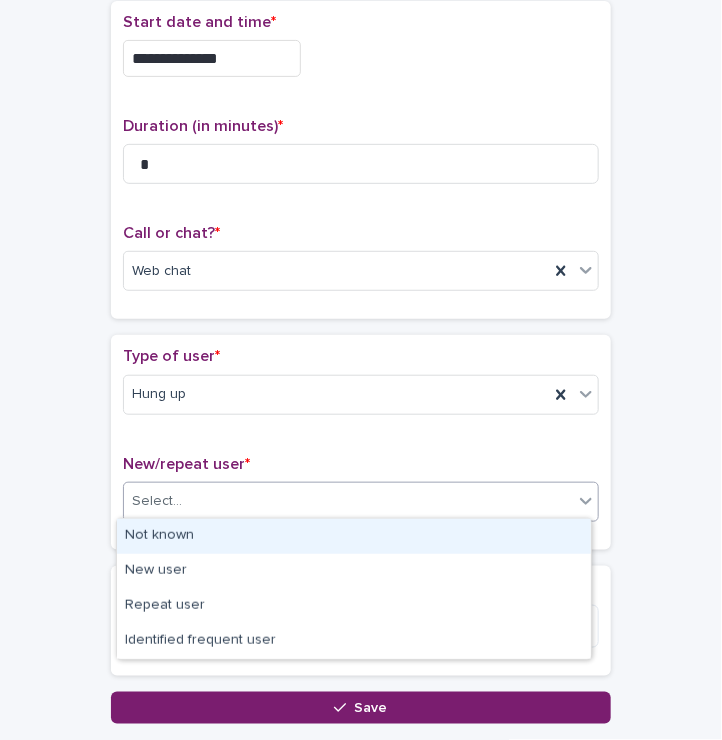 click on "Select..." at bounding box center [157, 501] 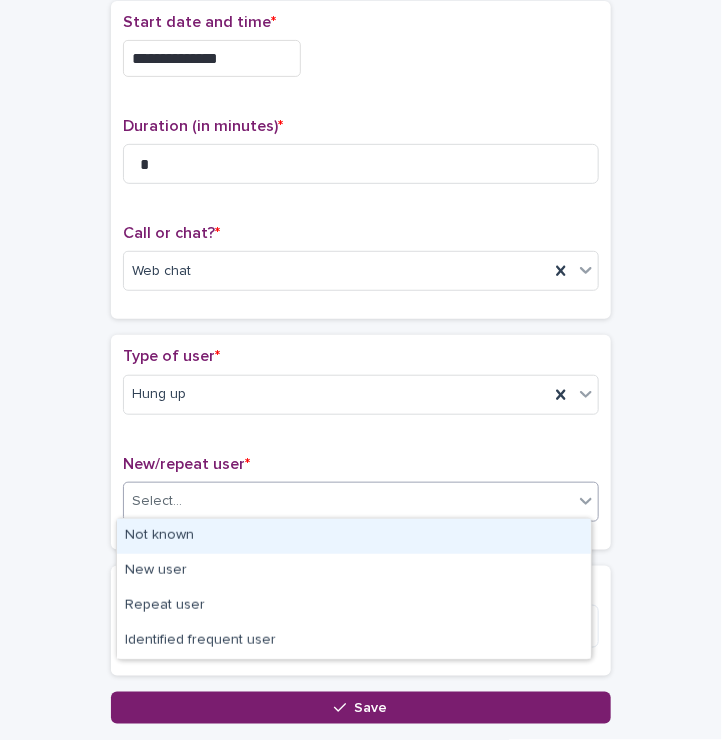 click on "Not known" at bounding box center (354, 536) 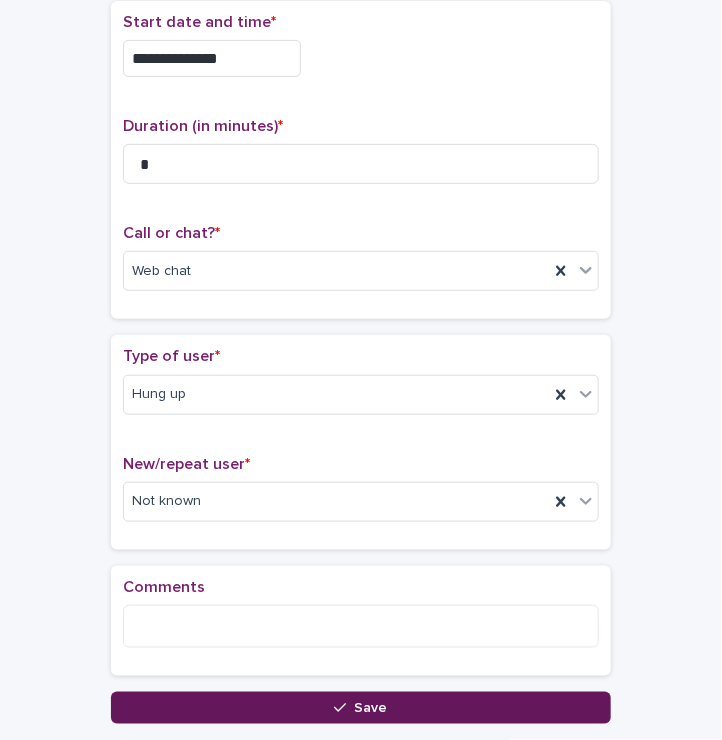 click on "Save" at bounding box center [361, 708] 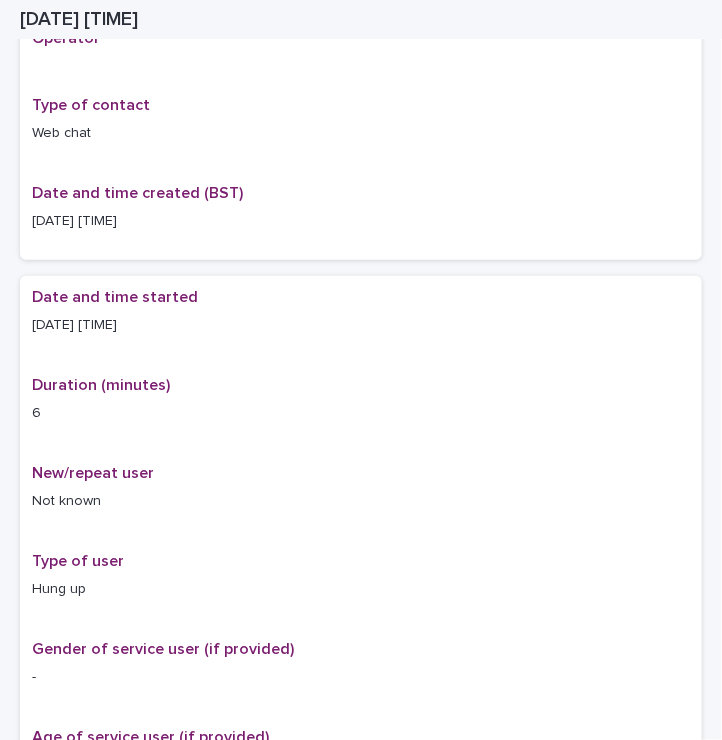 scroll, scrollTop: 155, scrollLeft: 0, axis: vertical 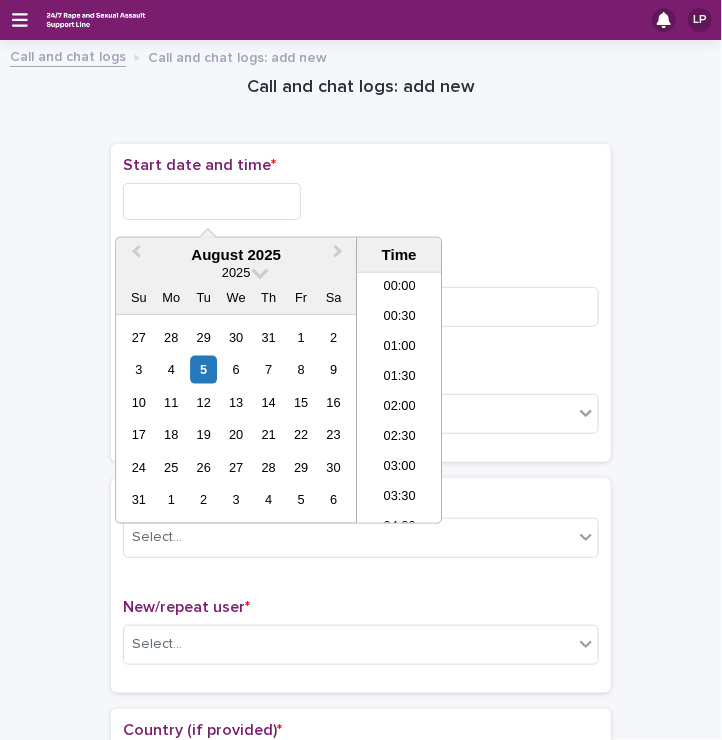 click at bounding box center (212, 201) 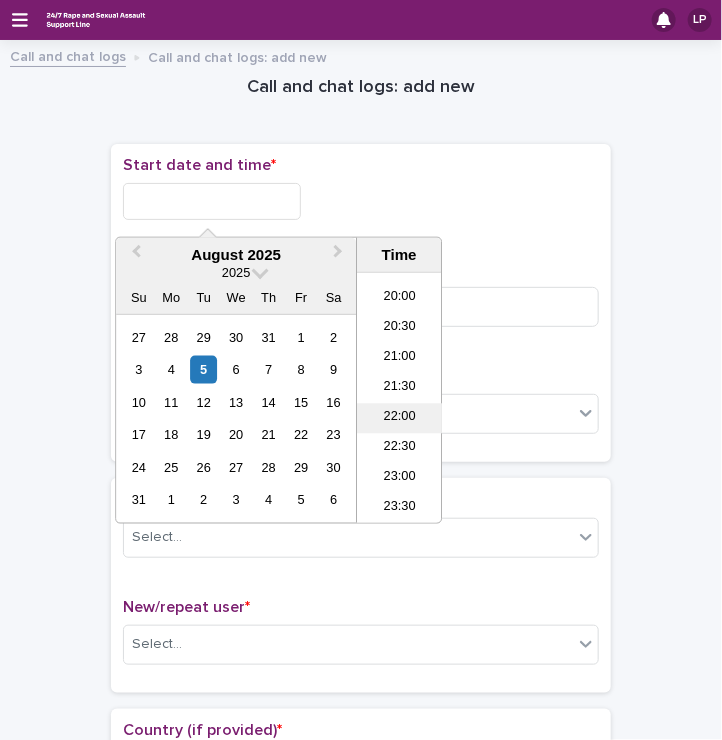 click on "22:00" at bounding box center [399, 419] 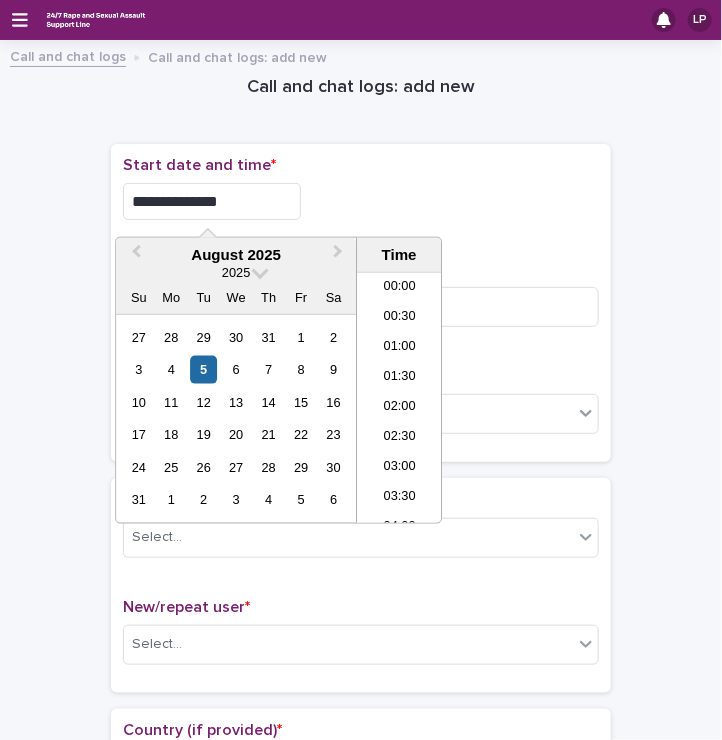 scroll, scrollTop: 1189, scrollLeft: 0, axis: vertical 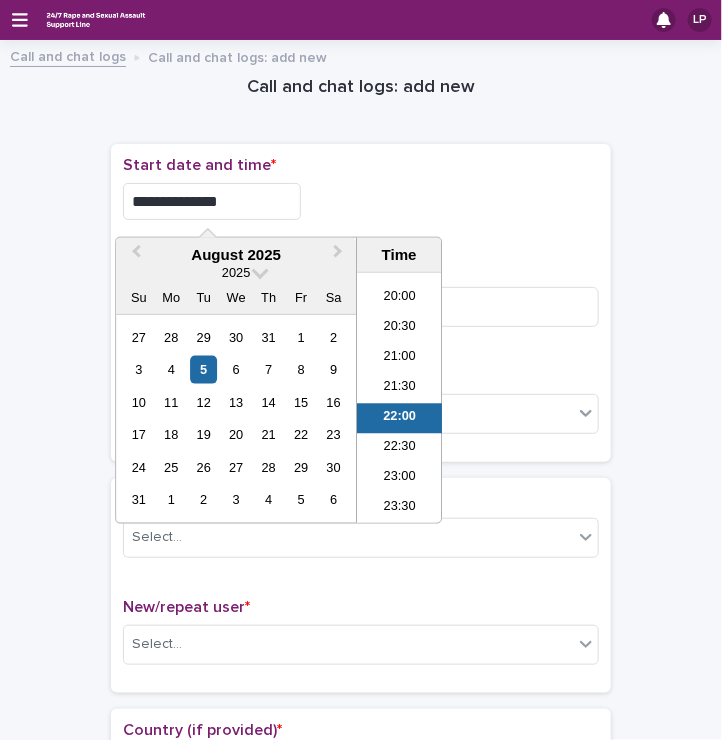 click on "**********" at bounding box center (212, 201) 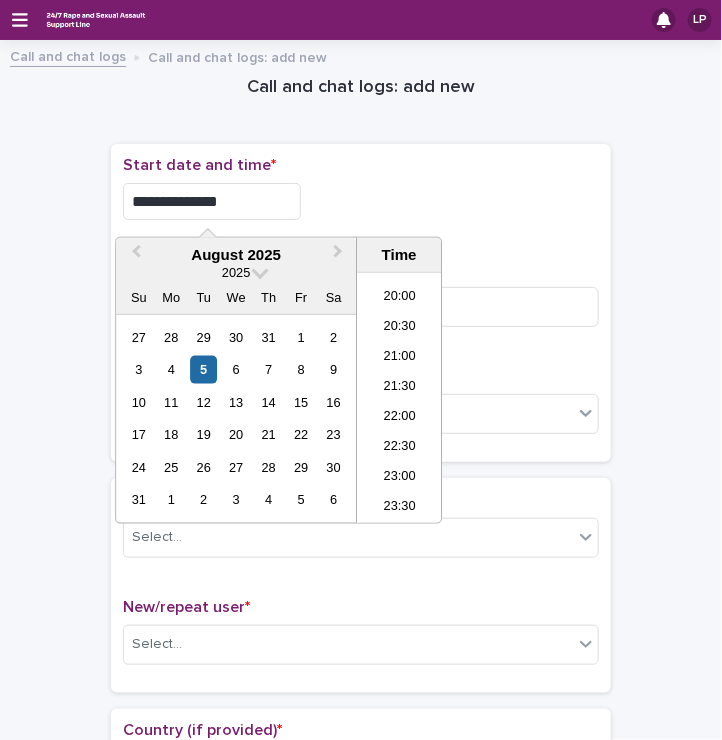 type on "**********" 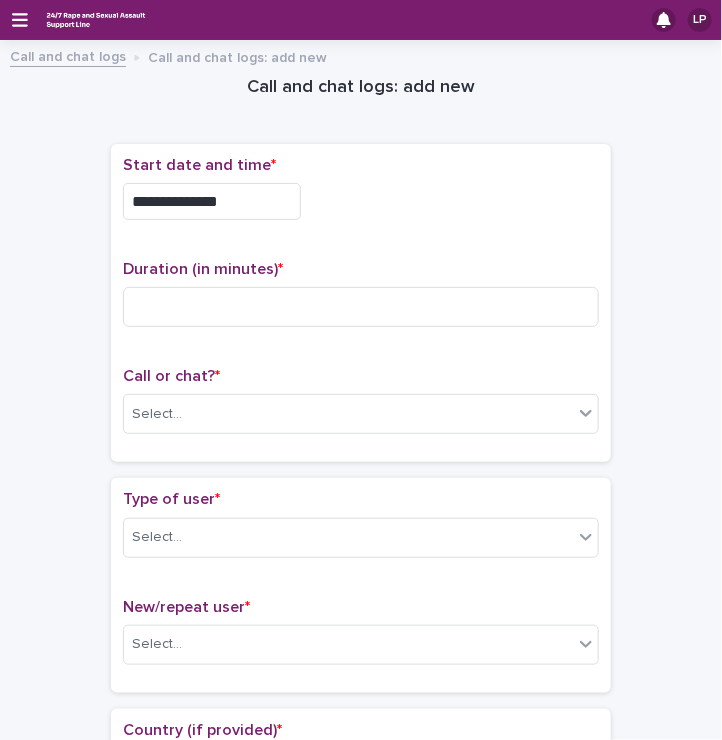 click on "**********" at bounding box center [361, 1065] 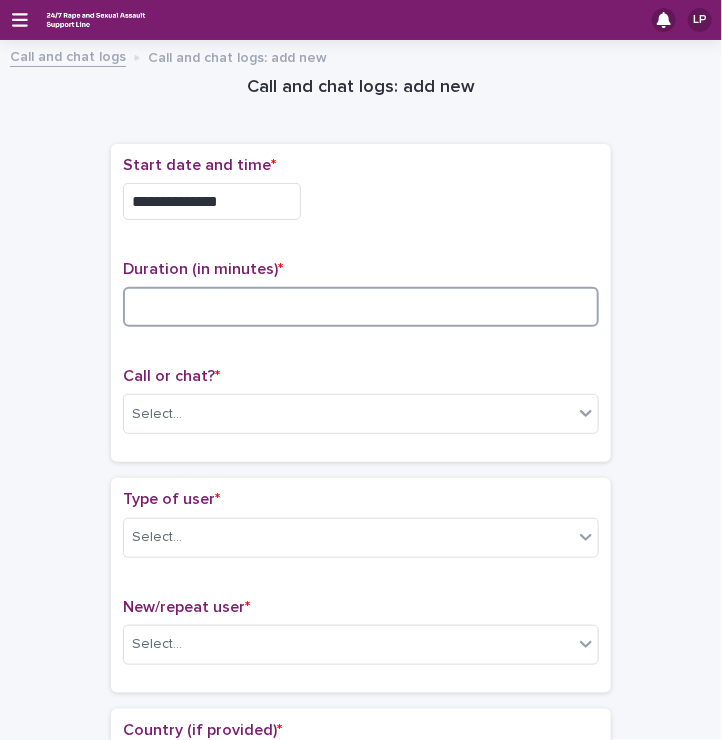 click at bounding box center (361, 307) 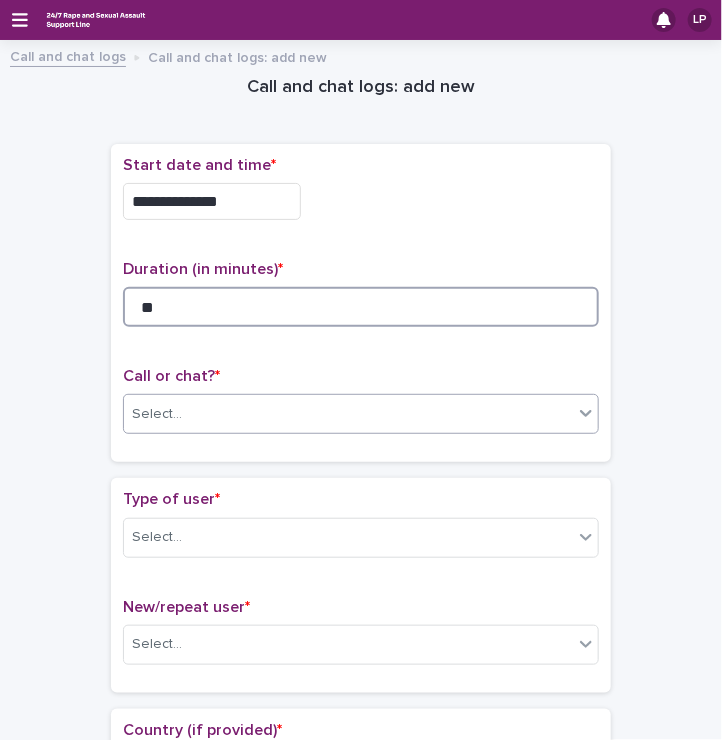 type on "**" 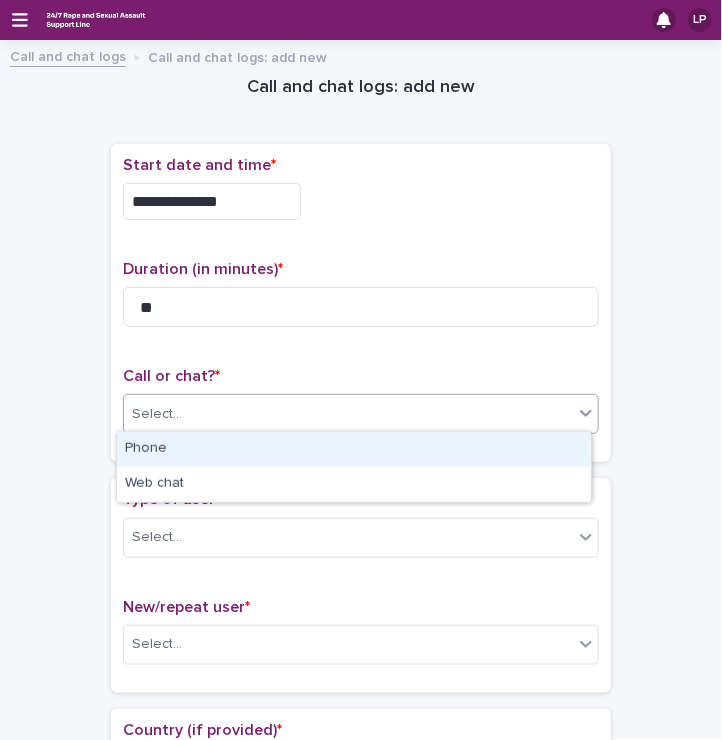 click on "Select..." at bounding box center (157, 414) 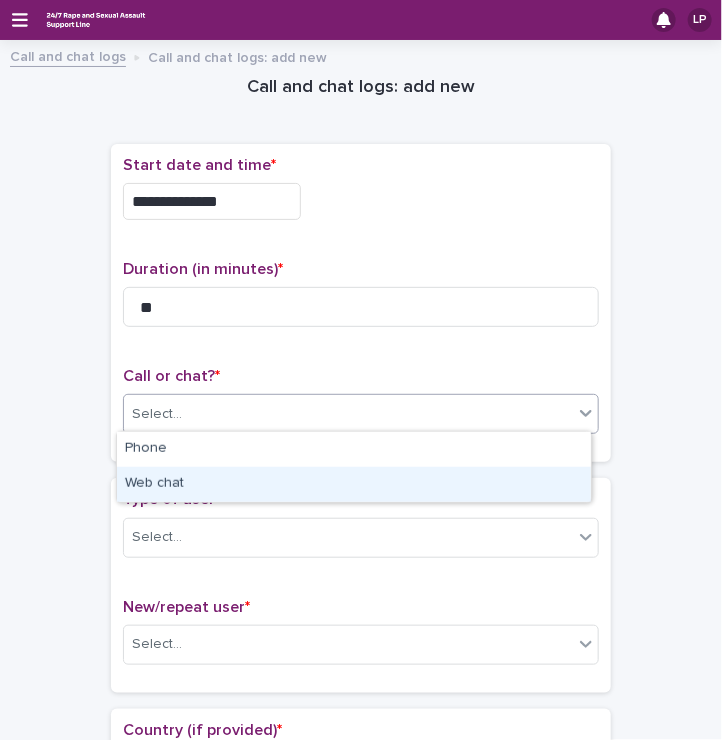 click on "Web chat" at bounding box center (354, 484) 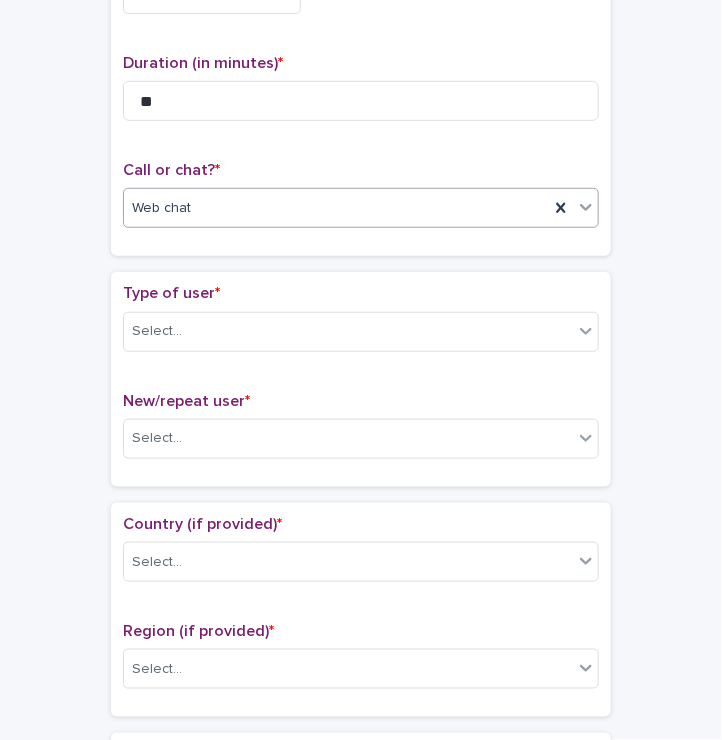 scroll, scrollTop: 207, scrollLeft: 0, axis: vertical 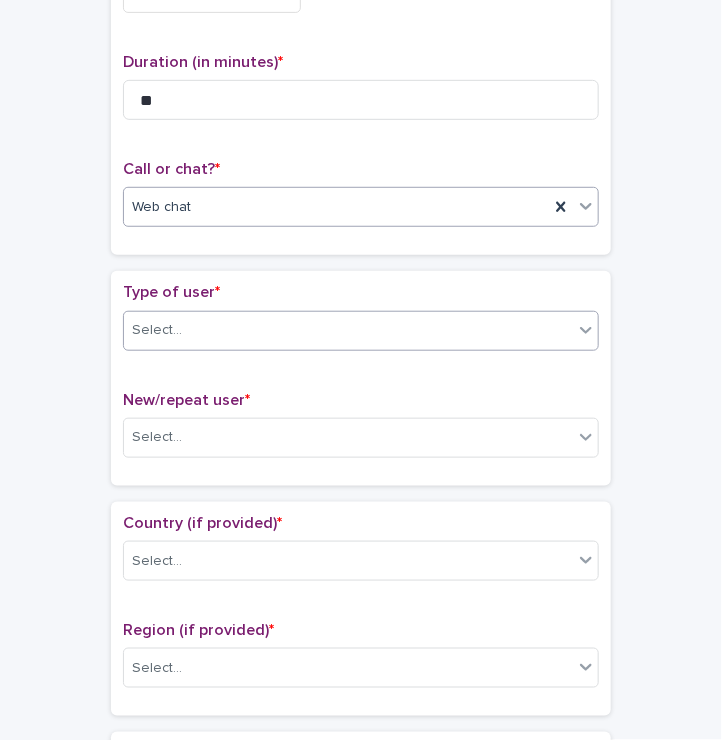click on "Select..." at bounding box center [348, 330] 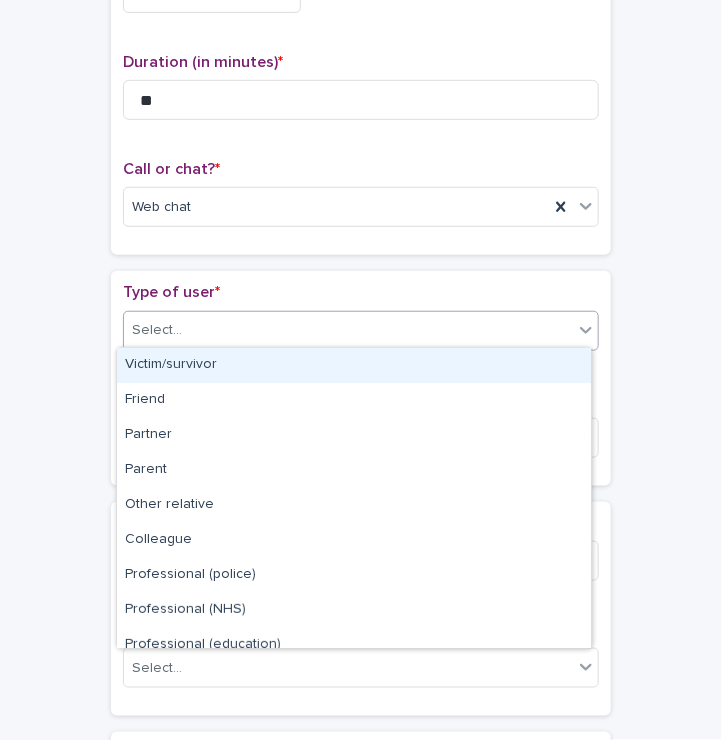 click on "Victim/survivor" at bounding box center (354, 365) 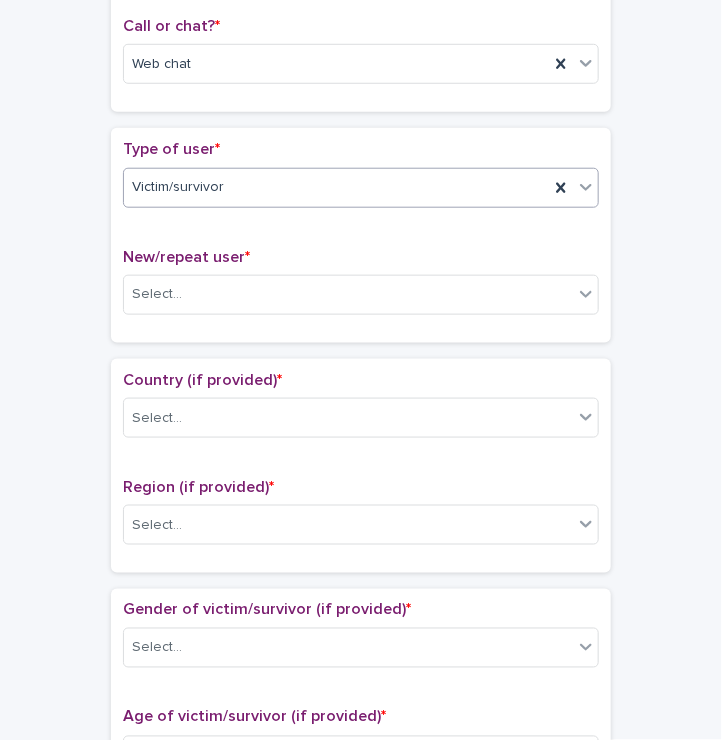 scroll, scrollTop: 368, scrollLeft: 0, axis: vertical 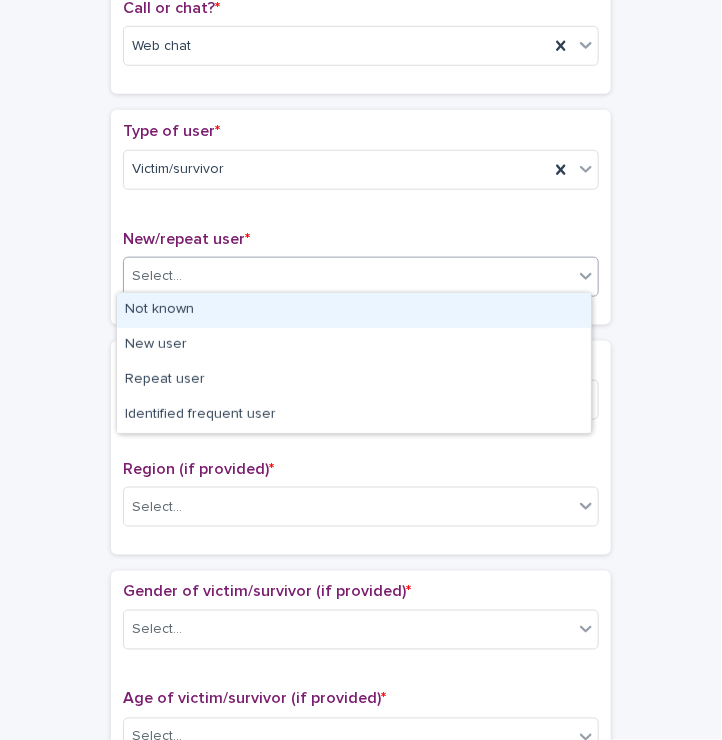 click on "Select..." at bounding box center [157, 276] 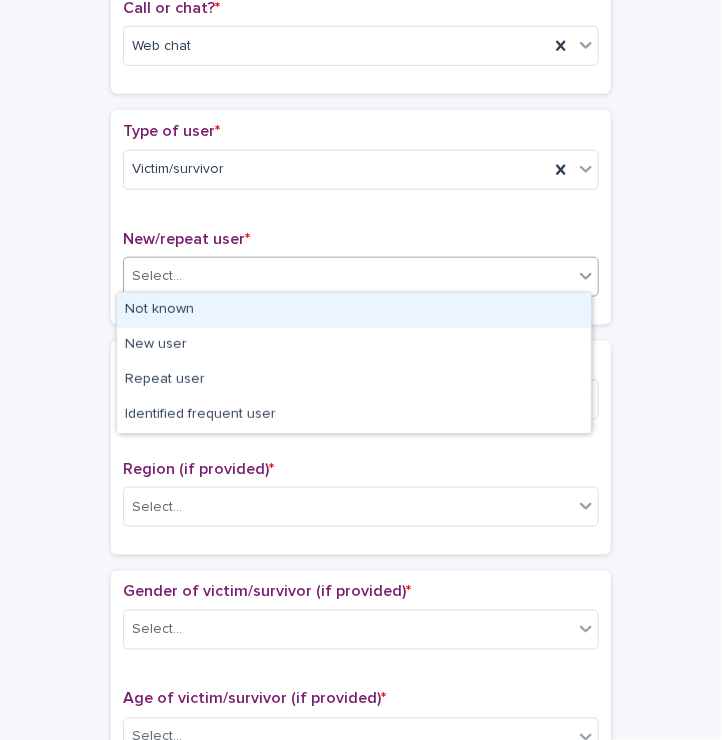 click on "Not known" at bounding box center [354, 310] 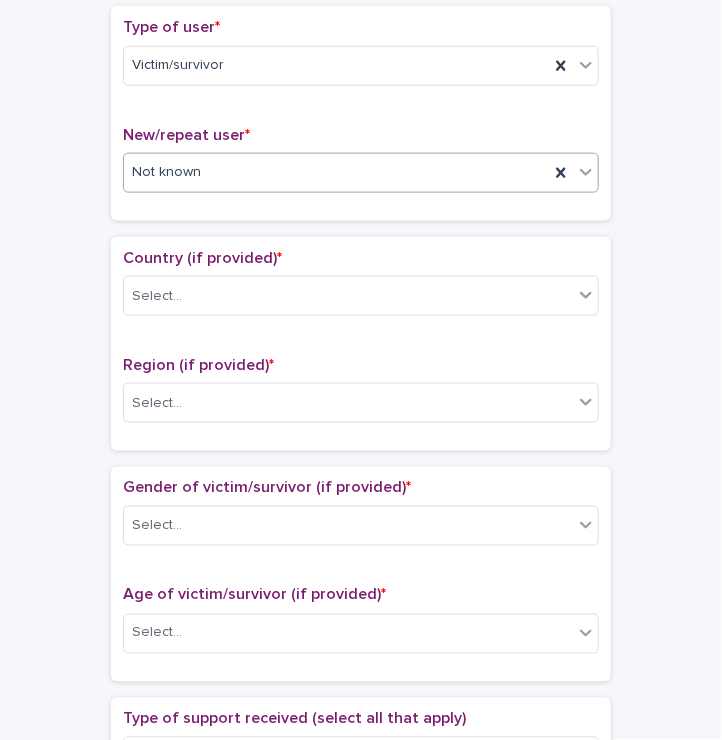 scroll, scrollTop: 512, scrollLeft: 0, axis: vertical 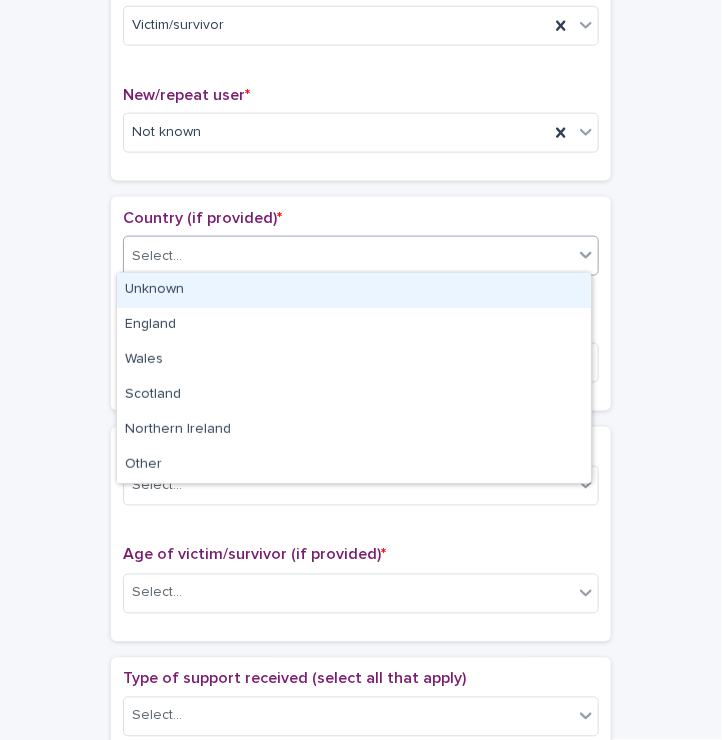 click on "Select..." at bounding box center (157, 256) 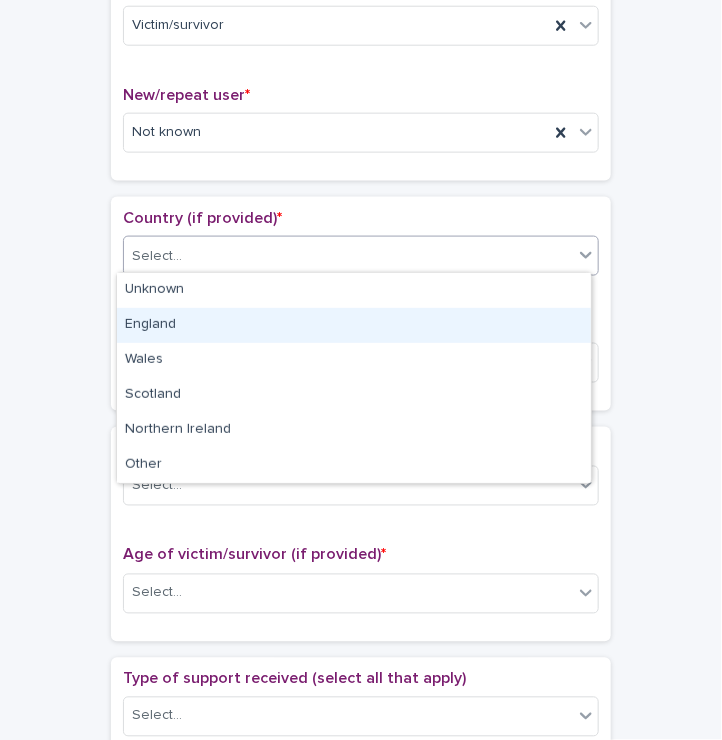 click on "England" at bounding box center [354, 325] 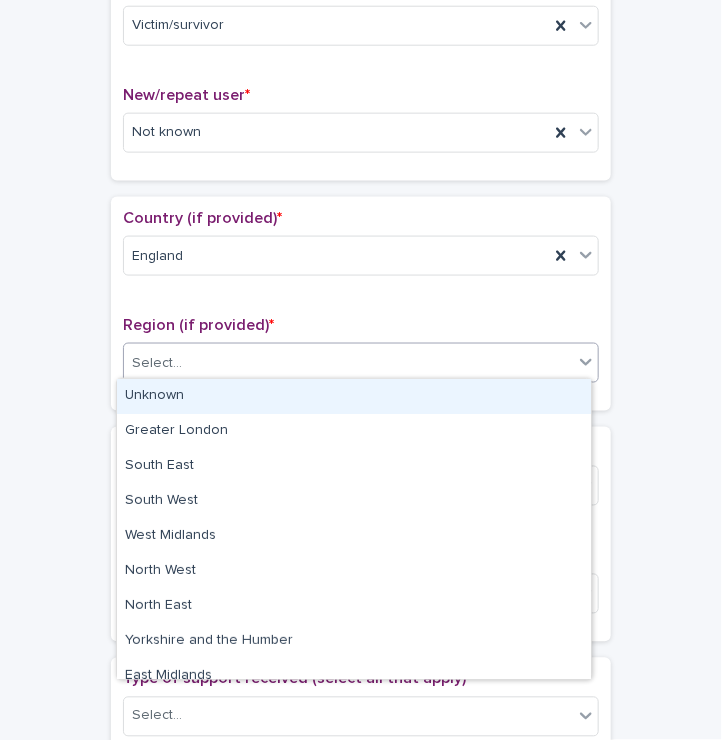 click on "Select..." at bounding box center [157, 363] 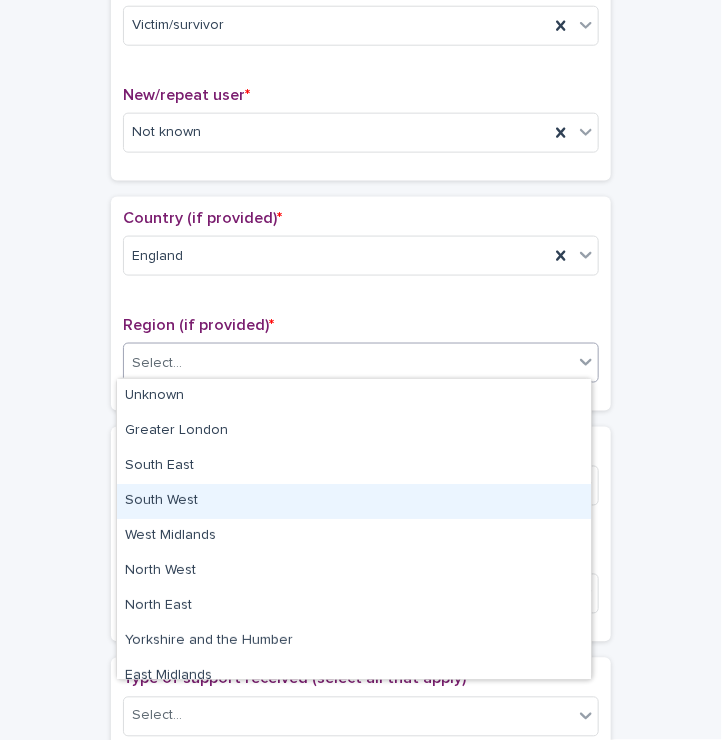 click on "South West" at bounding box center (354, 501) 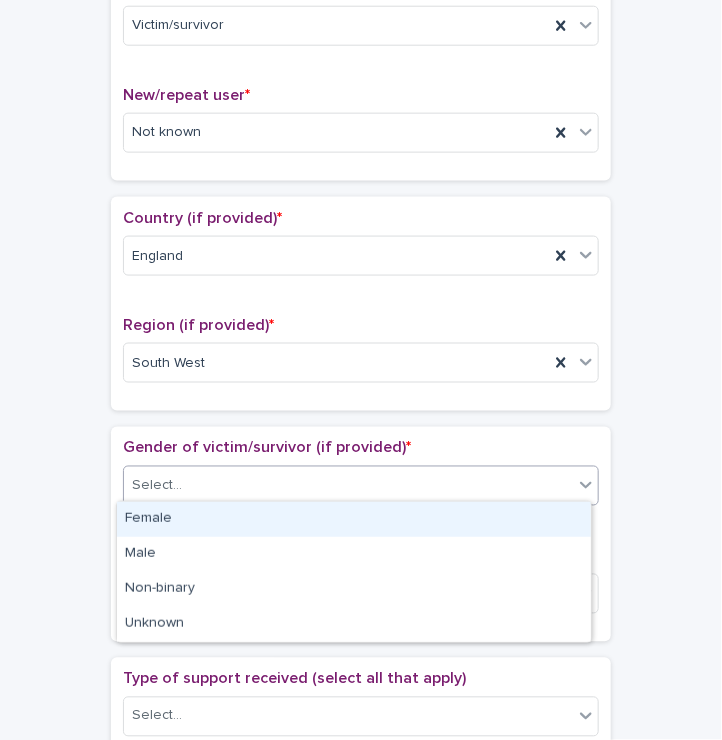 click on "Select..." at bounding box center [361, 486] 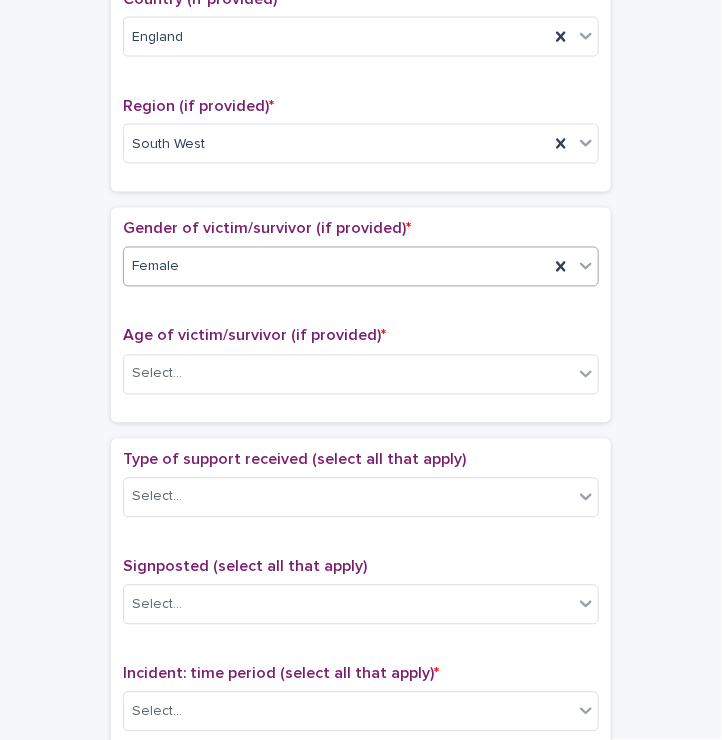 scroll, scrollTop: 732, scrollLeft: 0, axis: vertical 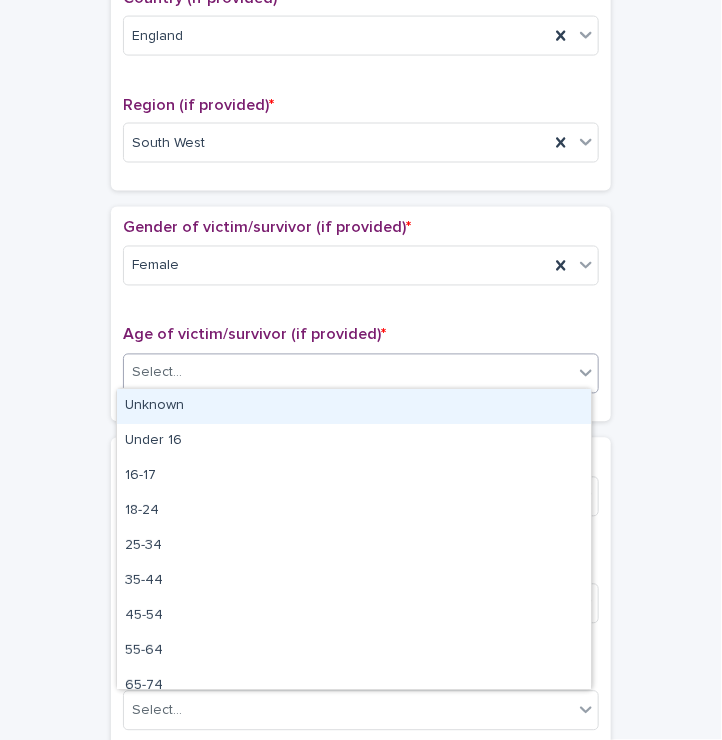 click on "Select..." at bounding box center (157, 373) 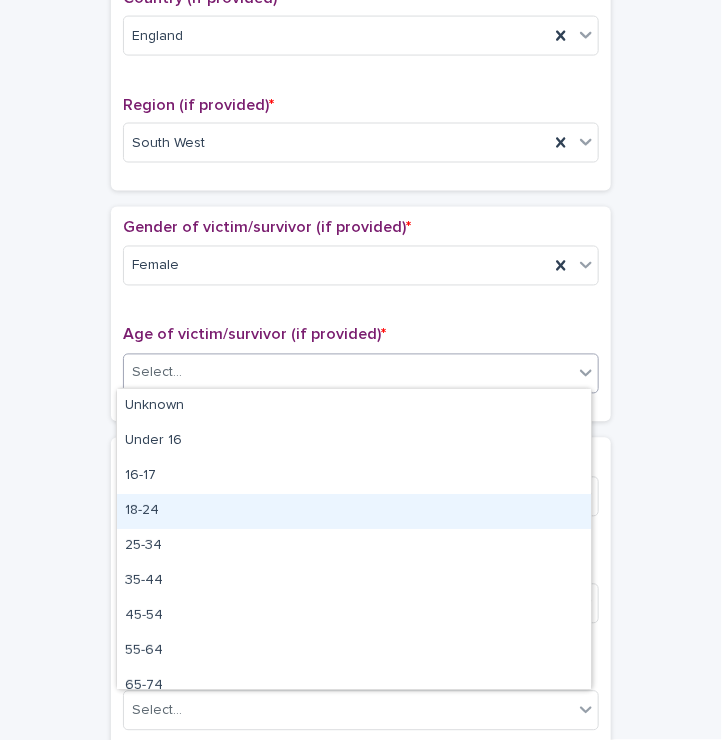 click on "18-24" at bounding box center [354, 511] 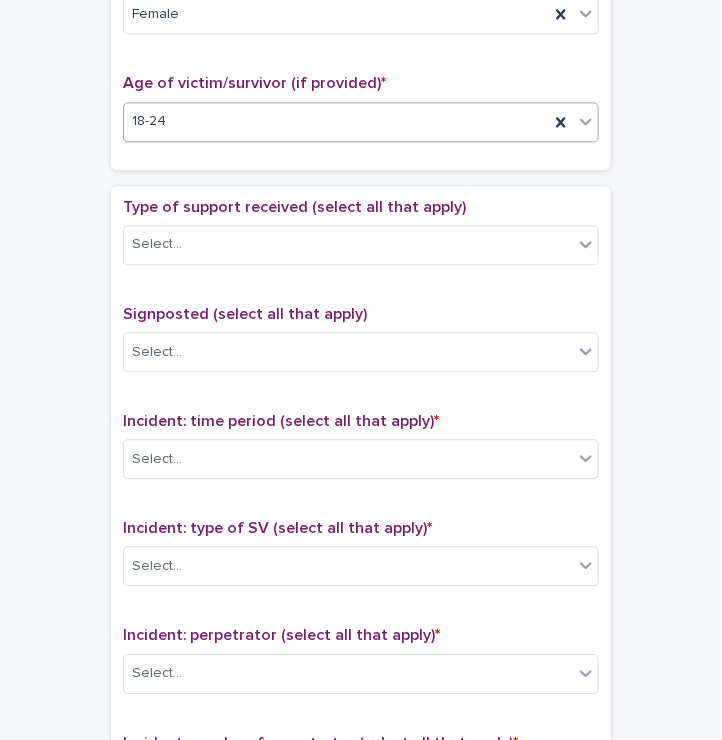 scroll, scrollTop: 1048, scrollLeft: 0, axis: vertical 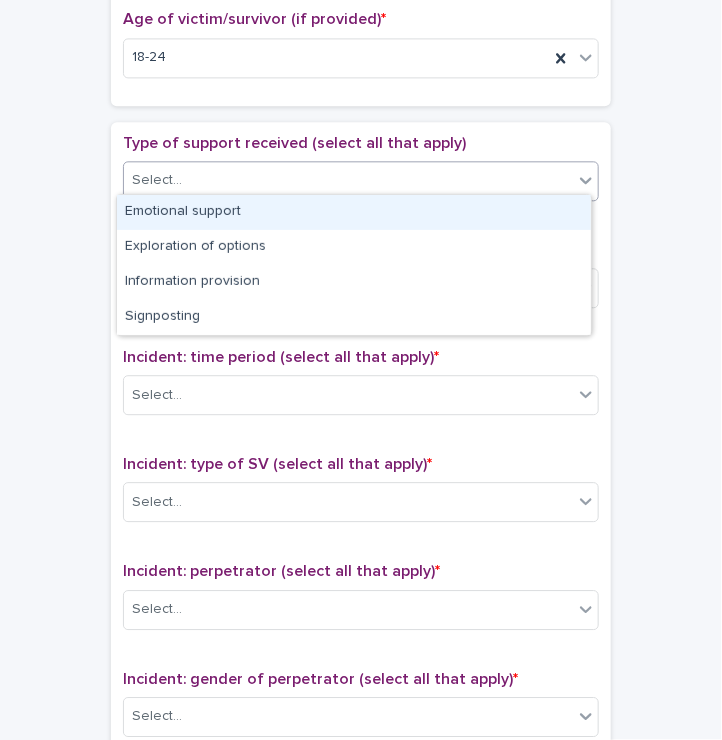 click on "Select..." at bounding box center [157, 180] 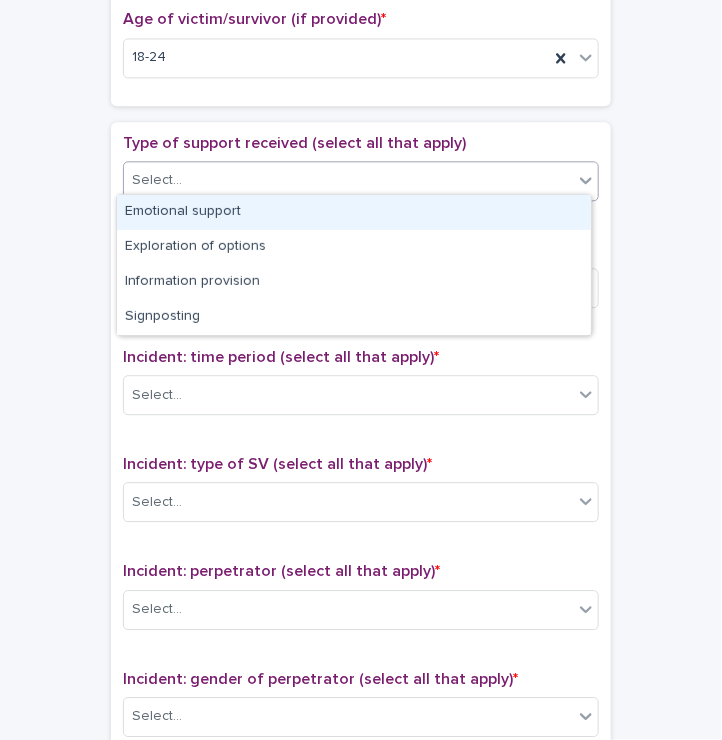click on "Emotional support" at bounding box center [354, 212] 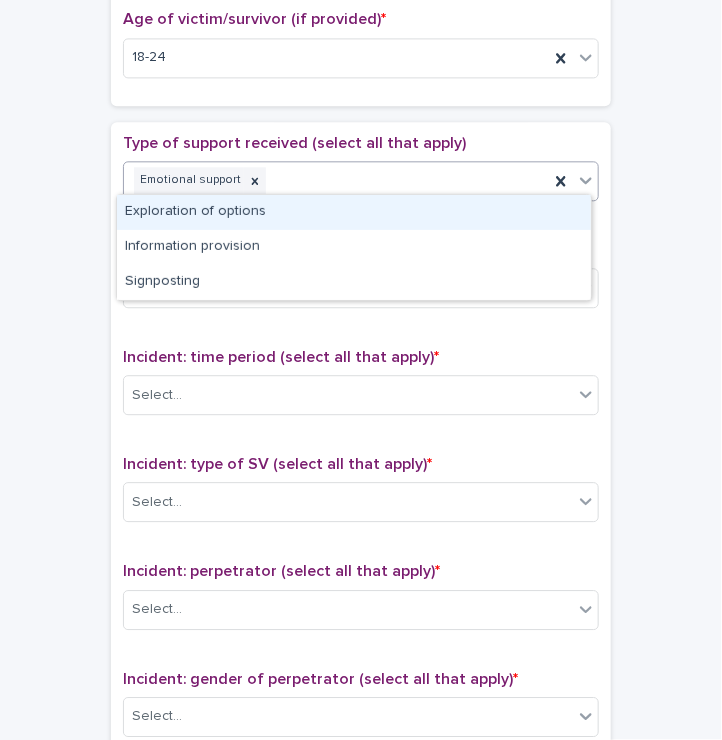 click on "Emotional support" at bounding box center [336, 180] 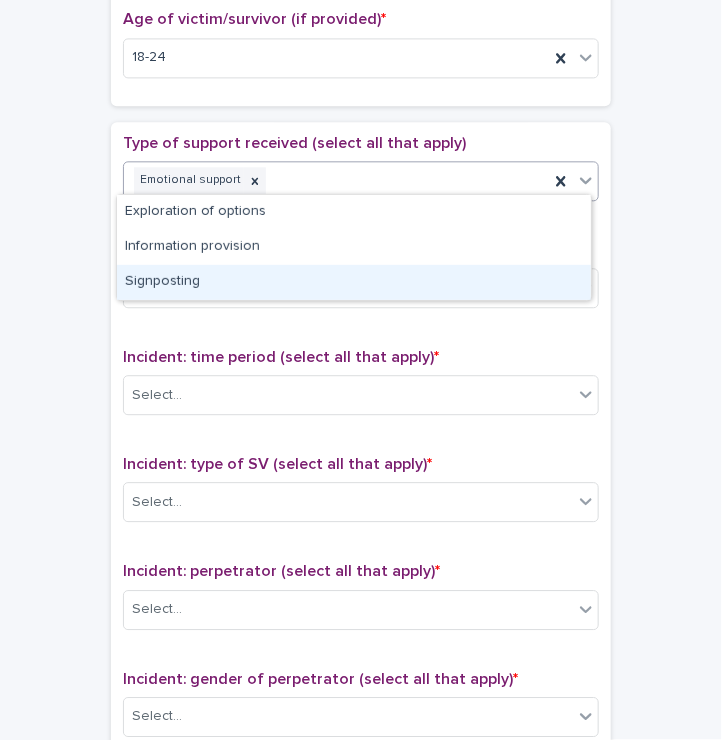 drag, startPoint x: 227, startPoint y: 263, endPoint x: 220, endPoint y: 295, distance: 32.75668 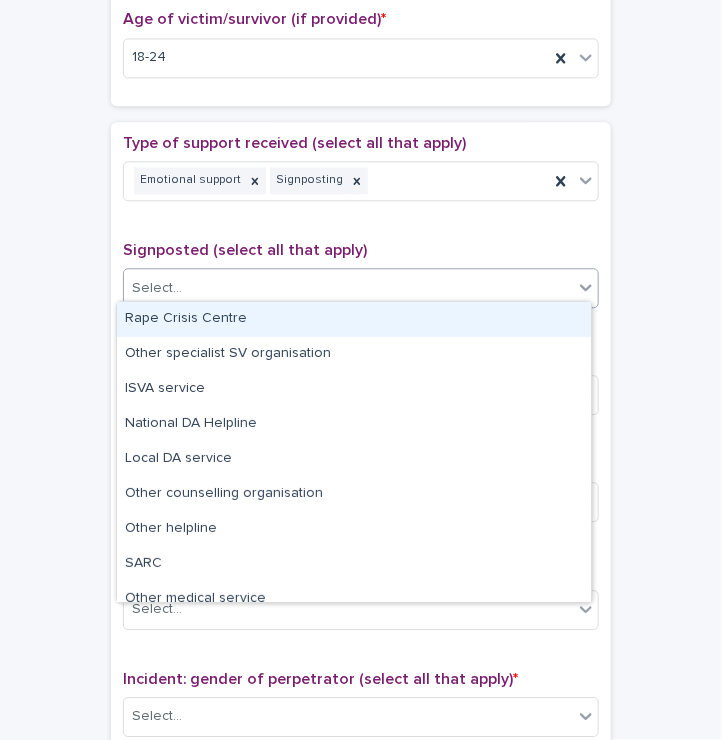 click on "Select..." at bounding box center [348, 288] 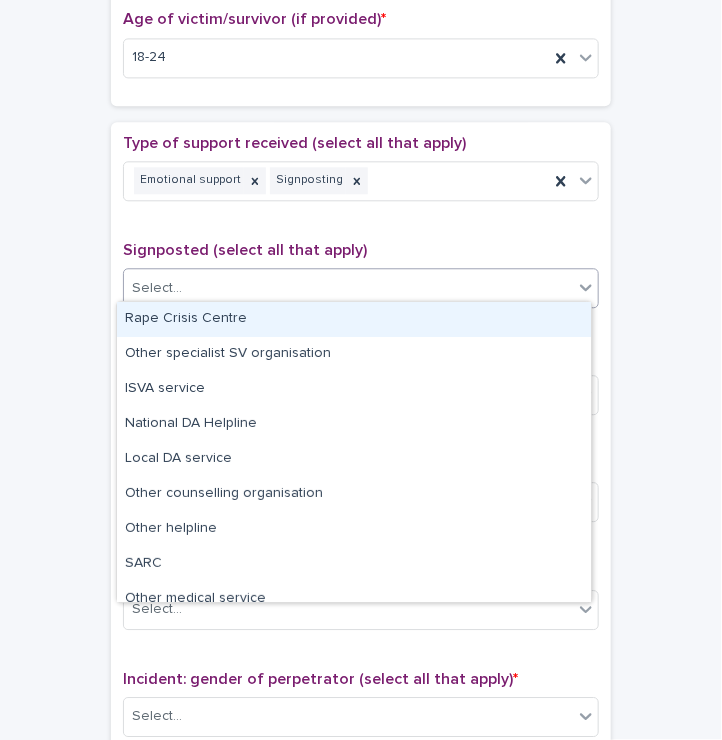 click on "Rape Crisis Centre" at bounding box center (354, 319) 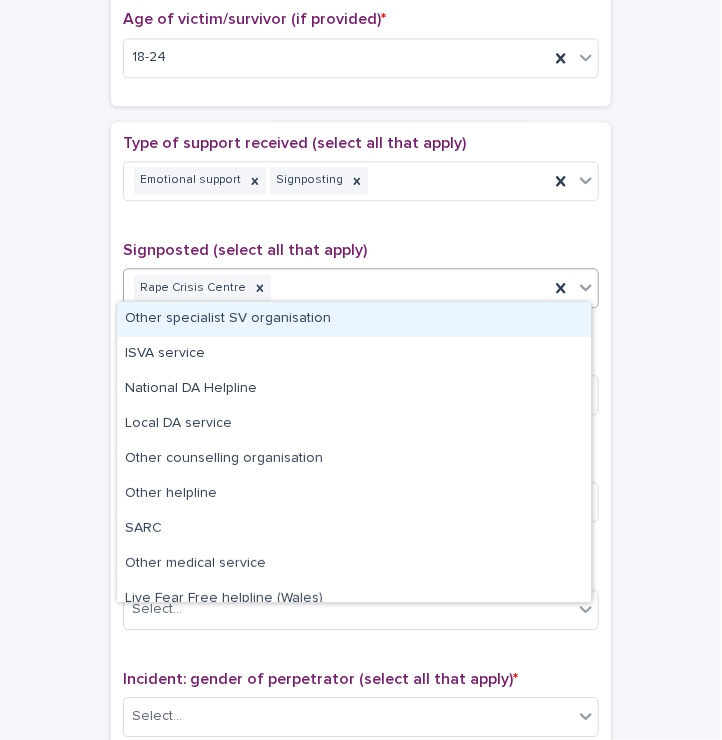 click on "Rape Crisis Centre" at bounding box center (336, 288) 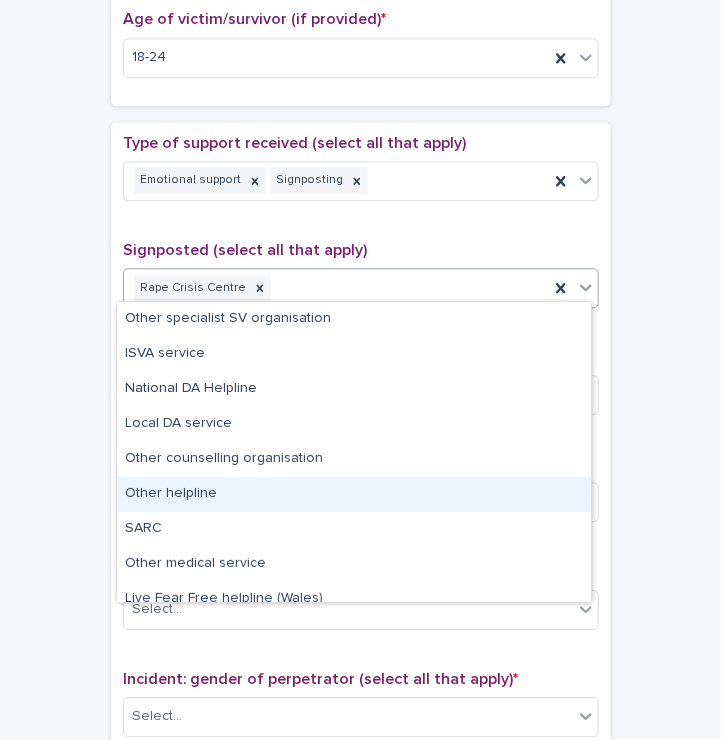 click on "Other helpline" at bounding box center [354, 494] 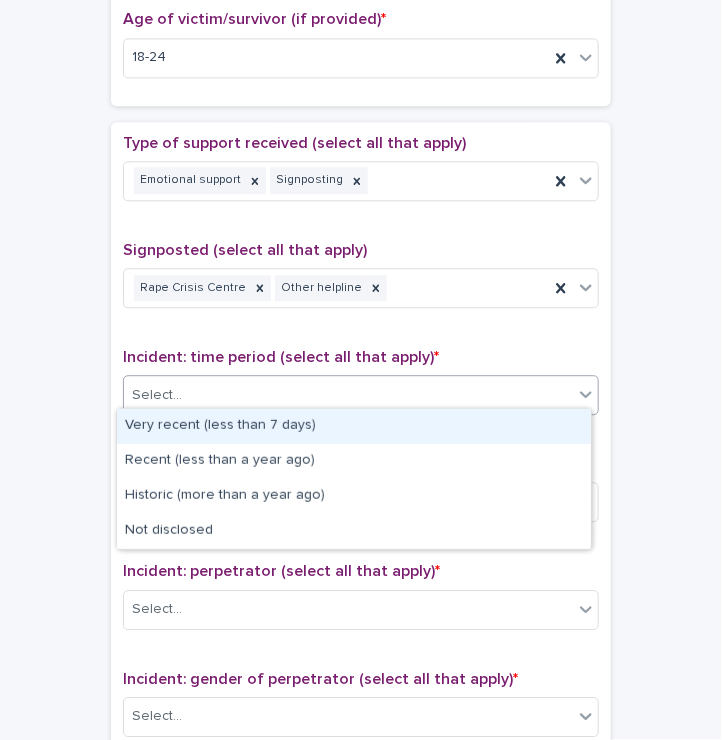 click on "Select..." at bounding box center [348, 395] 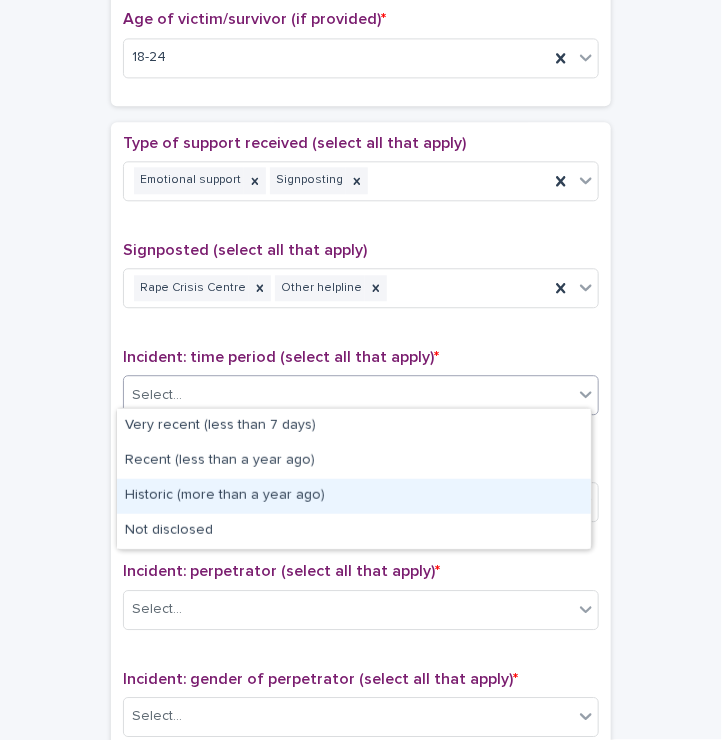click on "Historic (more than a year ago)" at bounding box center [354, 496] 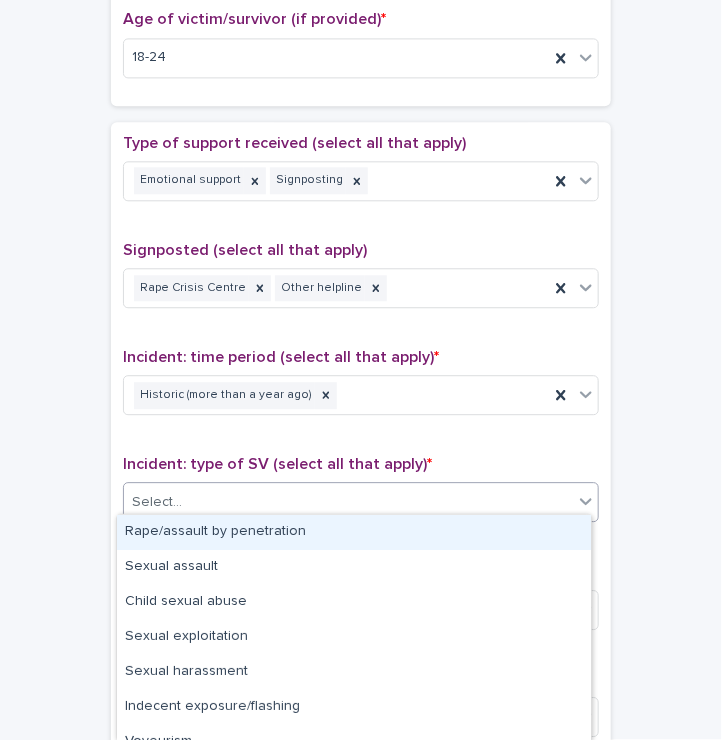 click on "Select..." at bounding box center (157, 502) 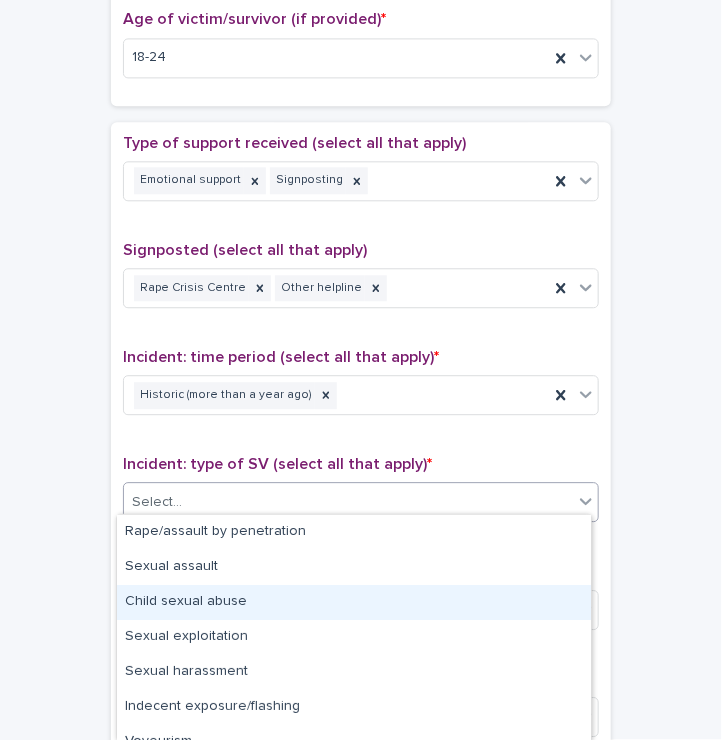 click on "Child sexual abuse" at bounding box center (354, 602) 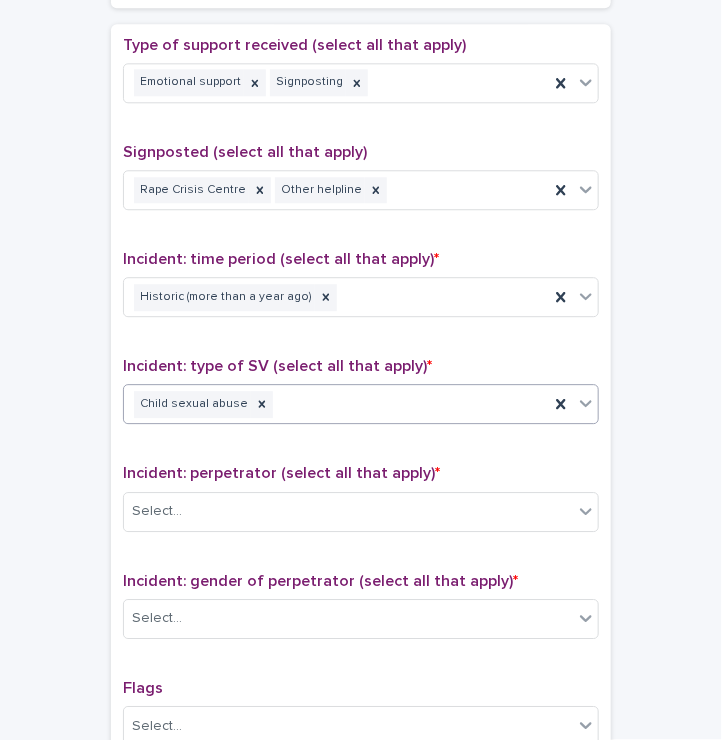 scroll, scrollTop: 1158, scrollLeft: 0, axis: vertical 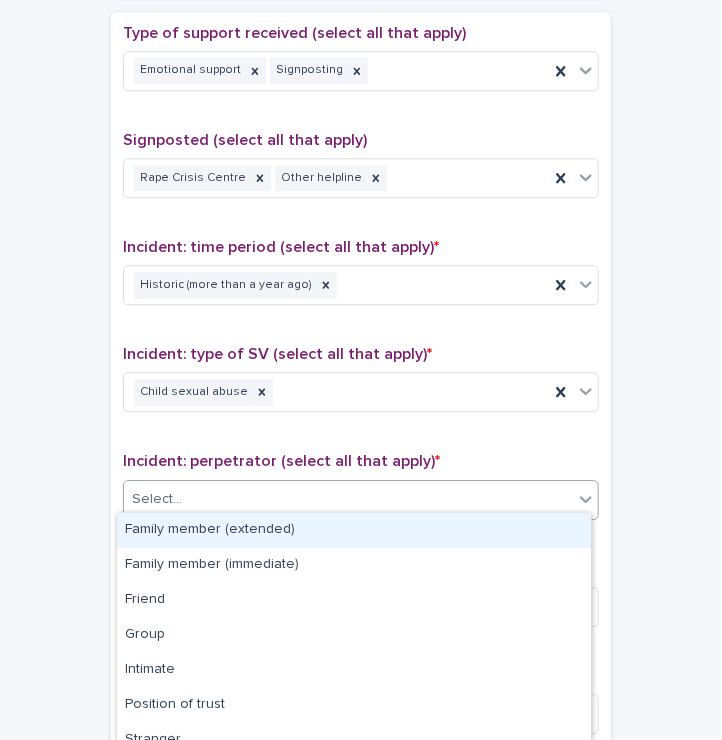 click on "Select..." at bounding box center (157, 499) 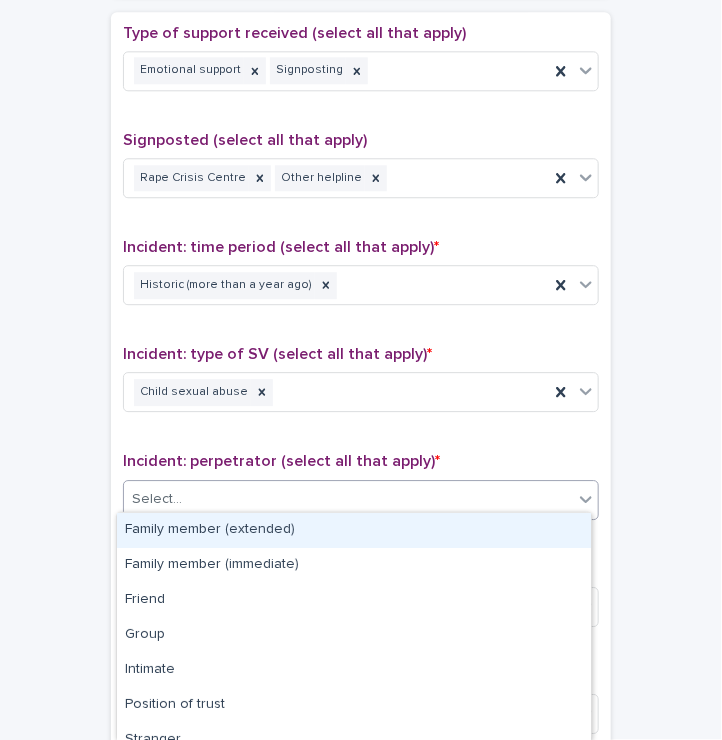 click on "Family member (extended)" at bounding box center [354, 530] 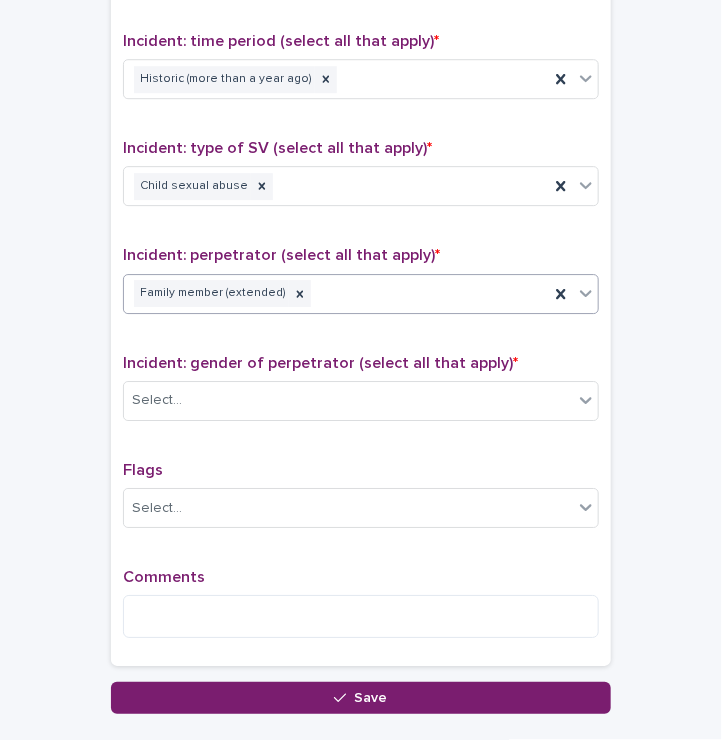 scroll, scrollTop: 1364, scrollLeft: 0, axis: vertical 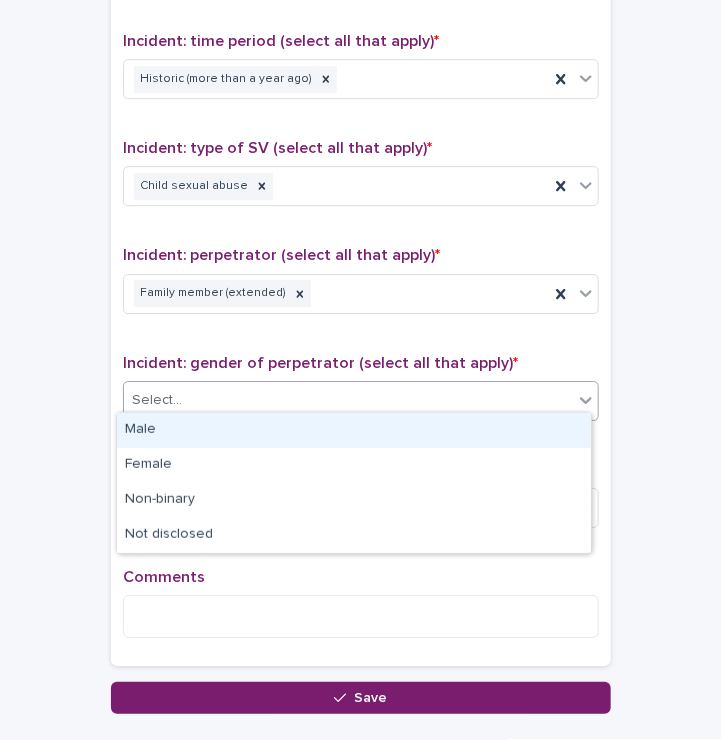 click on "Select..." at bounding box center [348, 400] 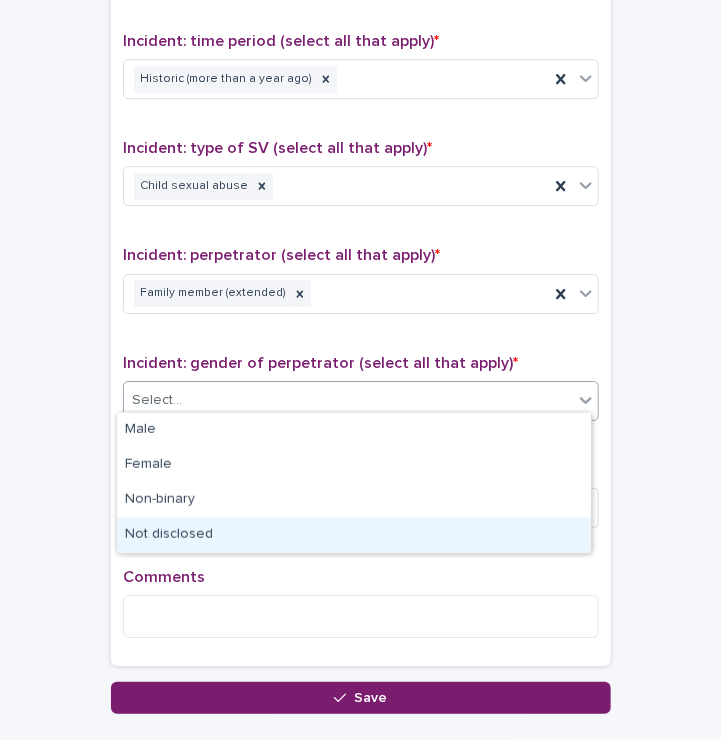 click on "Not disclosed" at bounding box center [354, 535] 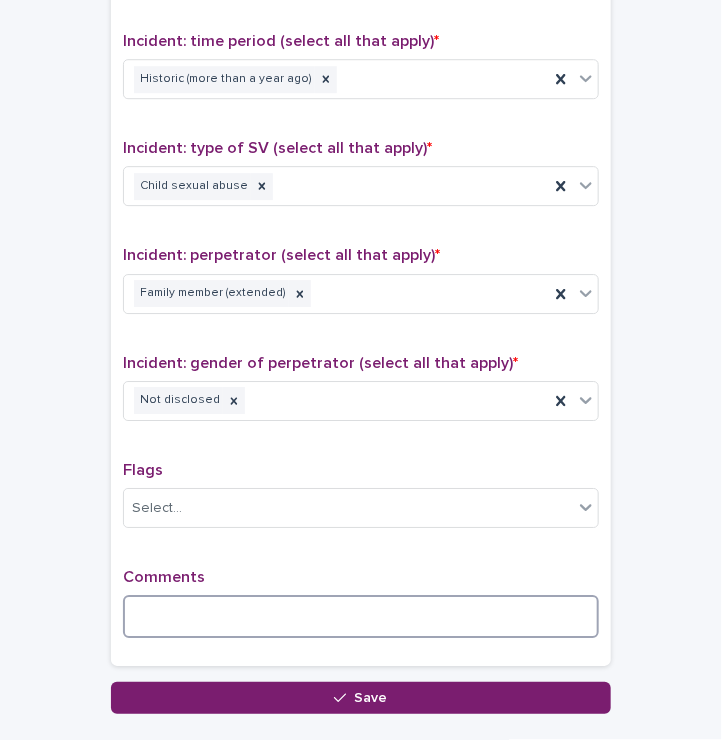 click at bounding box center (361, 616) 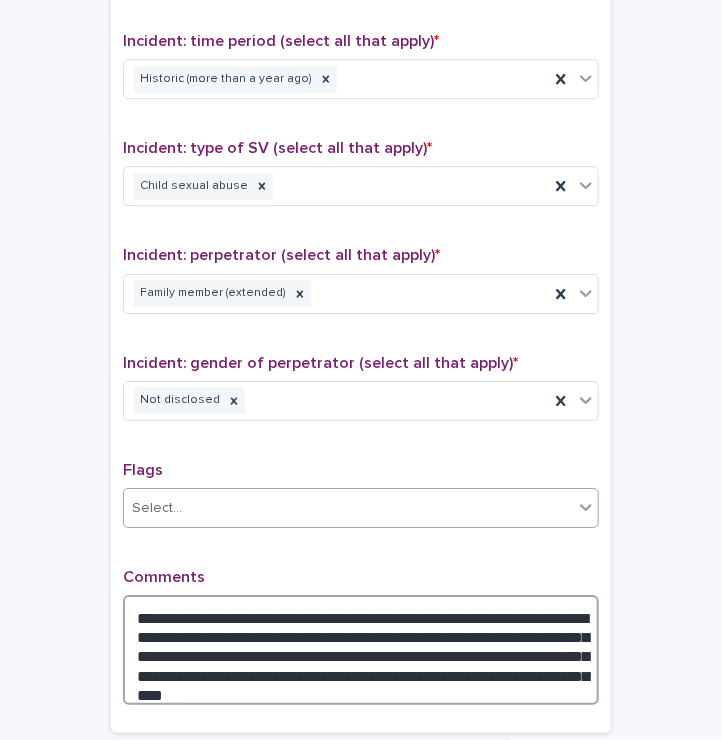 scroll, scrollTop: 1552, scrollLeft: 0, axis: vertical 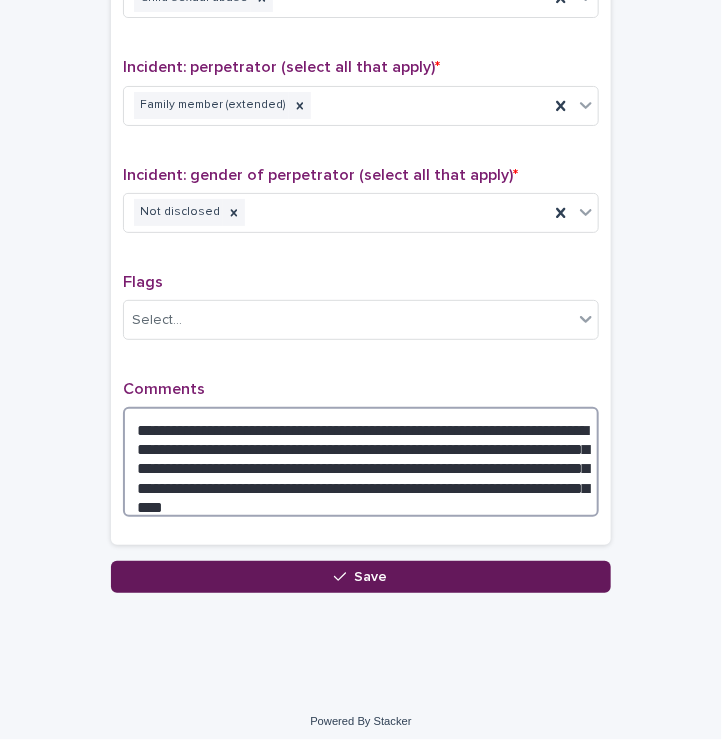 type on "**********" 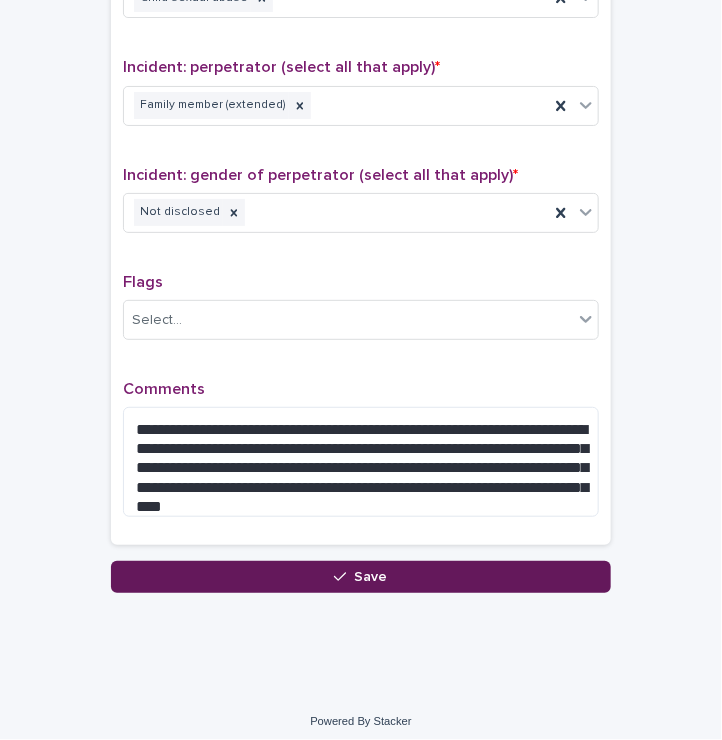 click on "Save" at bounding box center [361, 577] 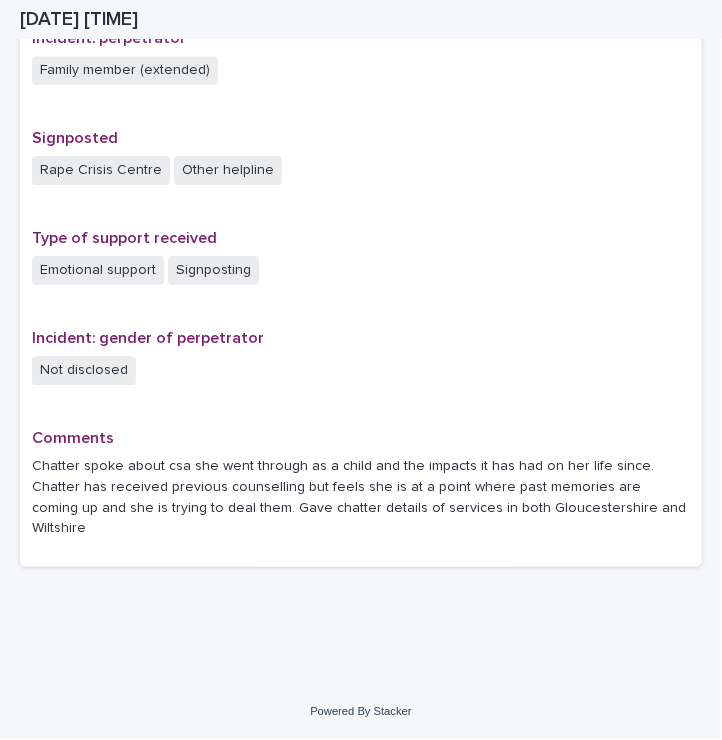 scroll, scrollTop: 1212, scrollLeft: 0, axis: vertical 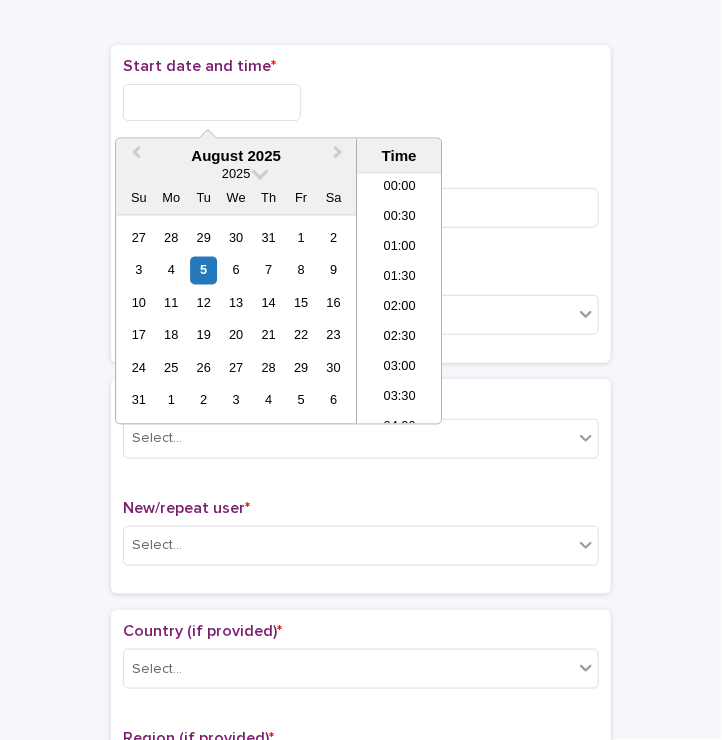 click at bounding box center (212, 102) 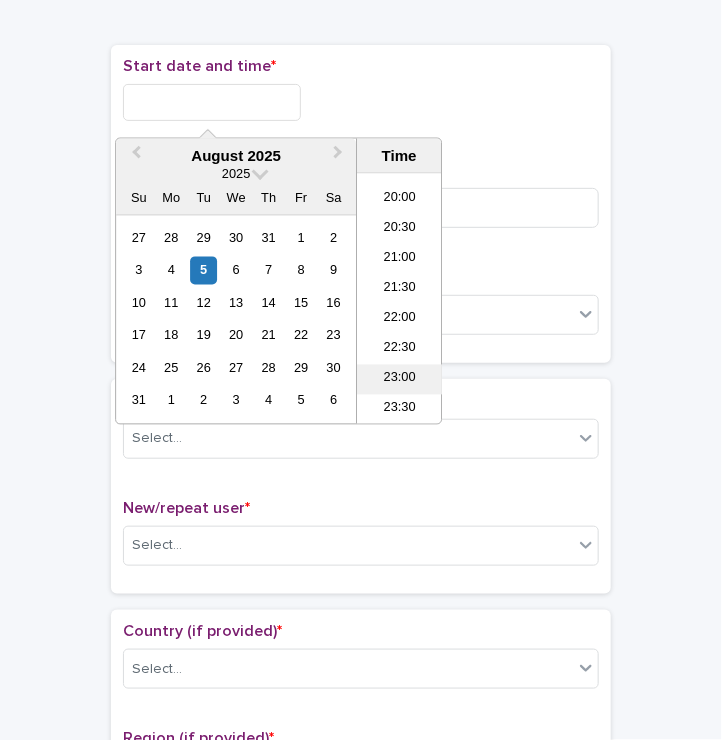 click on "23:00" at bounding box center [399, 380] 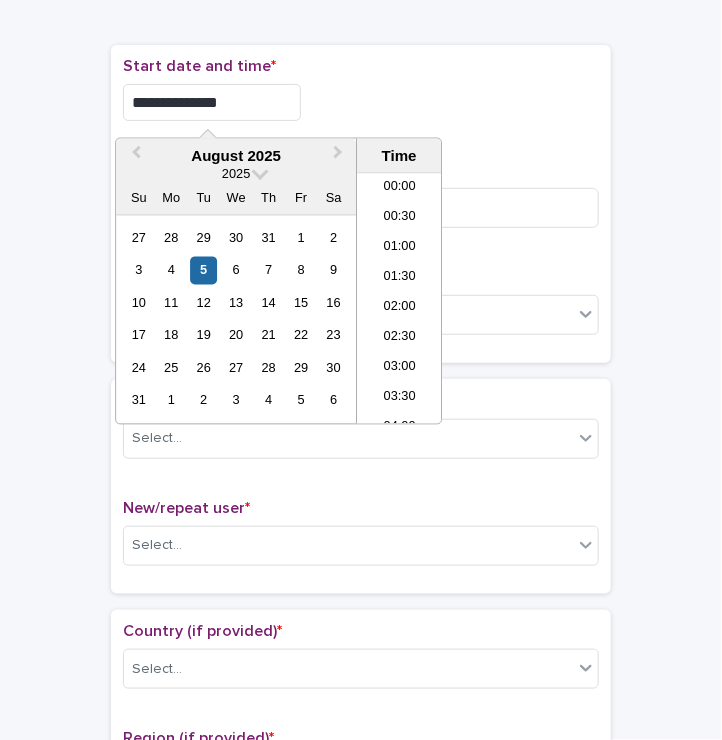 click on "**********" at bounding box center (212, 102) 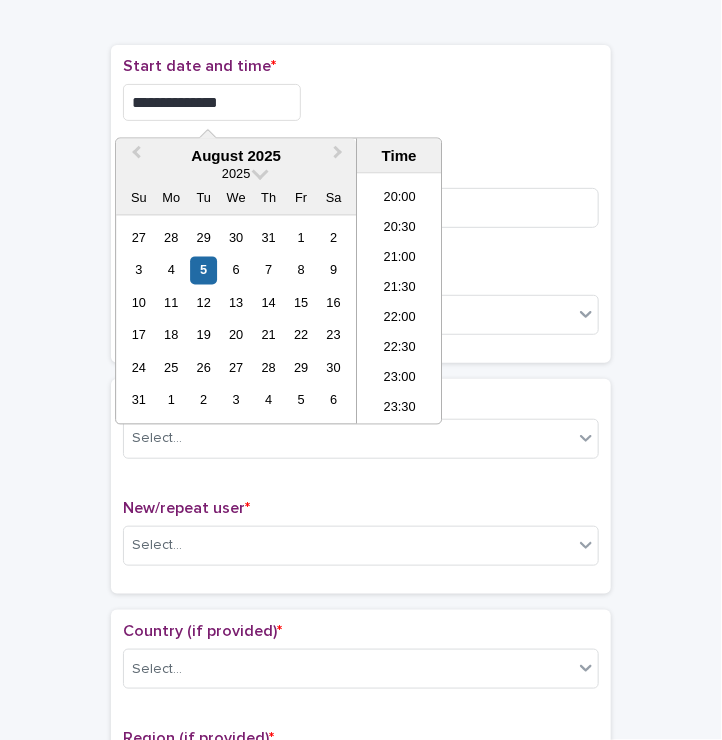 type on "**********" 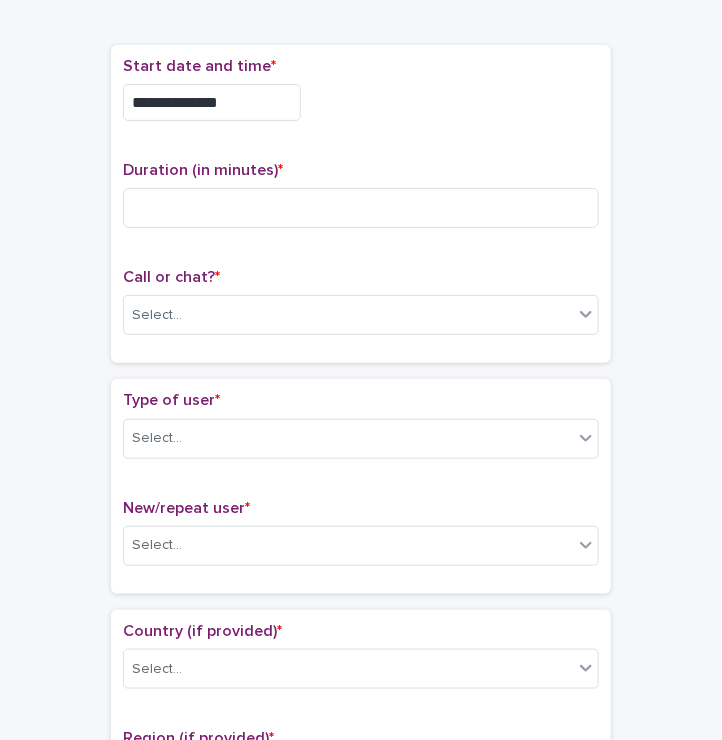 click on "Start date and time *" at bounding box center (361, 66) 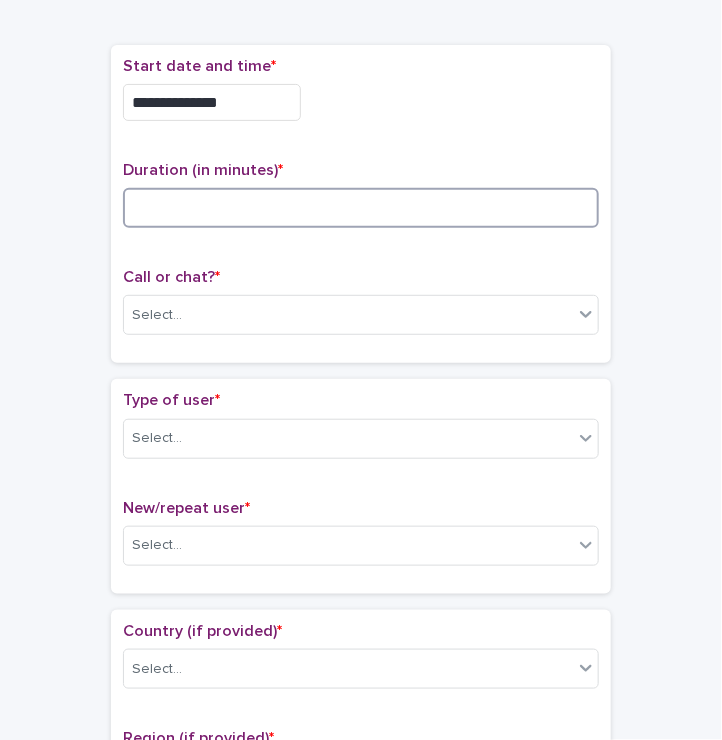 click at bounding box center [361, 208] 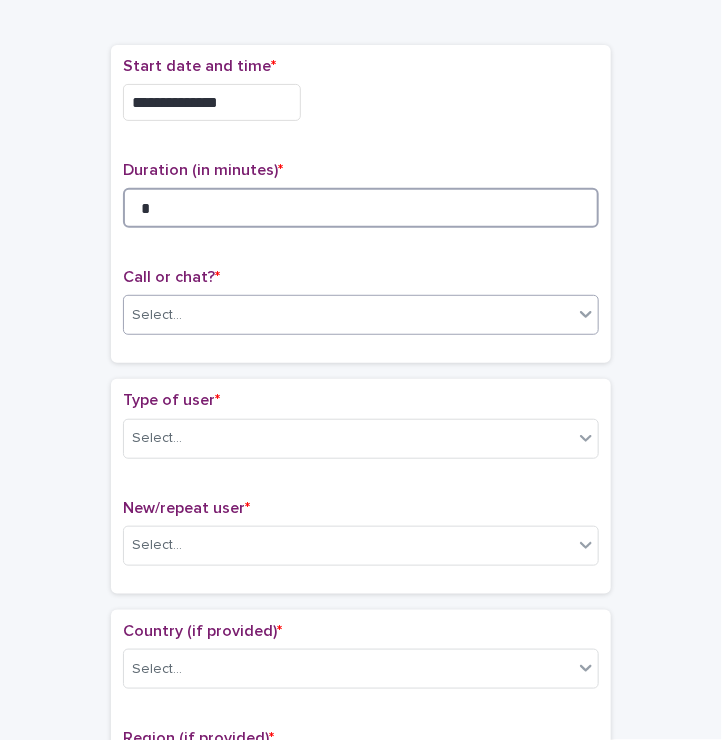 type on "*" 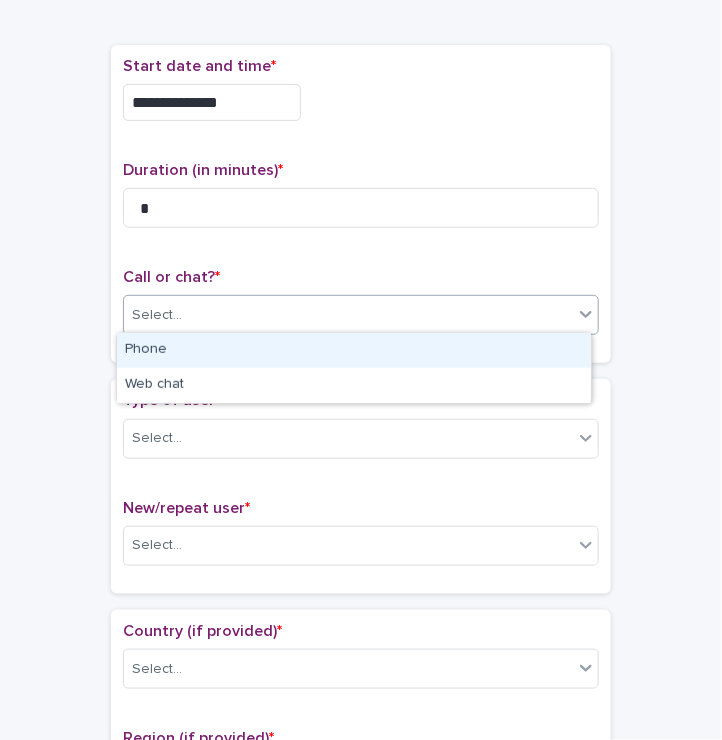 click on "Select..." at bounding box center [157, 315] 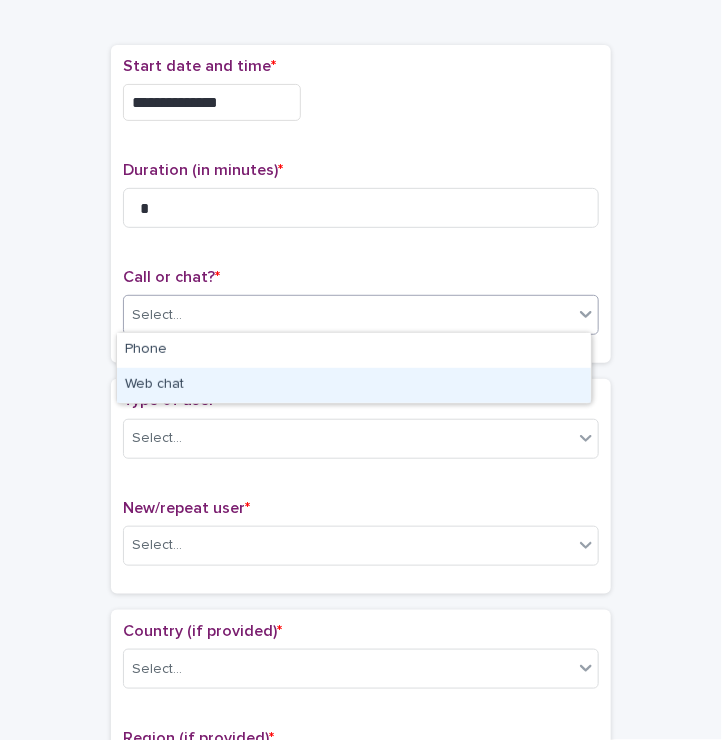 click on "Web chat" at bounding box center [354, 385] 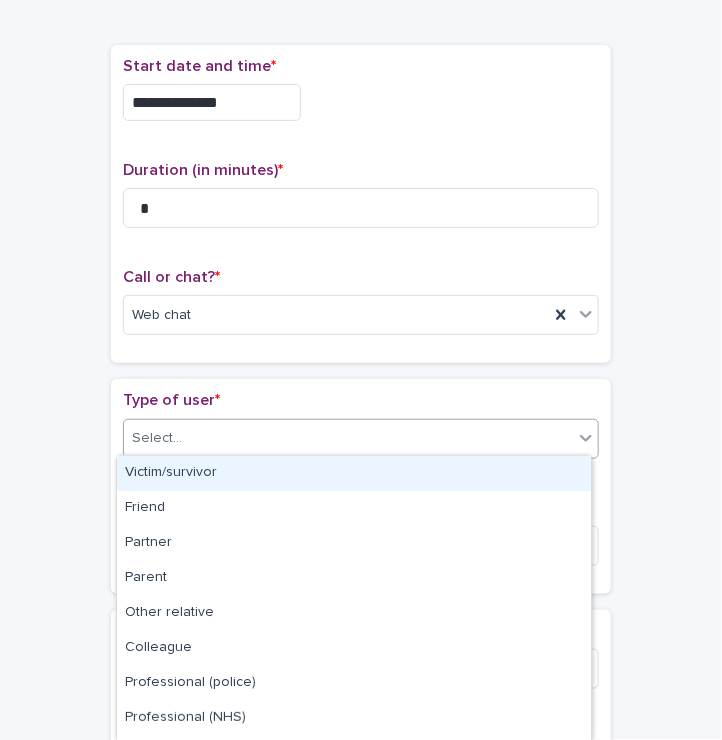 click on "Select..." at bounding box center [157, 438] 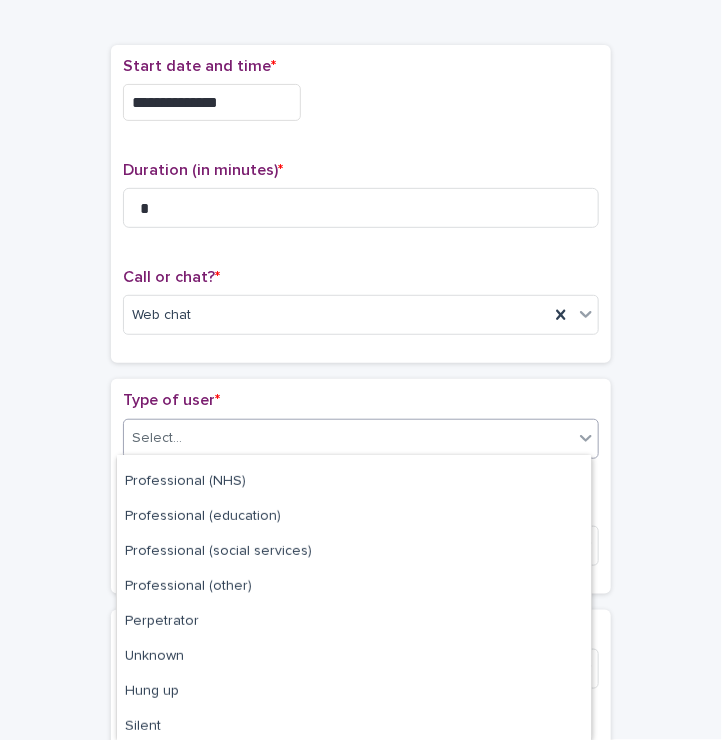 scroll, scrollTop: 239, scrollLeft: 0, axis: vertical 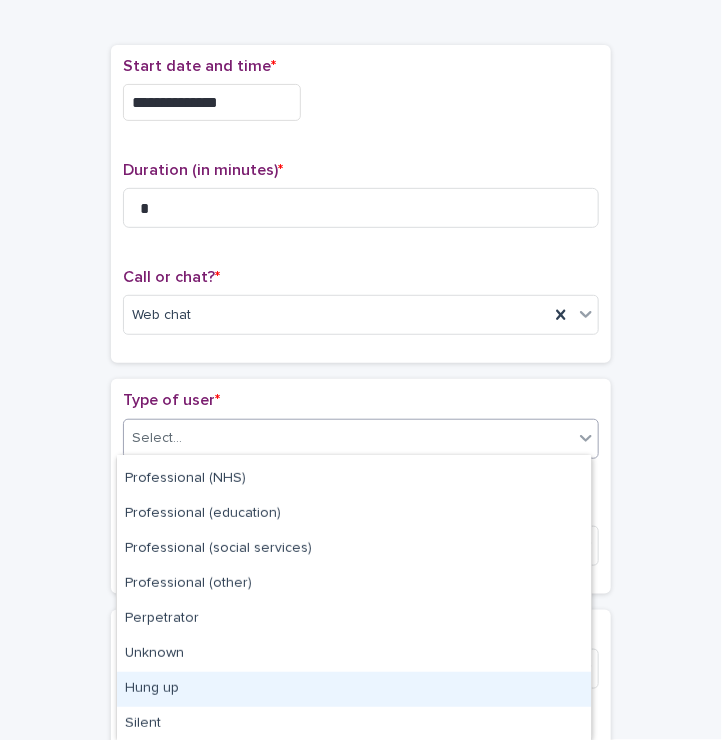 click on "Hung up" at bounding box center (354, 689) 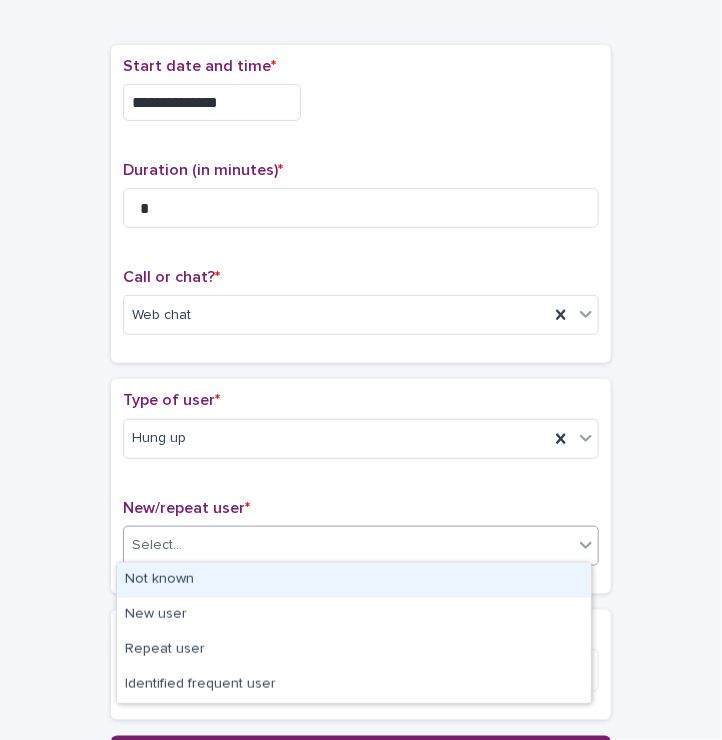 click on "Select..." at bounding box center (157, 545) 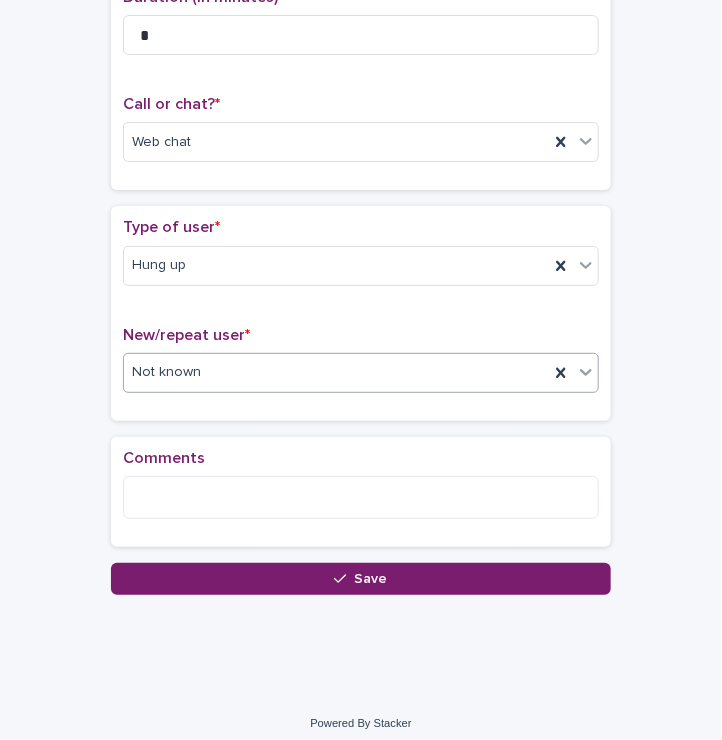 scroll, scrollTop: 279, scrollLeft: 0, axis: vertical 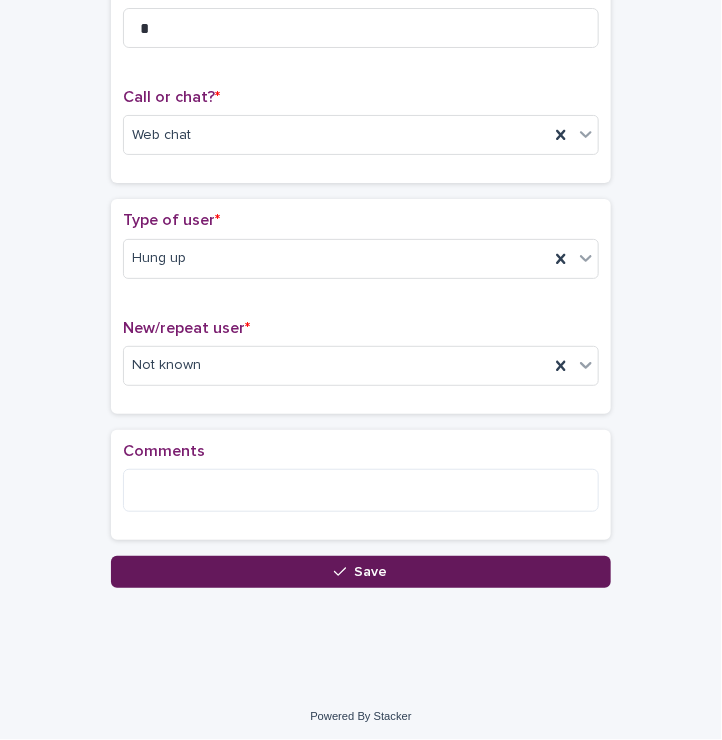 click on "Save" at bounding box center [361, 572] 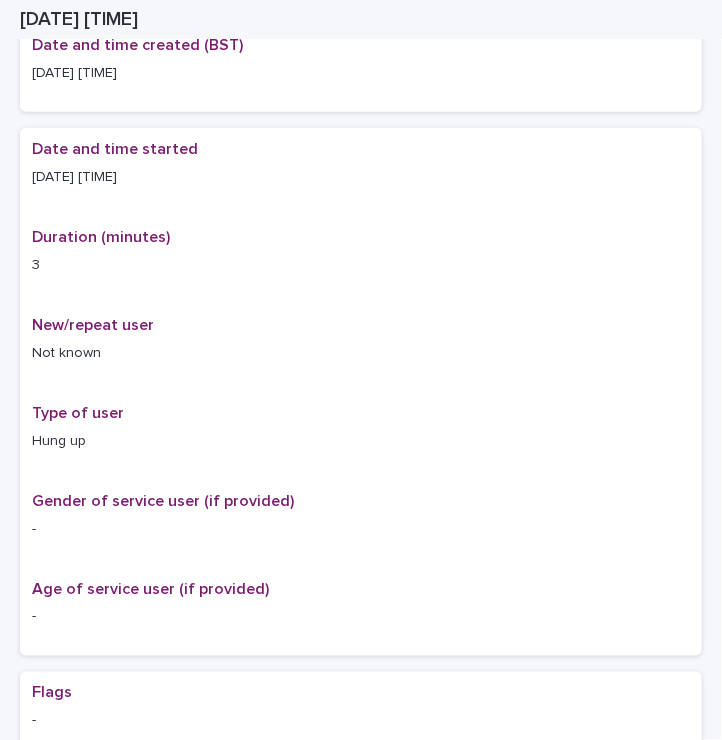 scroll, scrollTop: 301, scrollLeft: 0, axis: vertical 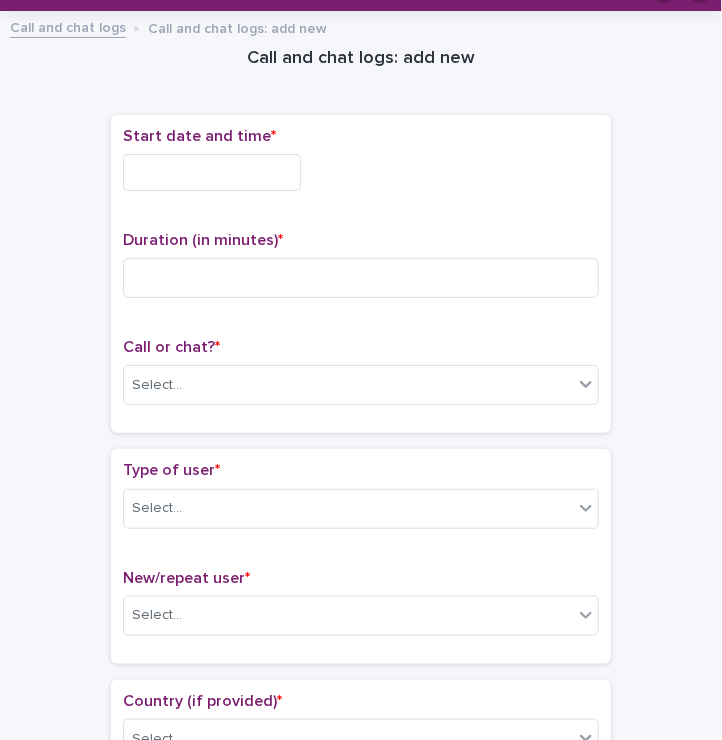 click at bounding box center (212, 172) 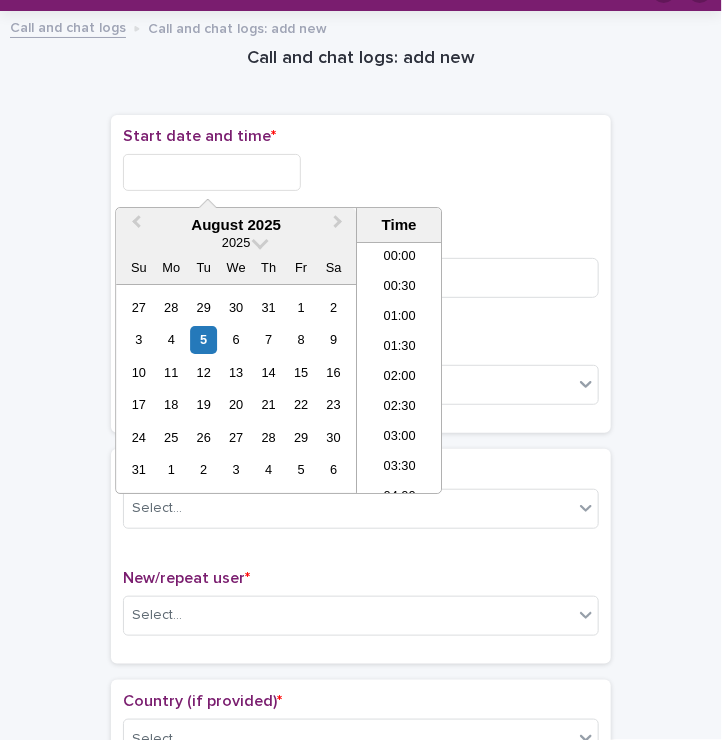 scroll, scrollTop: 1189, scrollLeft: 0, axis: vertical 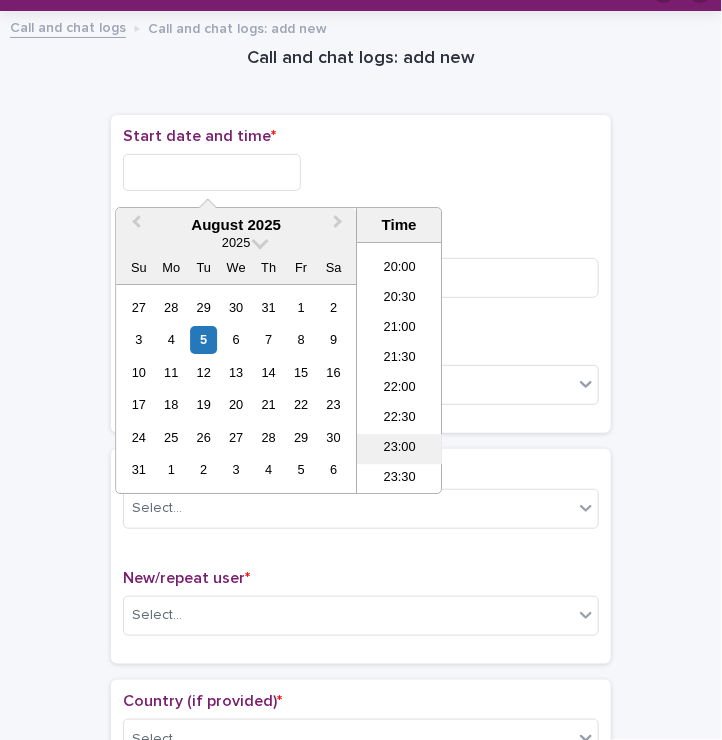click on "23:00" at bounding box center [399, 449] 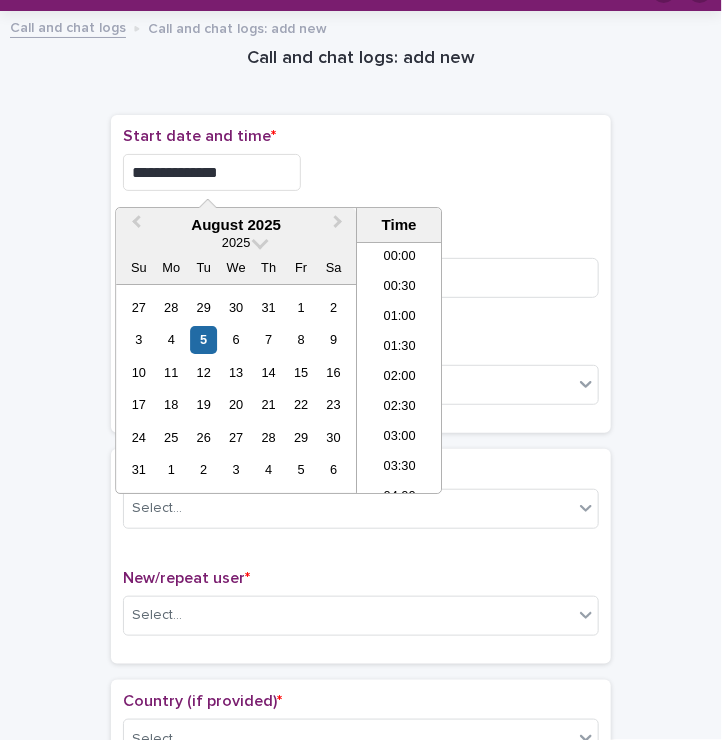 scroll, scrollTop: 1189, scrollLeft: 0, axis: vertical 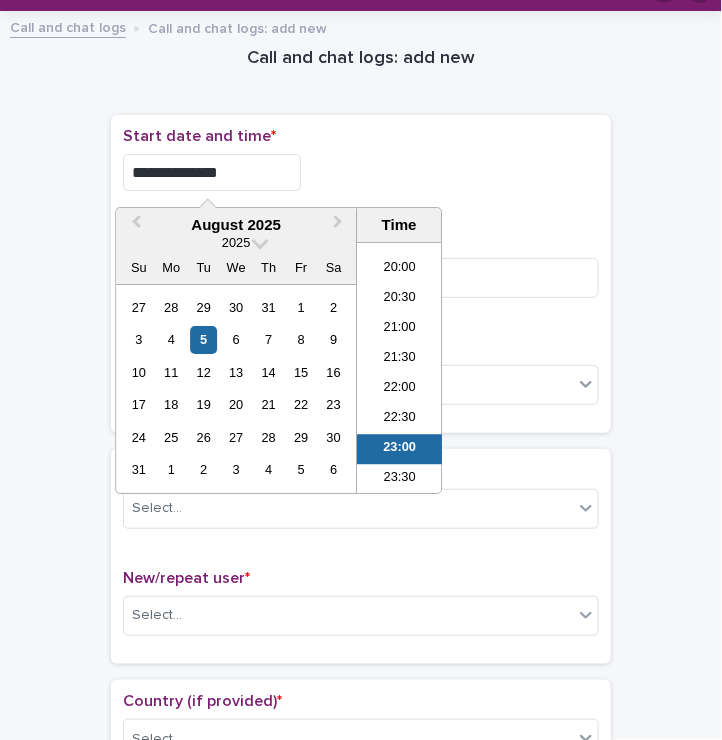 click on "**********" at bounding box center (212, 172) 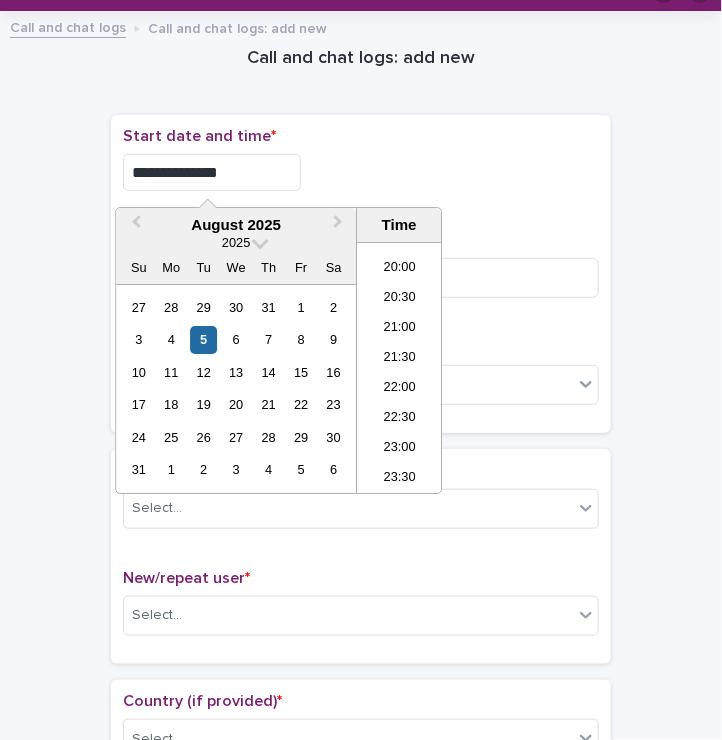 type on "**********" 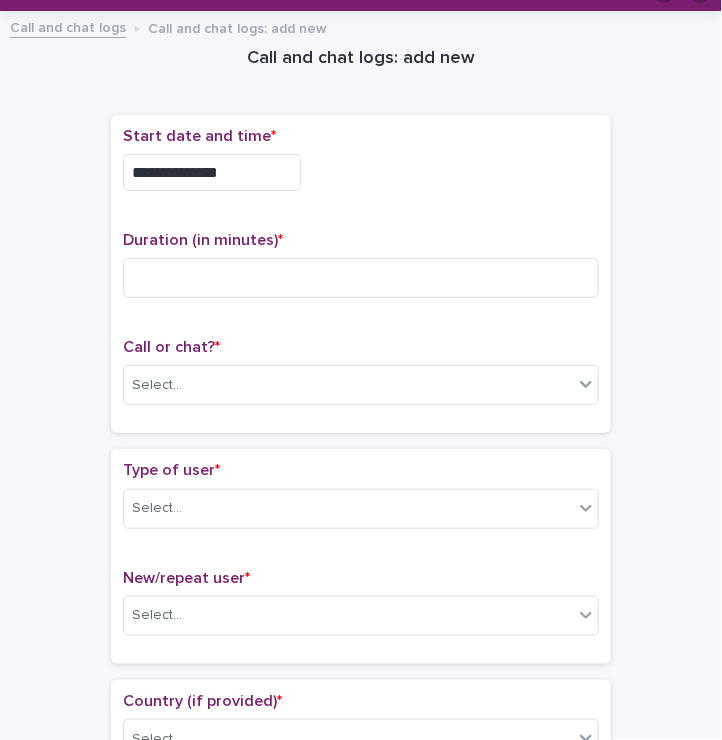 click on "**********" at bounding box center [361, 172] 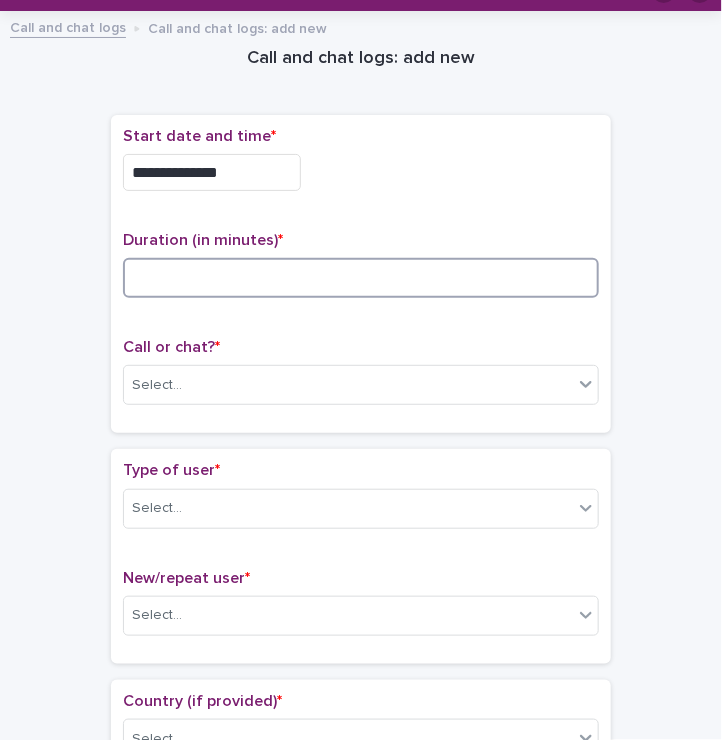 click at bounding box center [361, 278] 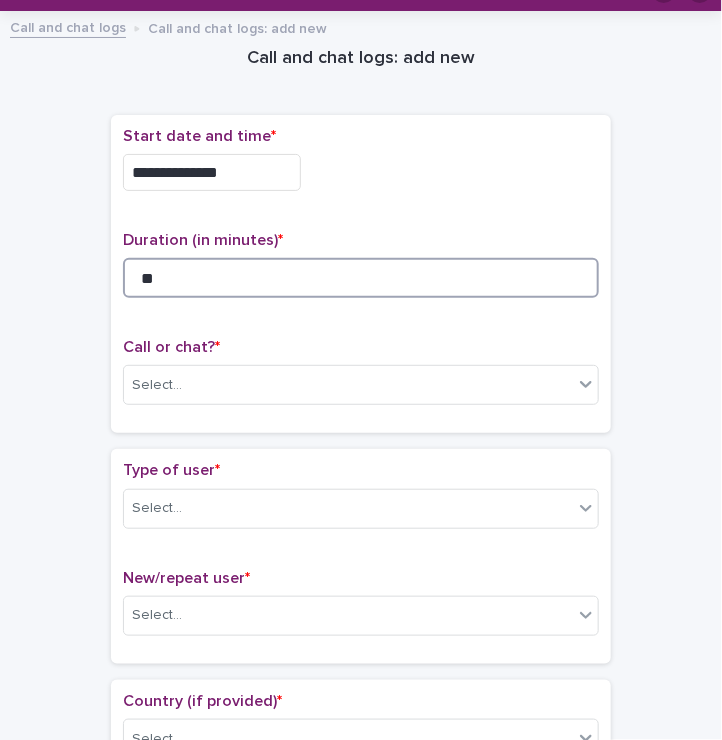 type on "**" 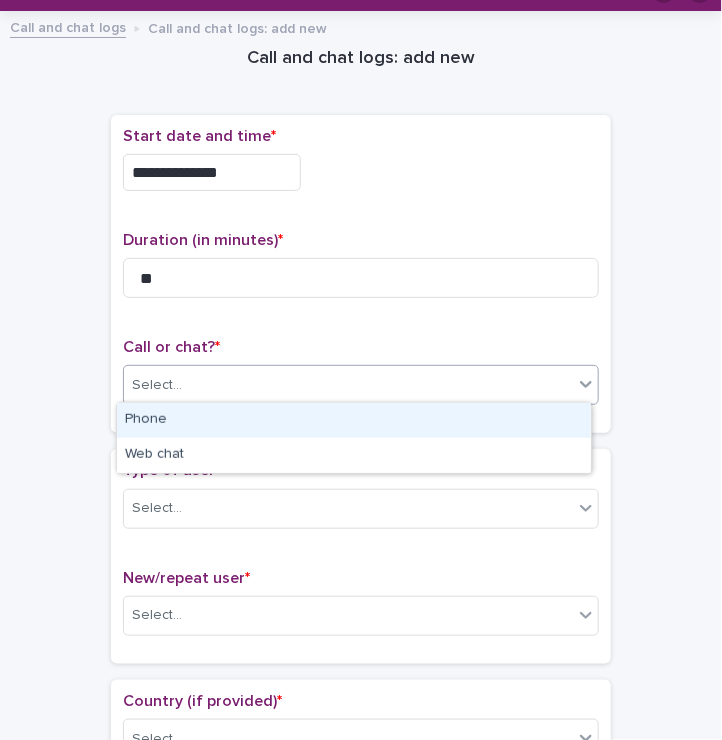 click on "Select..." at bounding box center [361, 385] 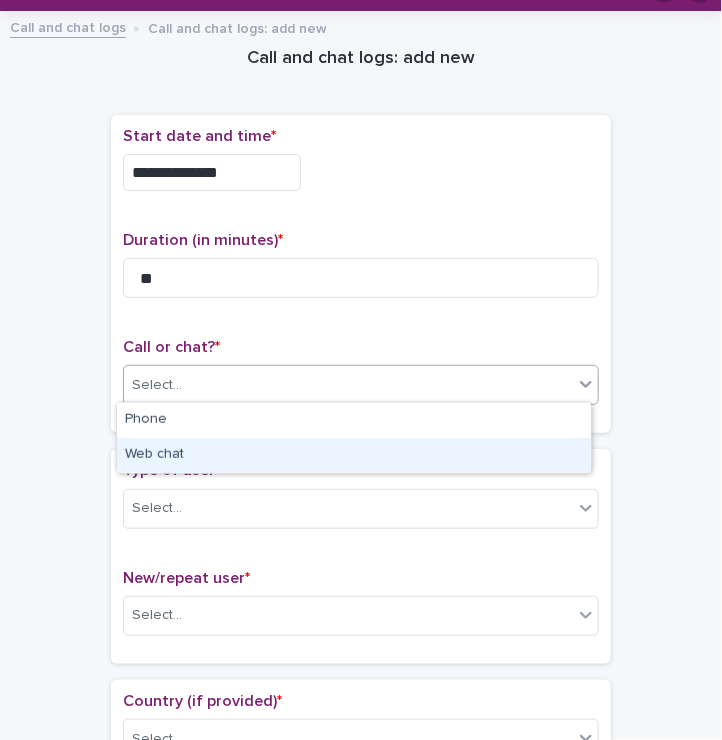 click on "Web chat" at bounding box center [354, 455] 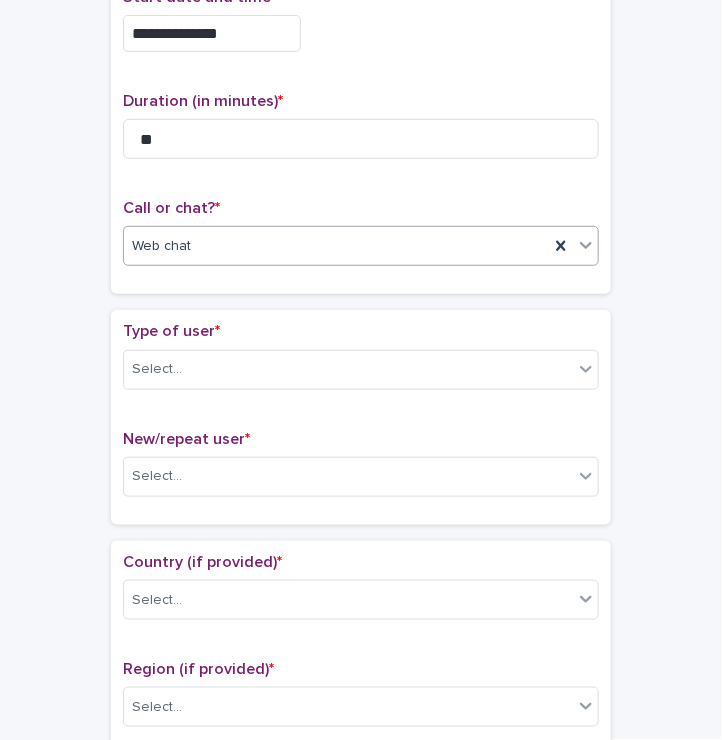 scroll, scrollTop: 170, scrollLeft: 0, axis: vertical 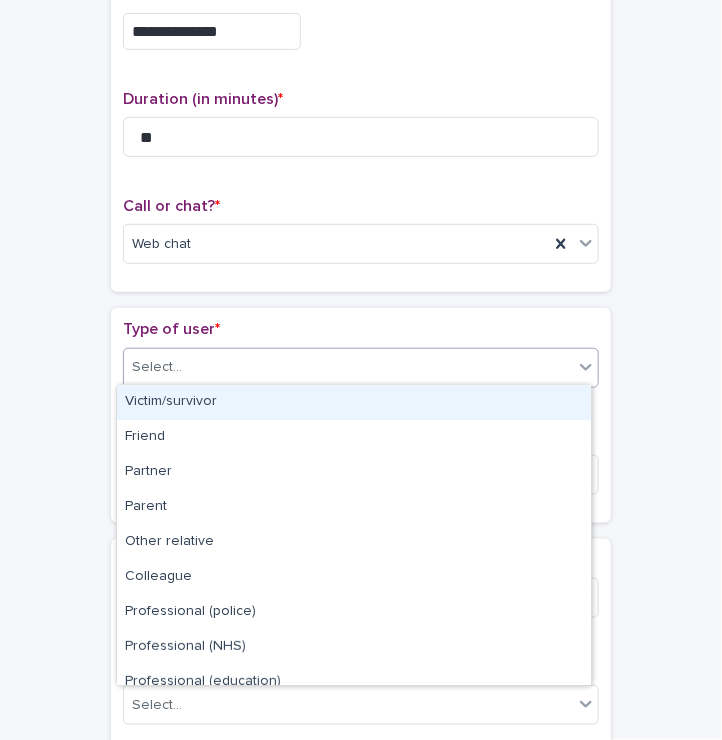 click at bounding box center (185, 367) 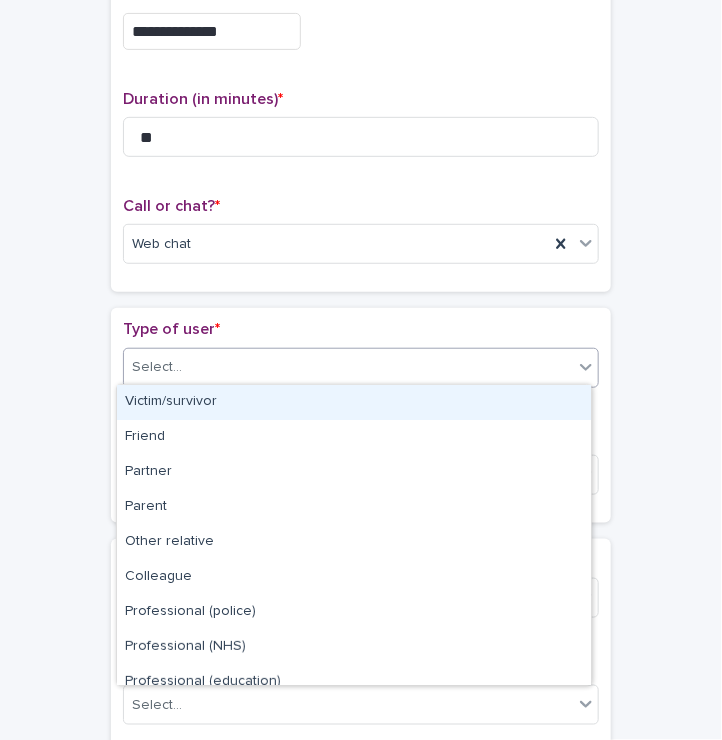 click on "Victim/survivor" at bounding box center (354, 402) 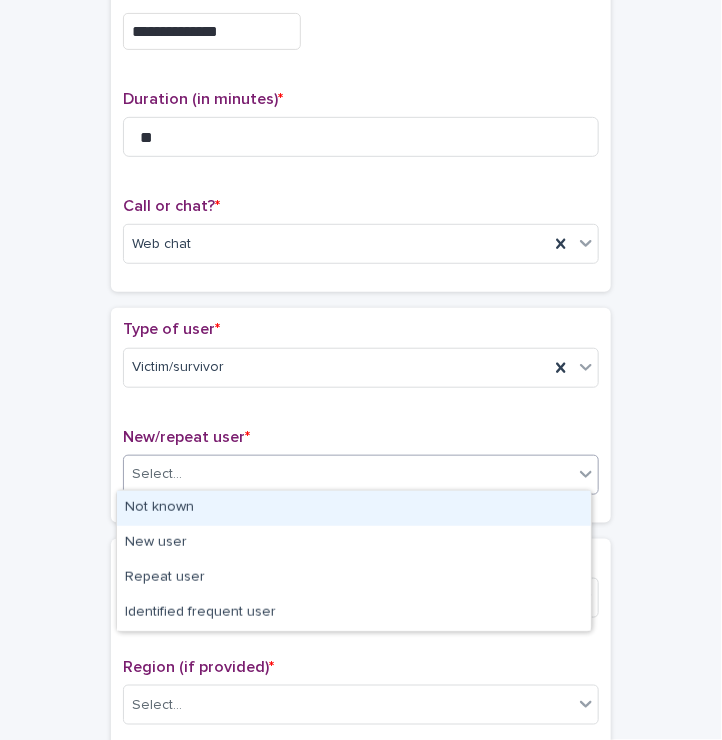 click on "Select..." at bounding box center (157, 474) 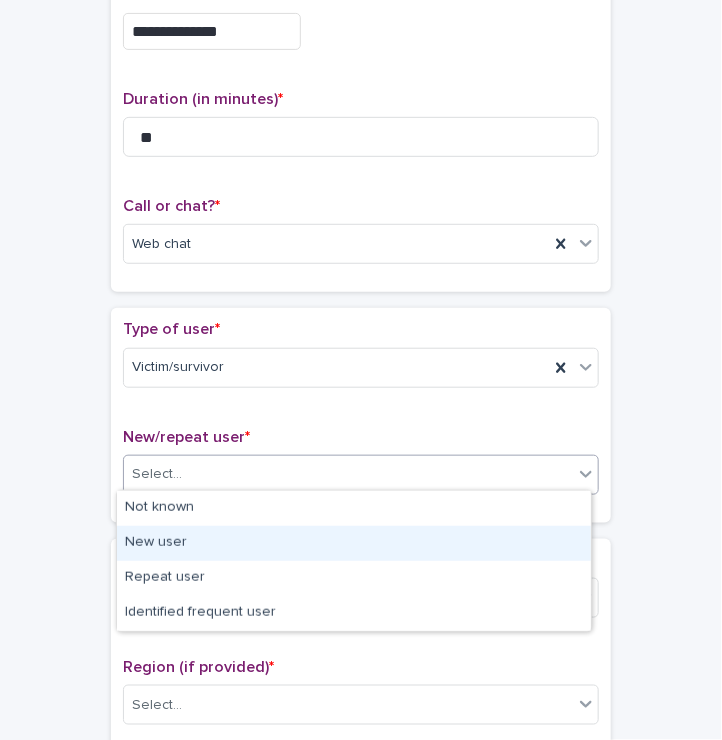 click on "New user" at bounding box center [354, 543] 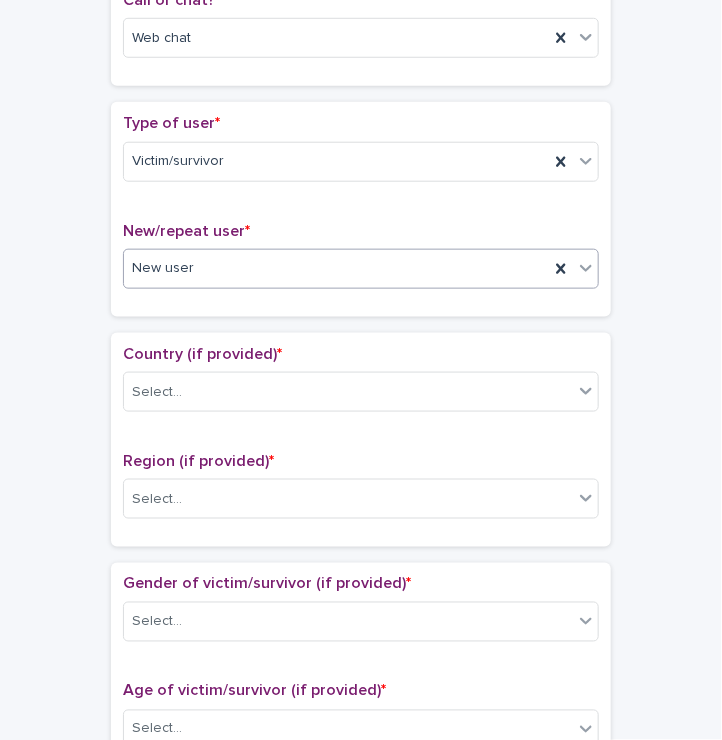 scroll, scrollTop: 392, scrollLeft: 0, axis: vertical 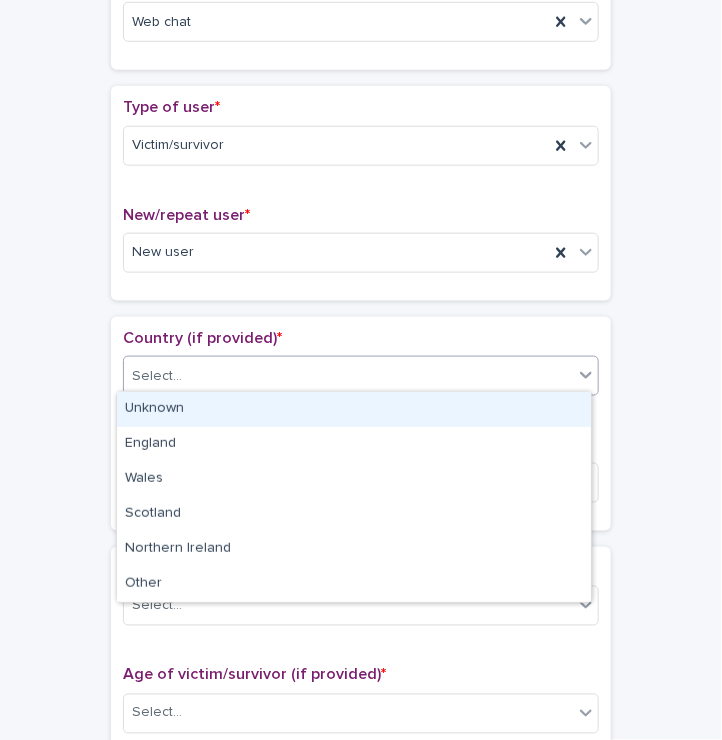 click on "Select..." at bounding box center (348, 376) 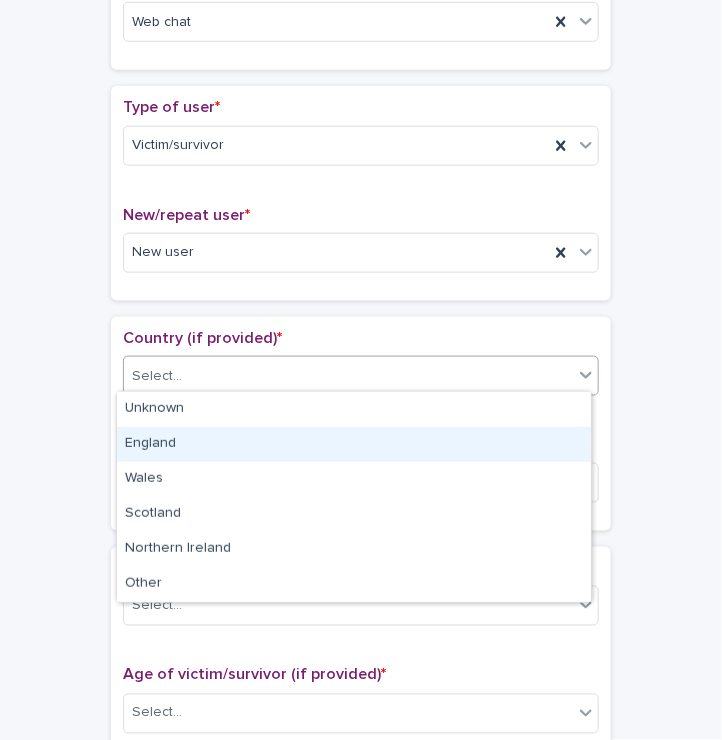 click on "England" at bounding box center [354, 444] 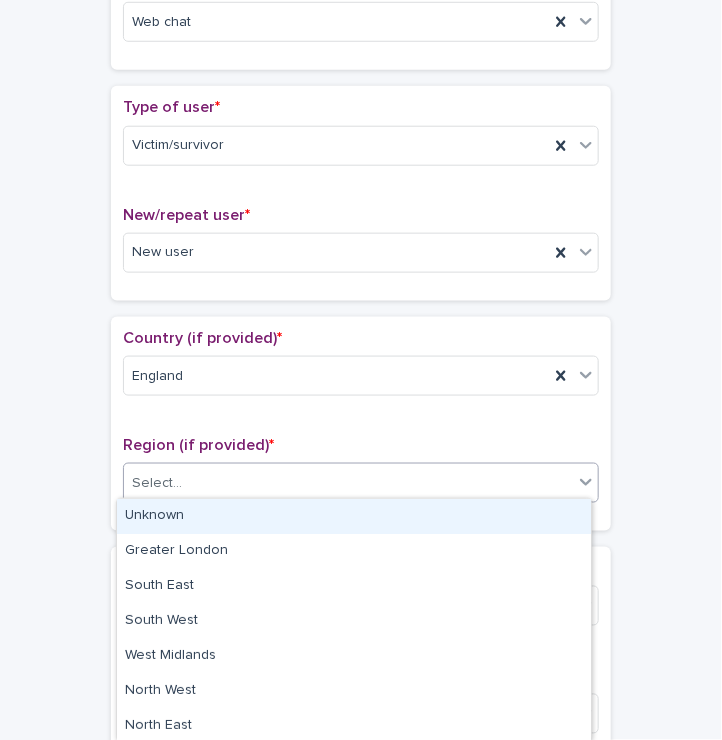 click on "Select..." at bounding box center [157, 483] 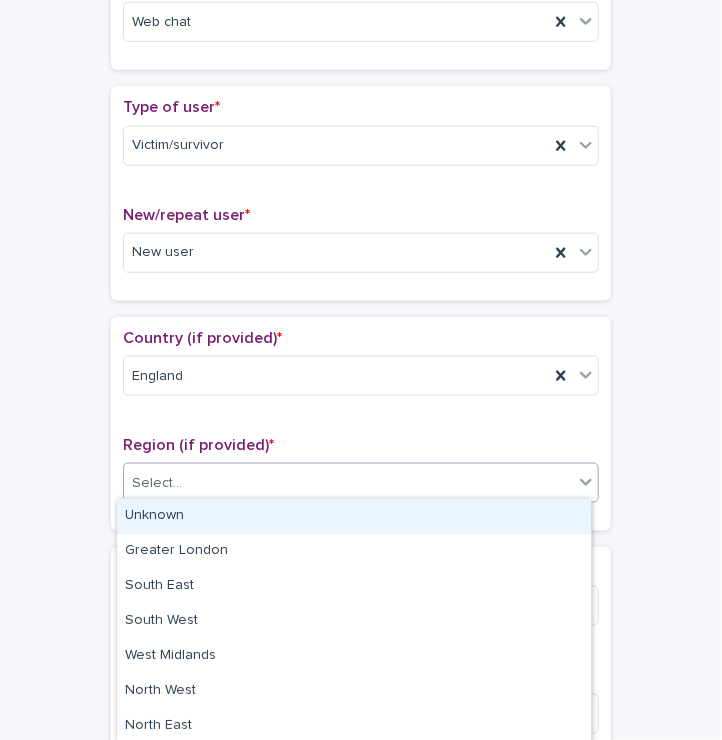 click on "Unknown" at bounding box center (354, 516) 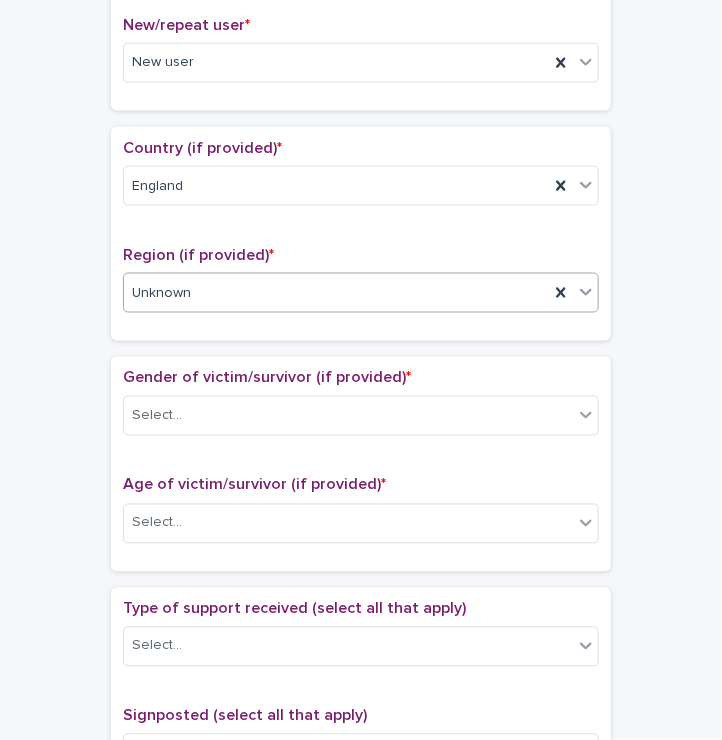 scroll, scrollTop: 584, scrollLeft: 0, axis: vertical 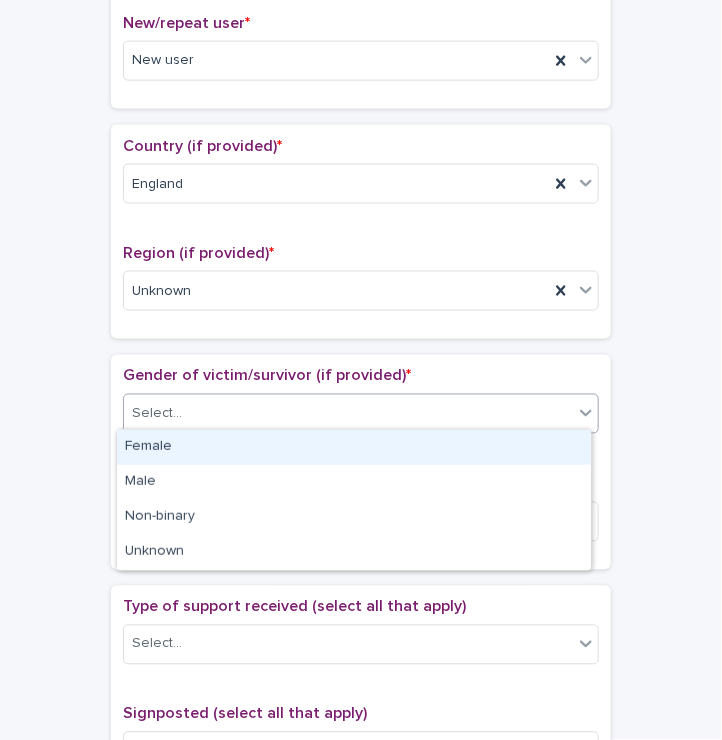 click on "Select..." at bounding box center (157, 414) 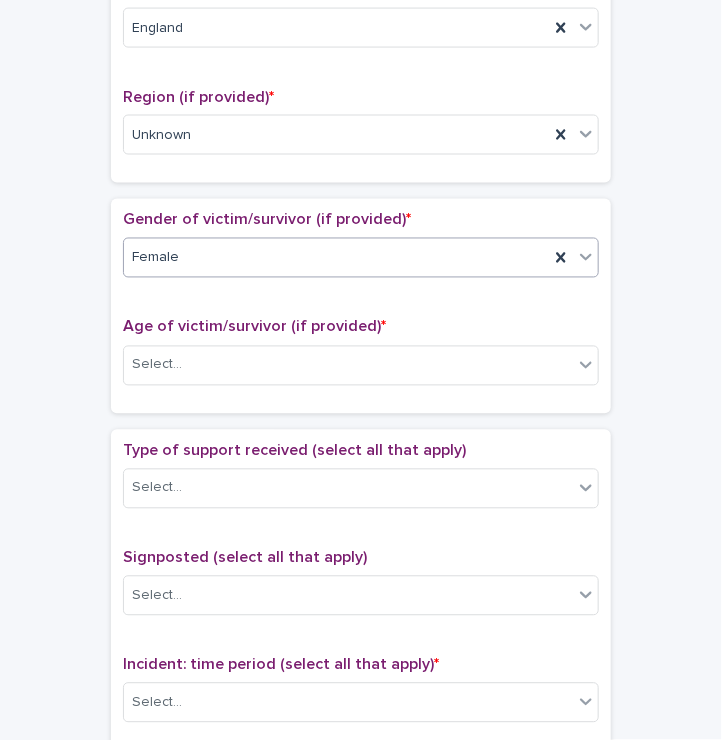 scroll, scrollTop: 742, scrollLeft: 0, axis: vertical 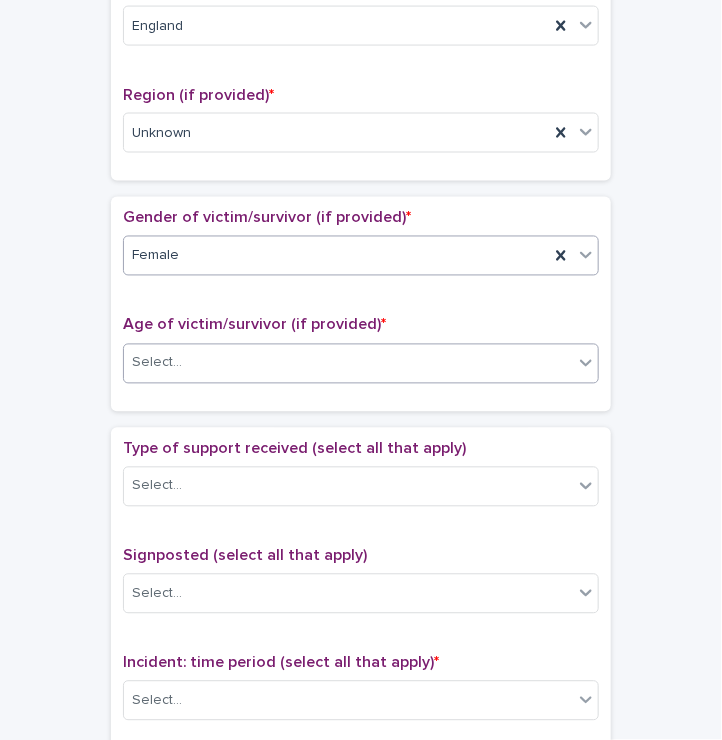 click on "Select..." at bounding box center [348, 363] 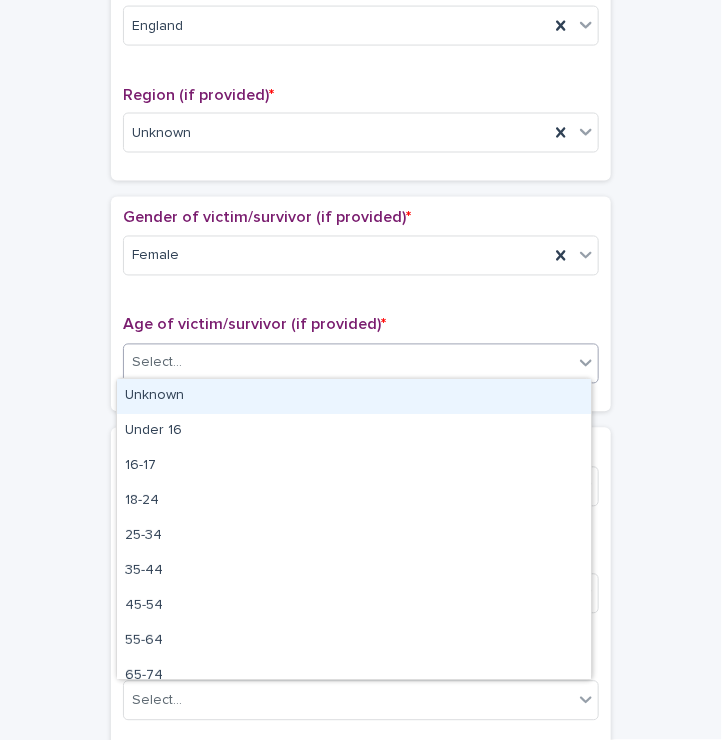 click on "Unknown" at bounding box center [354, 396] 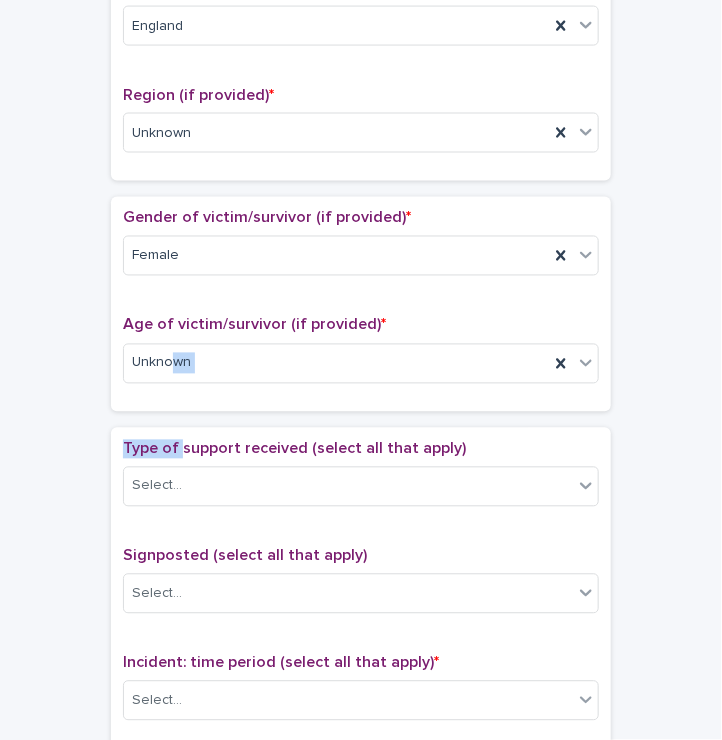 drag, startPoint x: 165, startPoint y: 397, endPoint x: 172, endPoint y: 426, distance: 29.832869 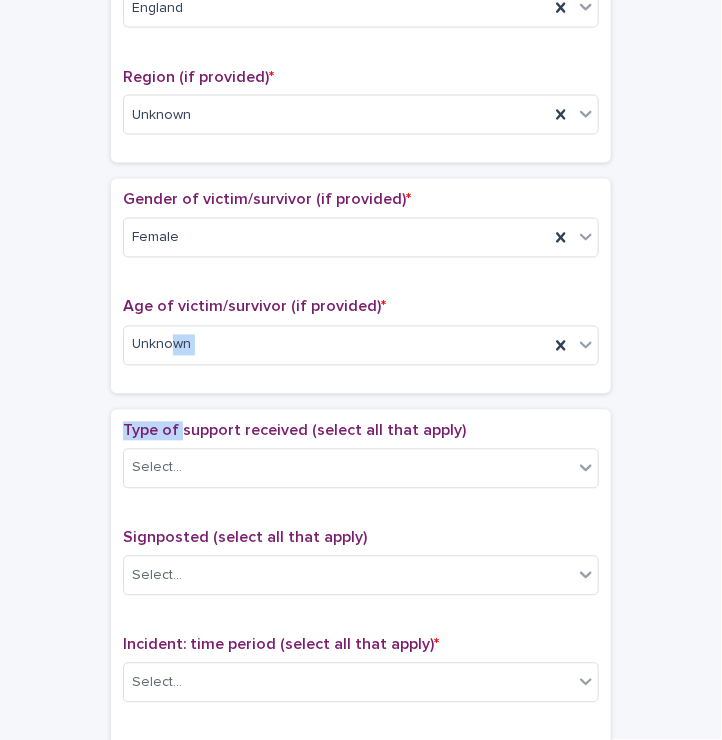 scroll, scrollTop: 773, scrollLeft: 0, axis: vertical 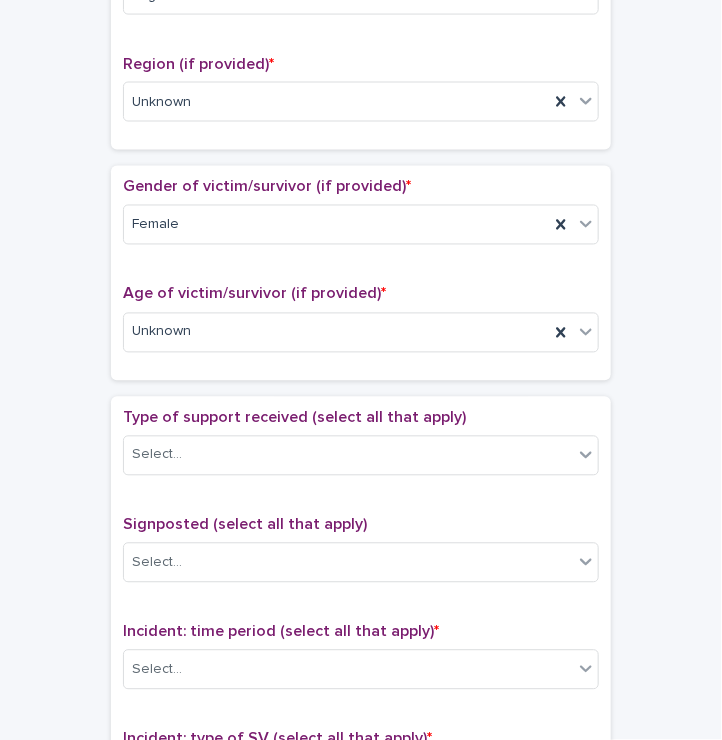 click on "Type of support received (select all that apply) Select... Signposted (select all that apply) Select... Incident: time period (select all that apply) * Select... Incident: type of SV (select all that apply) * Select... Incident: perpetrator (select all that apply) * Select... Incident: gender of perpetrator (select all that apply) * Select... Flags Select... Comments" at bounding box center (361, 827) 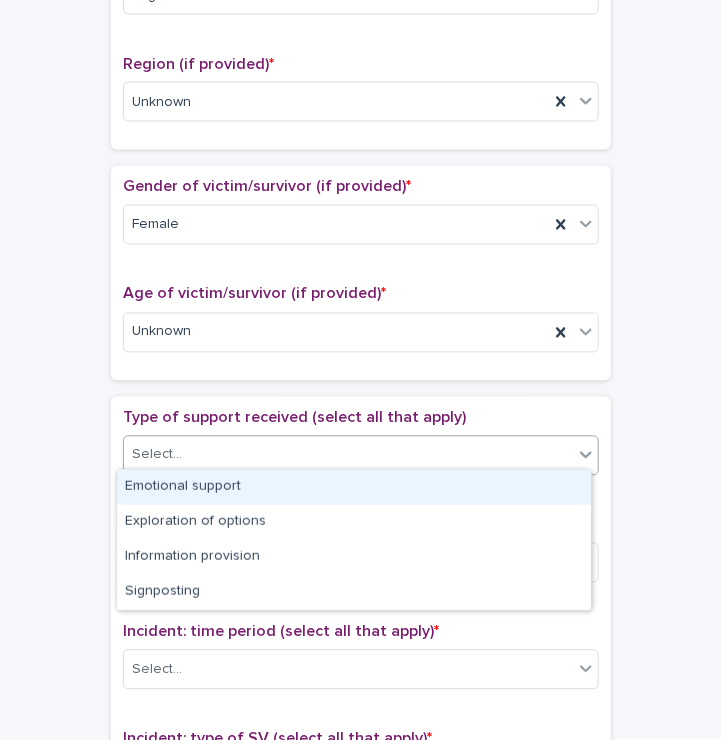 click on "Select..." at bounding box center [157, 455] 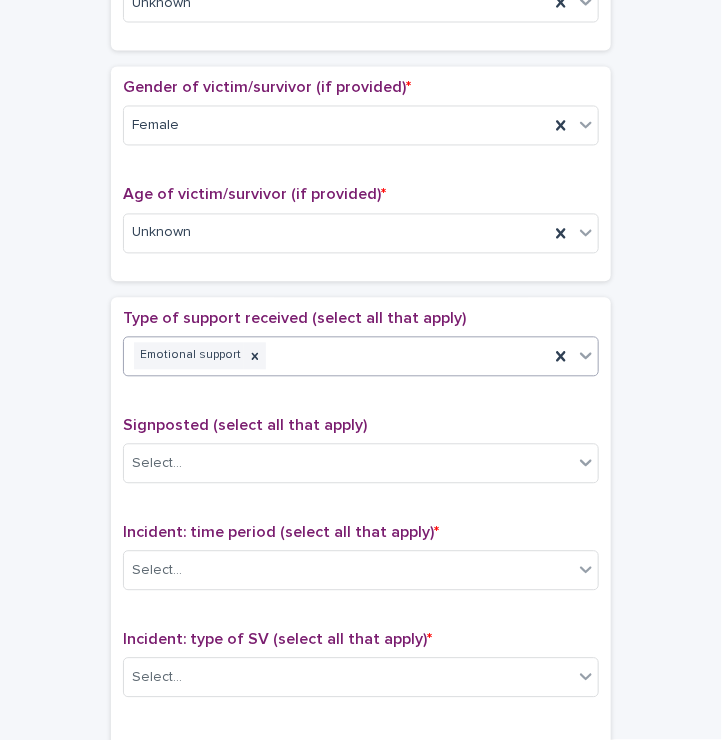 scroll, scrollTop: 873, scrollLeft: 0, axis: vertical 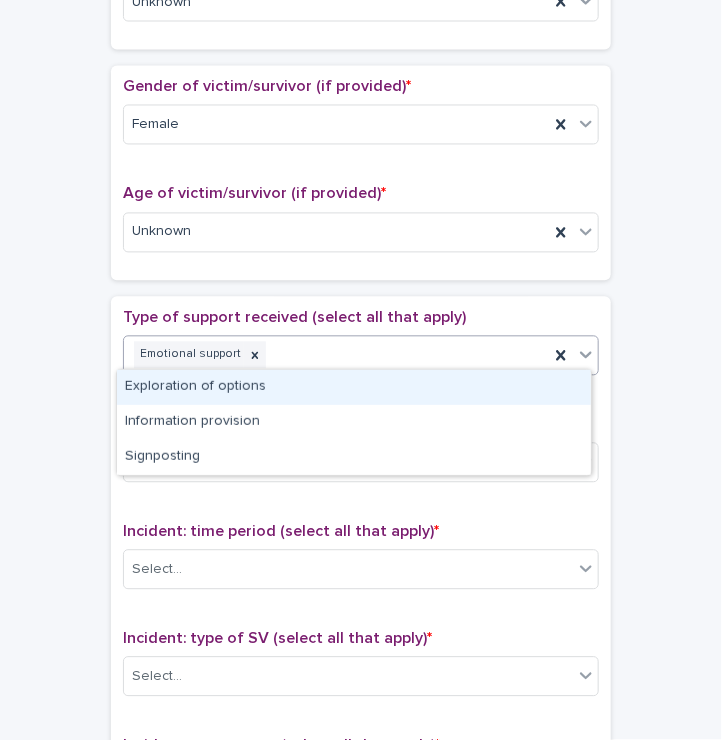 click on "Emotional support" at bounding box center [336, 355] 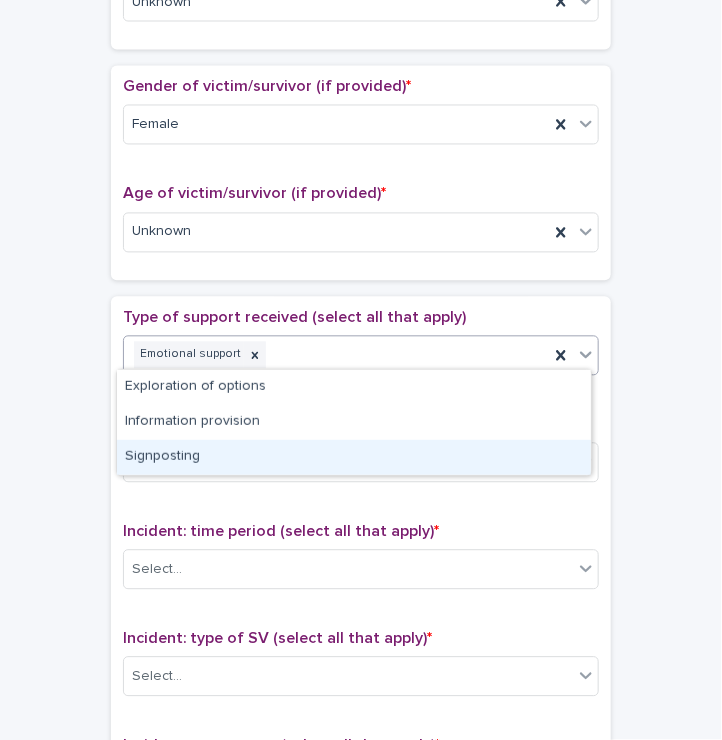 click on "Signposting" at bounding box center (354, 457) 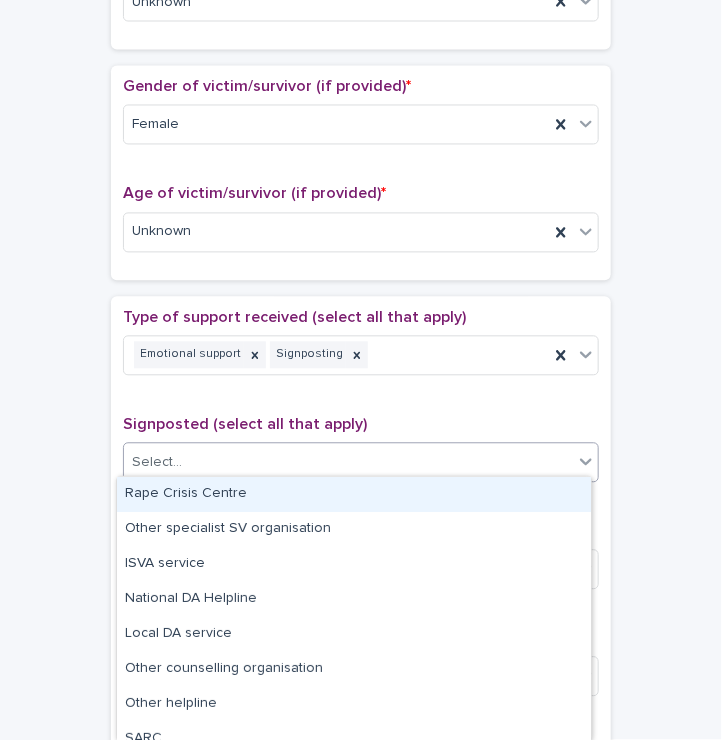 click on "Select..." at bounding box center [348, 463] 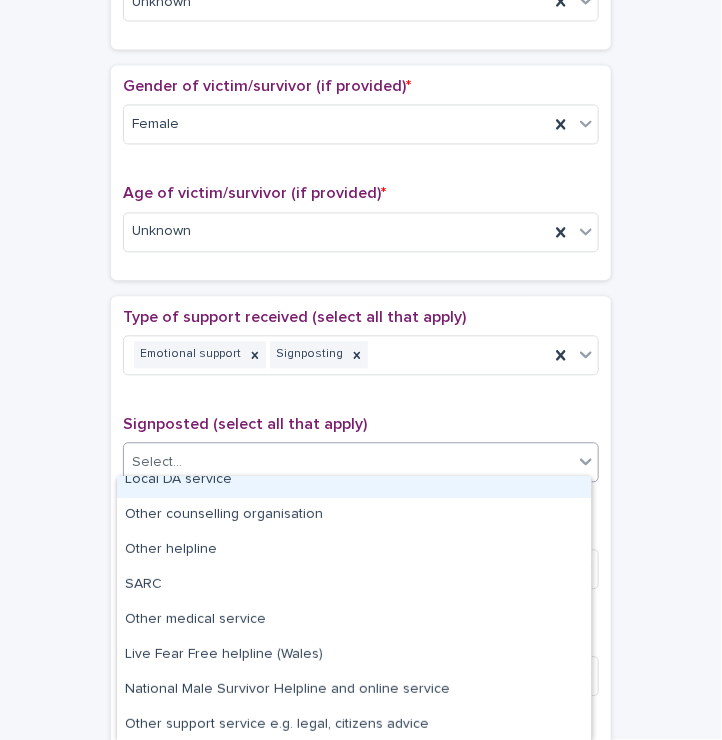scroll, scrollTop: 156, scrollLeft: 0, axis: vertical 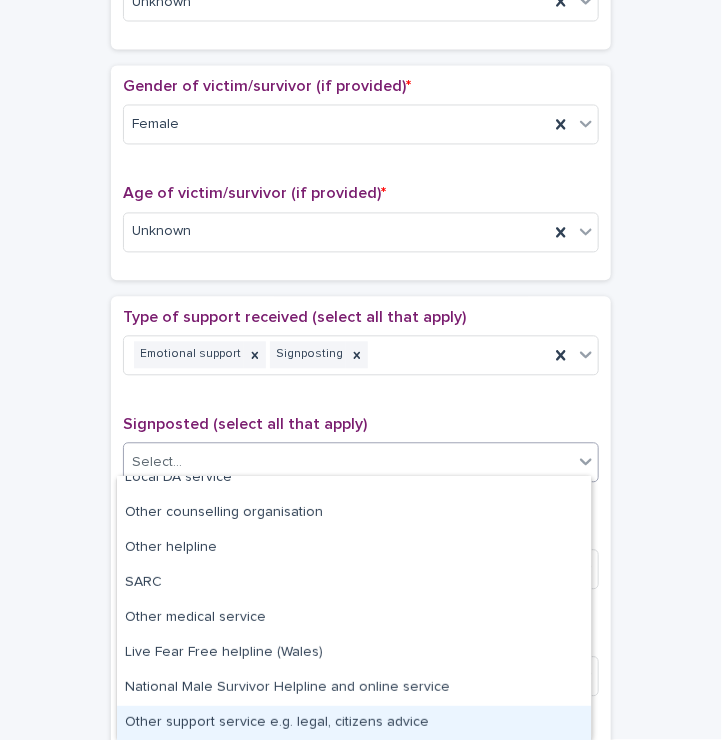 click on "Other support service e.g. legal, citizens advice" at bounding box center (354, 723) 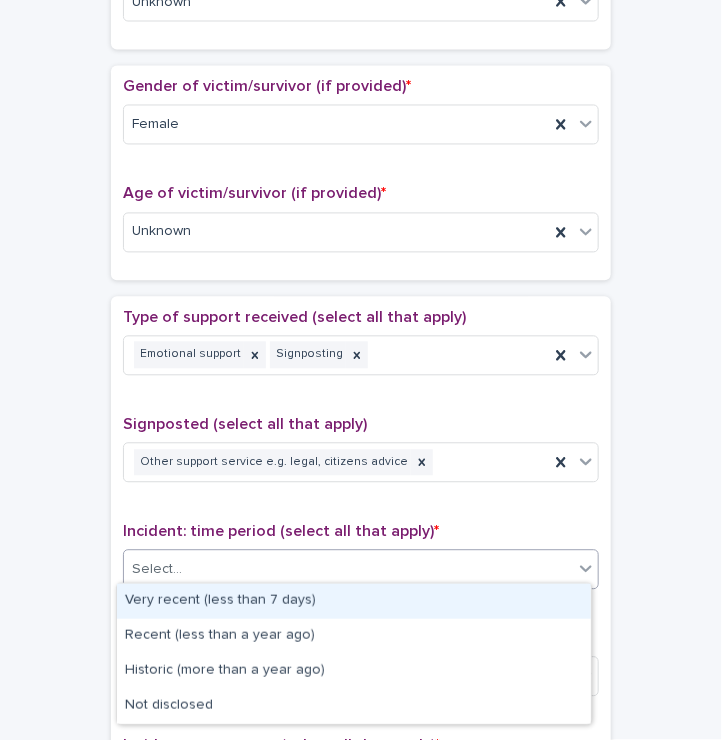 click on "Select..." at bounding box center (348, 570) 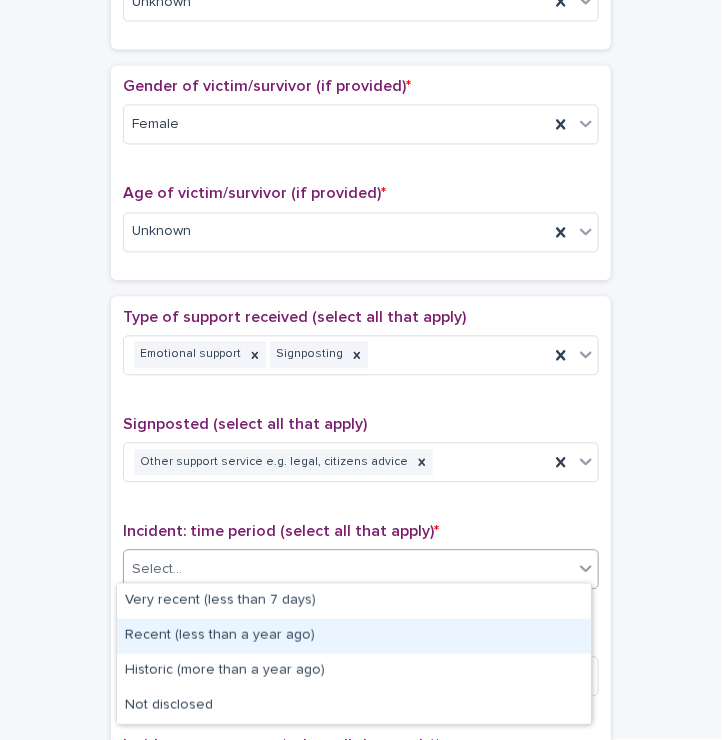 drag, startPoint x: 168, startPoint y: 615, endPoint x: 162, endPoint y: 624, distance: 10.816654 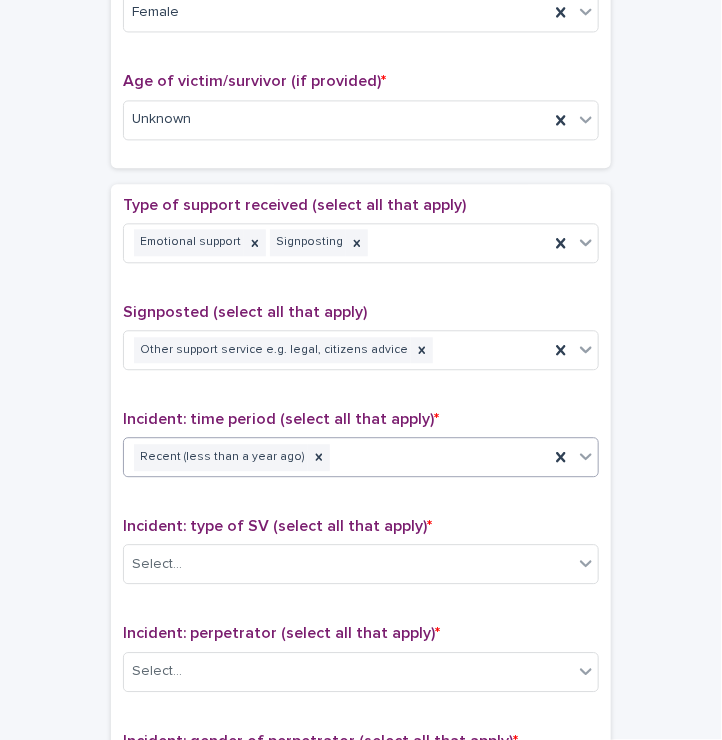 scroll, scrollTop: 989, scrollLeft: 0, axis: vertical 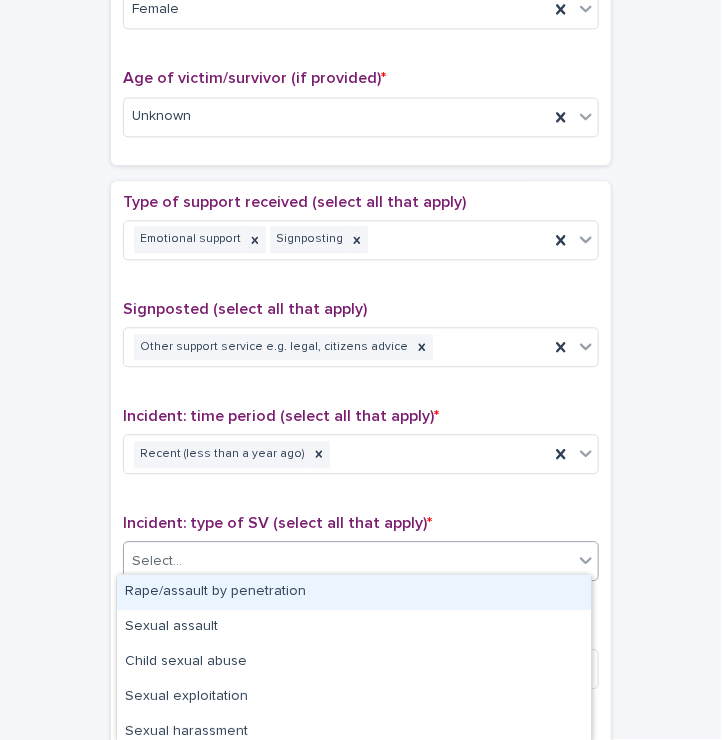 click on "Select..." at bounding box center (157, 561) 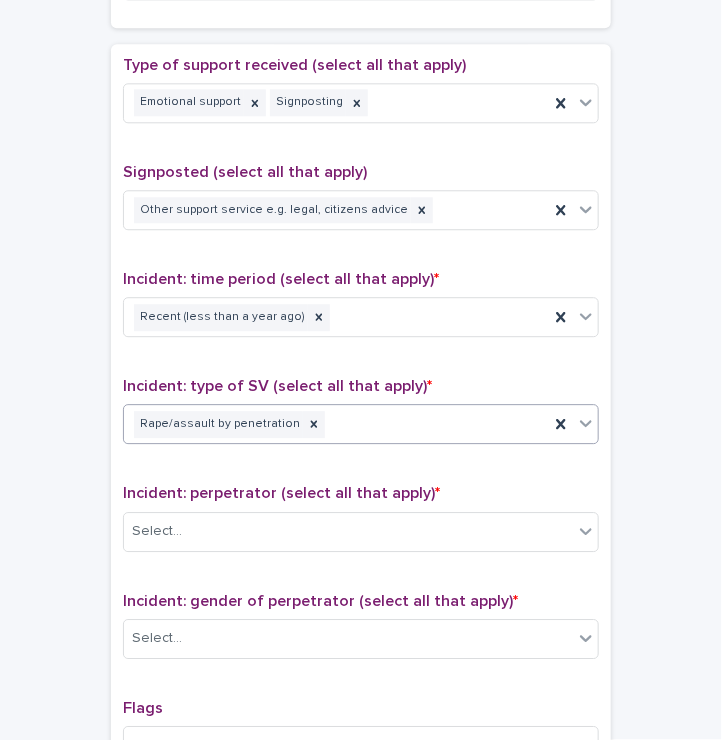 scroll, scrollTop: 1145, scrollLeft: 0, axis: vertical 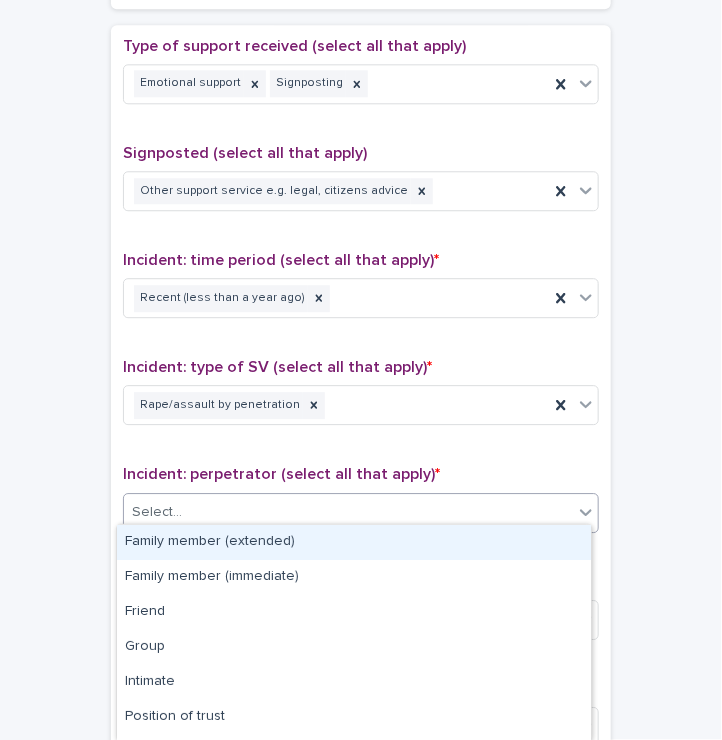click on "Select..." at bounding box center [348, 512] 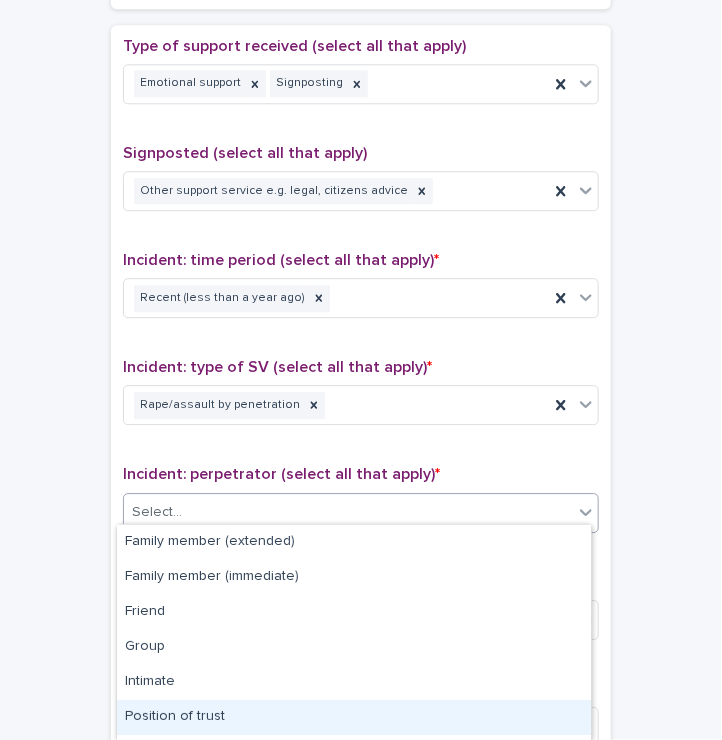 click on "Position of trust" at bounding box center (354, 717) 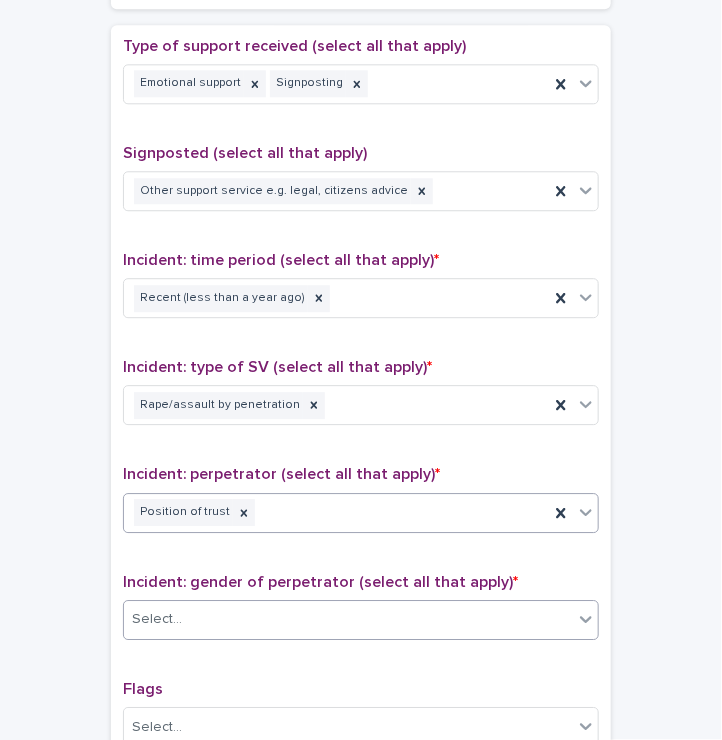 click on "Select..." at bounding box center (157, 619) 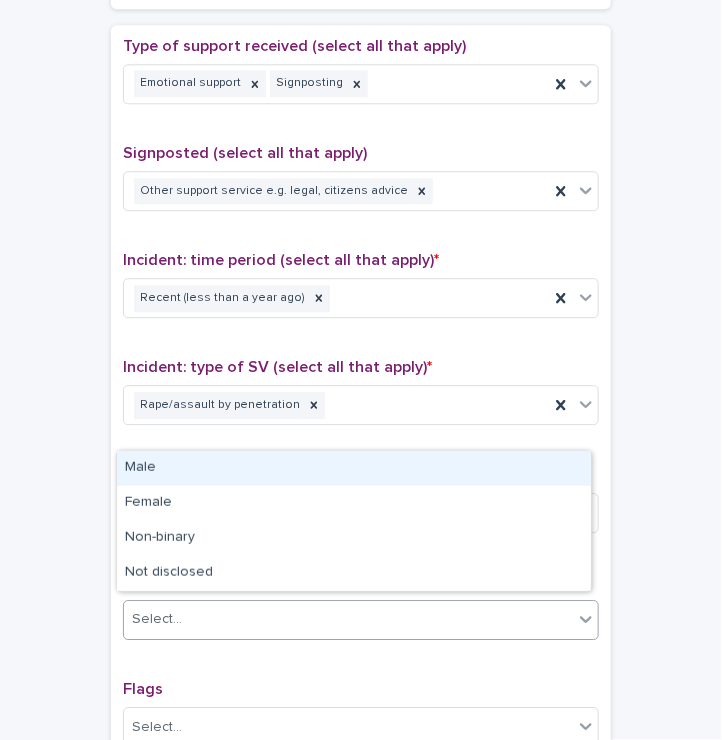 click on "Male" at bounding box center (354, 468) 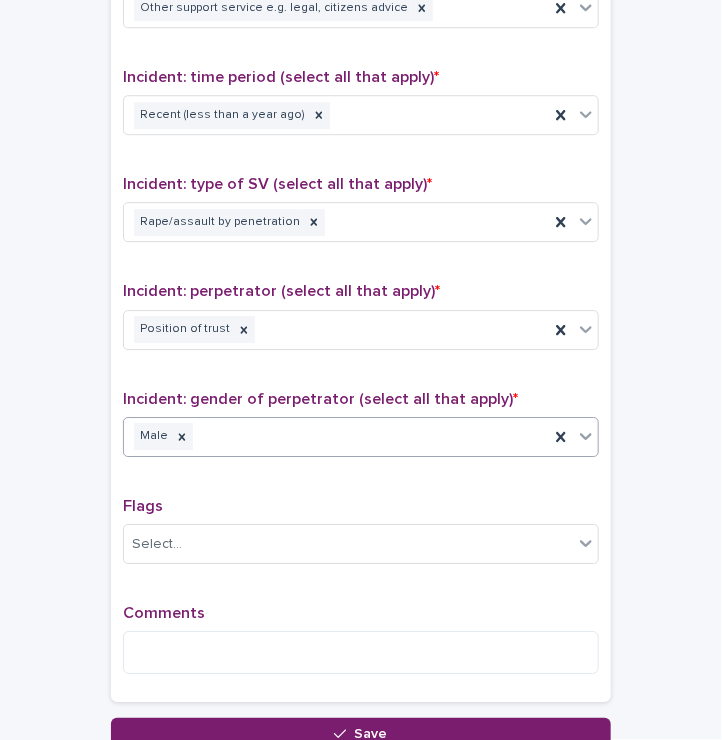 scroll, scrollTop: 1349, scrollLeft: 0, axis: vertical 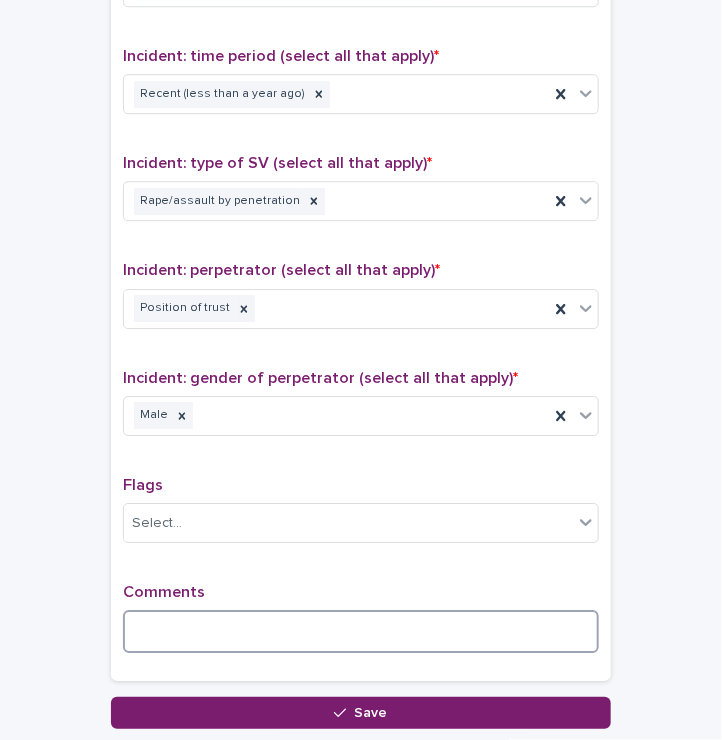 click at bounding box center [361, 631] 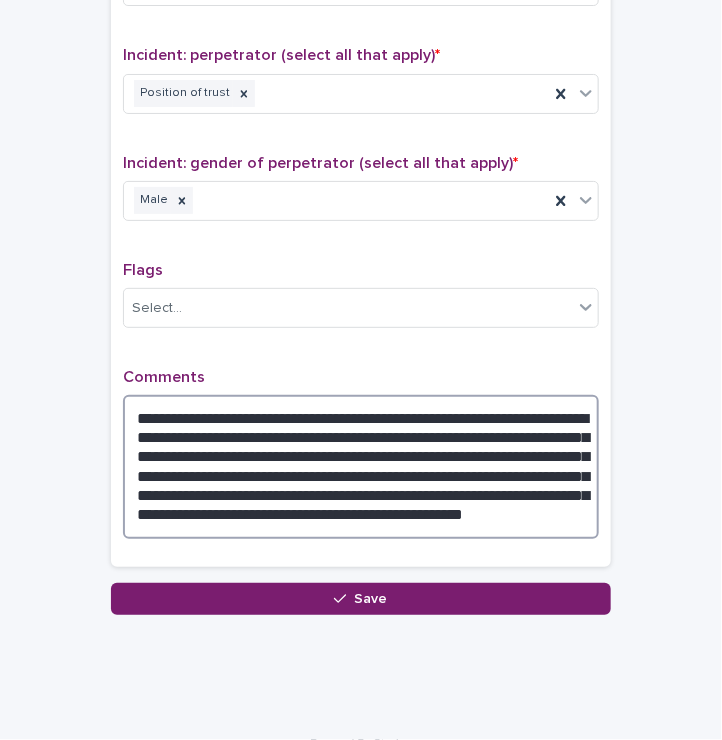 scroll, scrollTop: 1587, scrollLeft: 0, axis: vertical 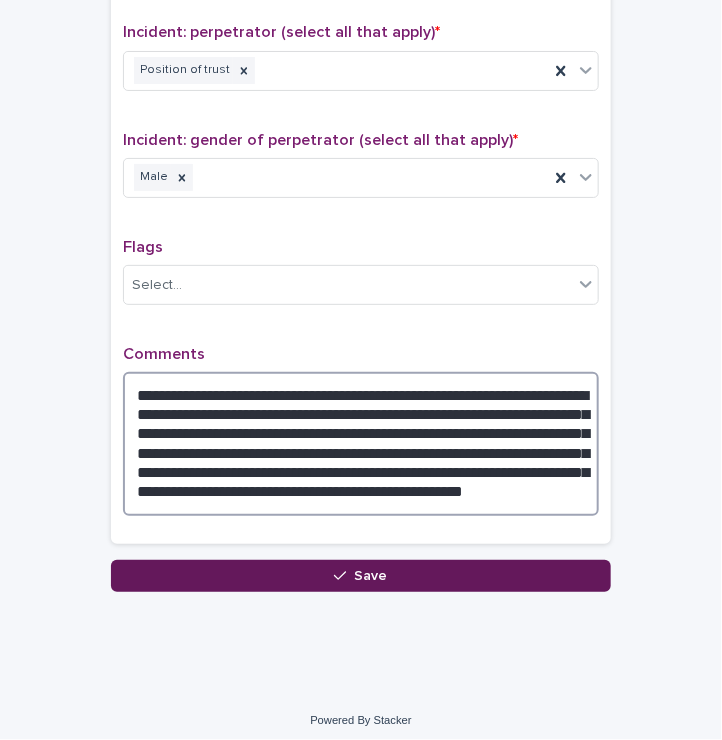 type on "**********" 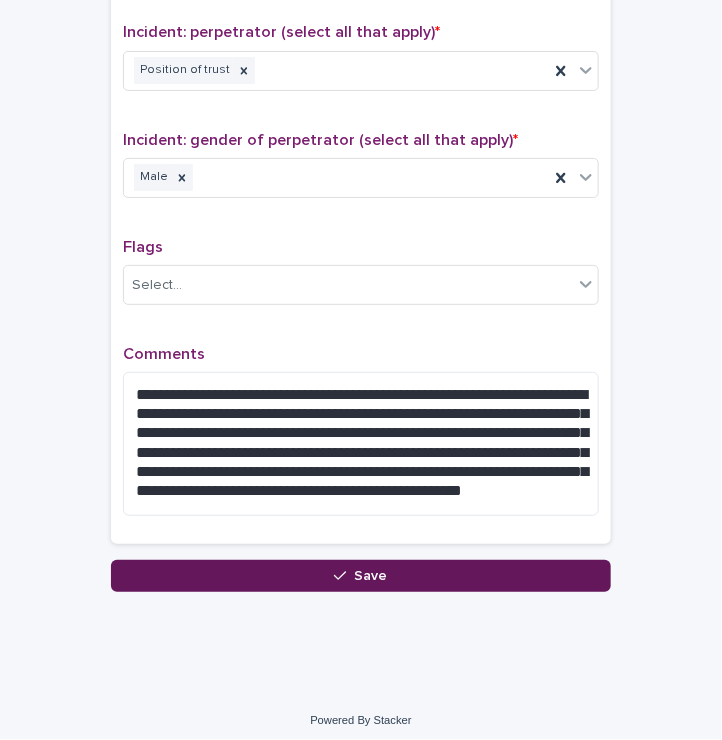 click on "Save" at bounding box center (361, 576) 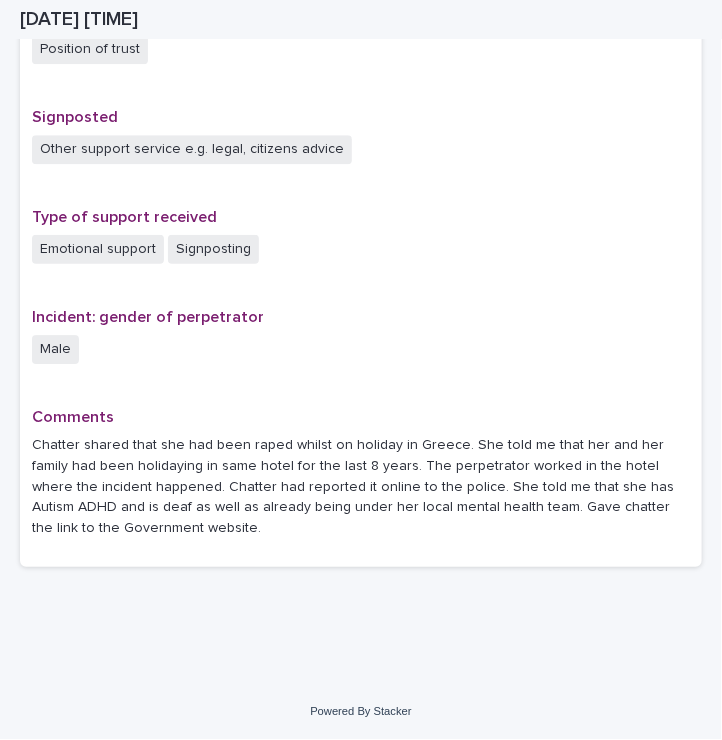 scroll, scrollTop: 1254, scrollLeft: 0, axis: vertical 